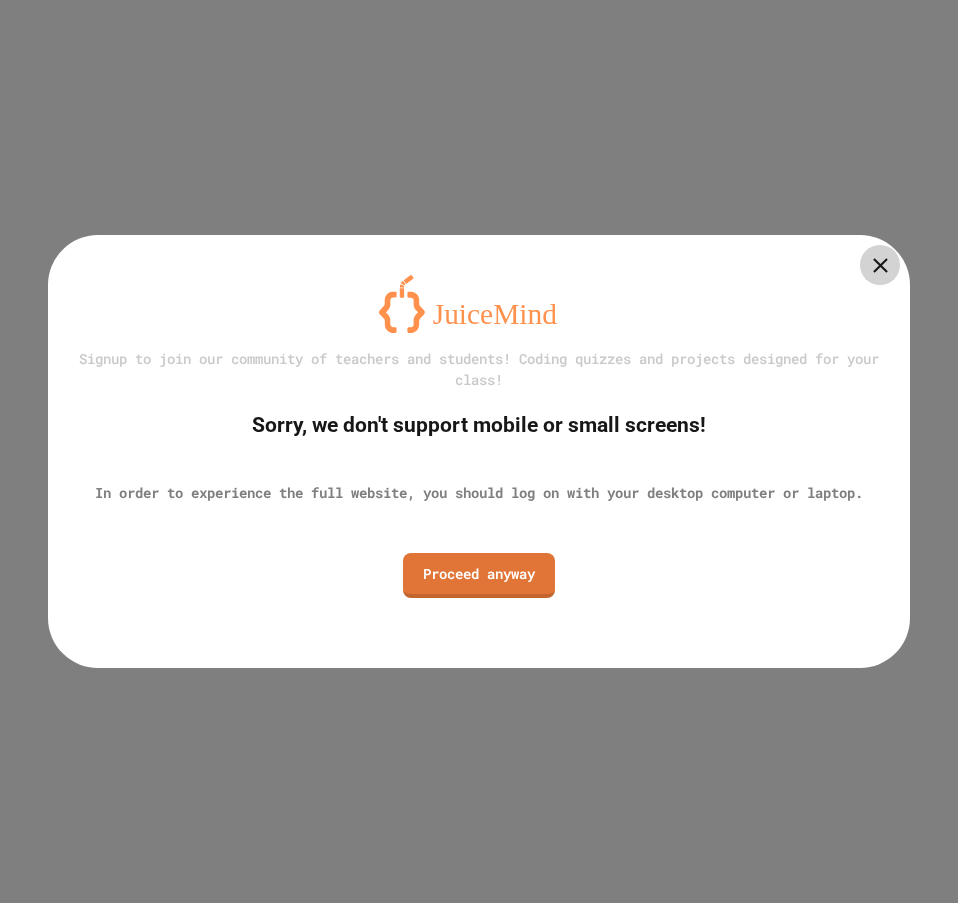 scroll, scrollTop: 0, scrollLeft: 0, axis: both 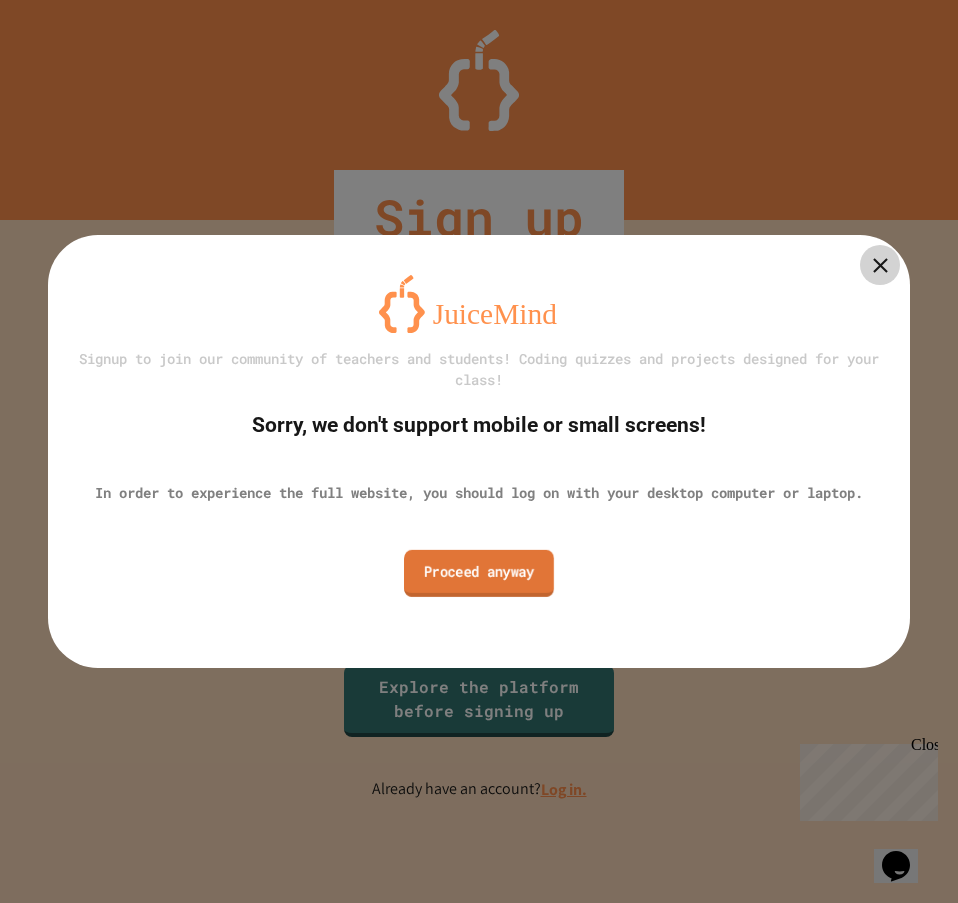 click on "Proceed anyway" at bounding box center (479, 572) 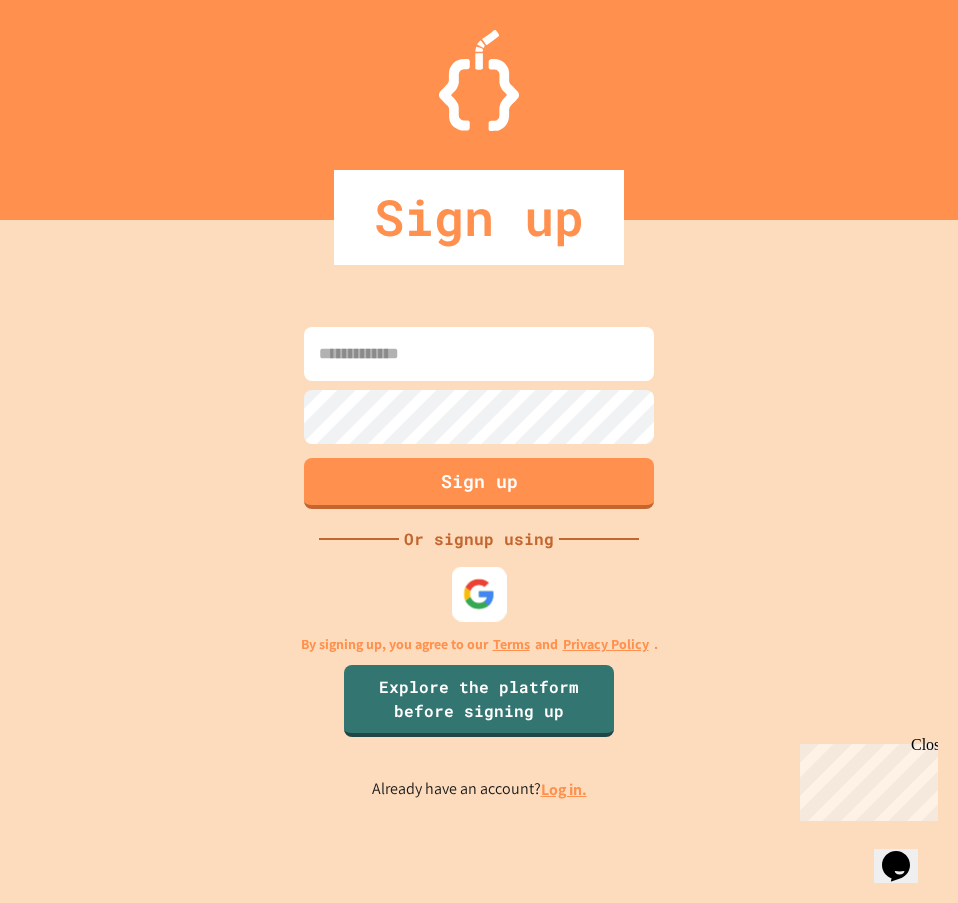 click at bounding box center [479, 593] 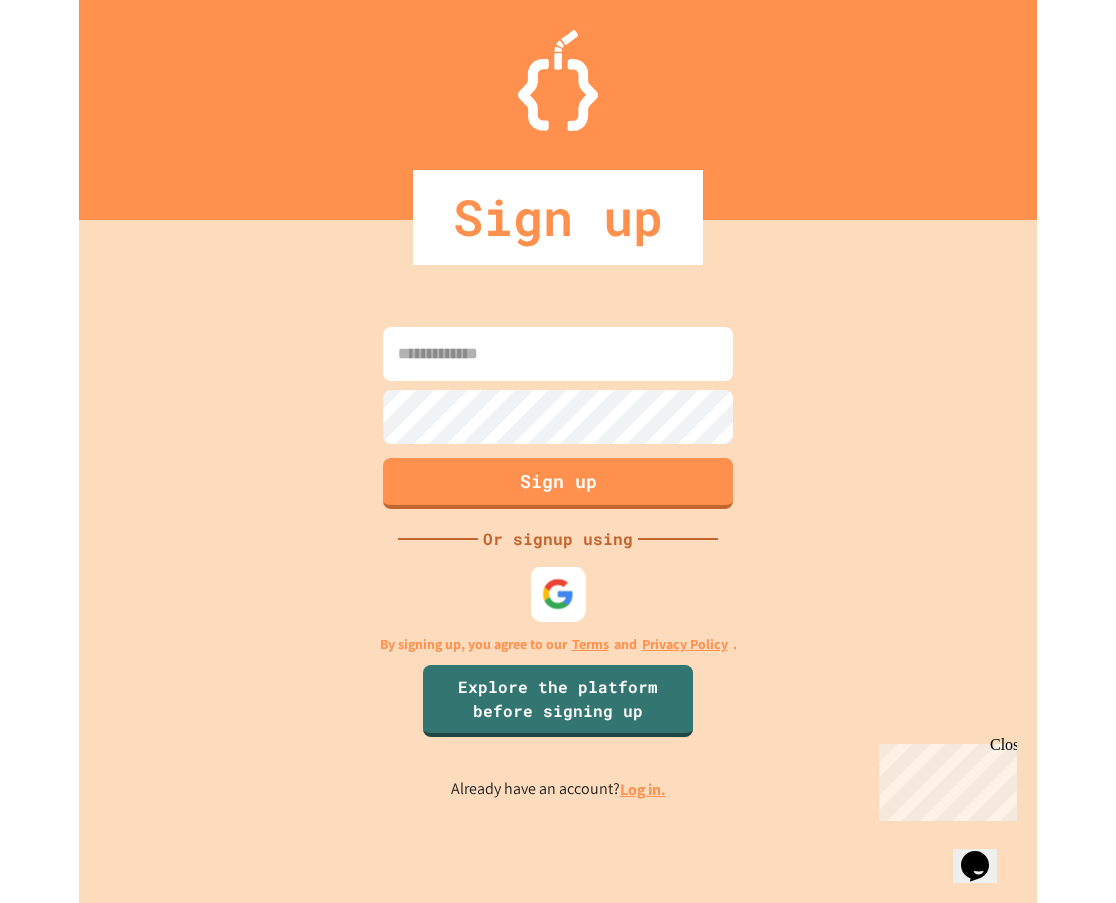 scroll, scrollTop: 0, scrollLeft: 0, axis: both 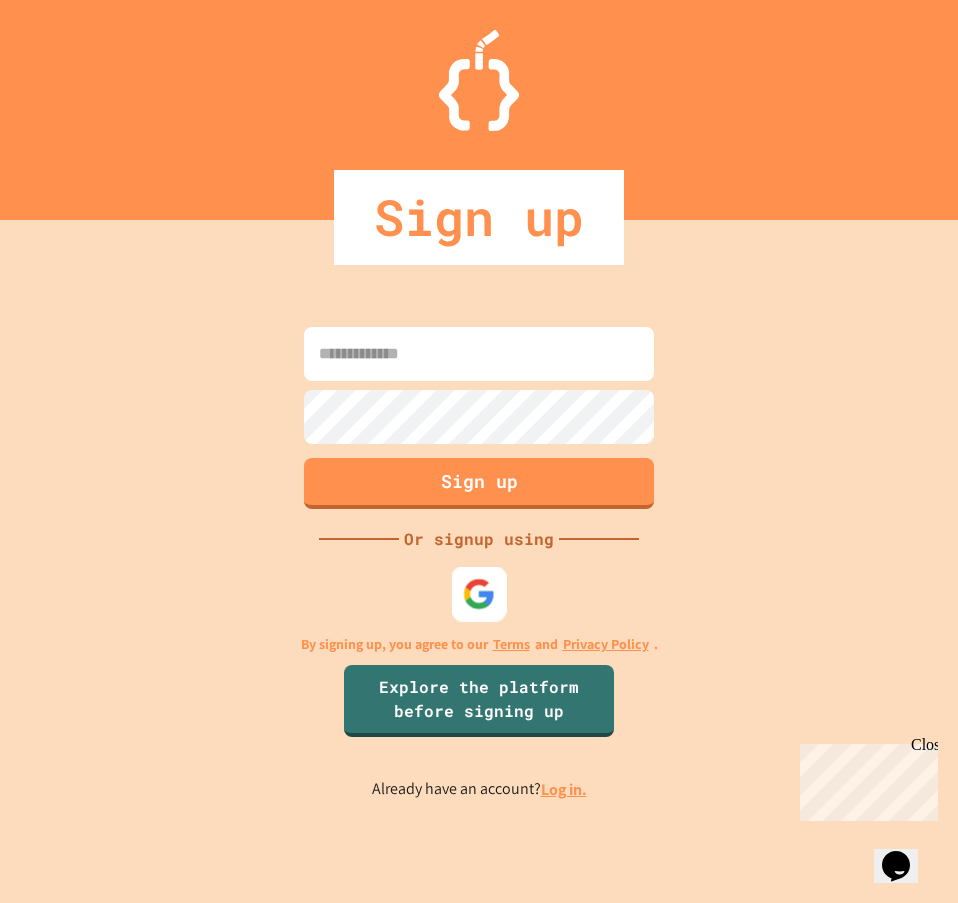 click at bounding box center [479, 593] 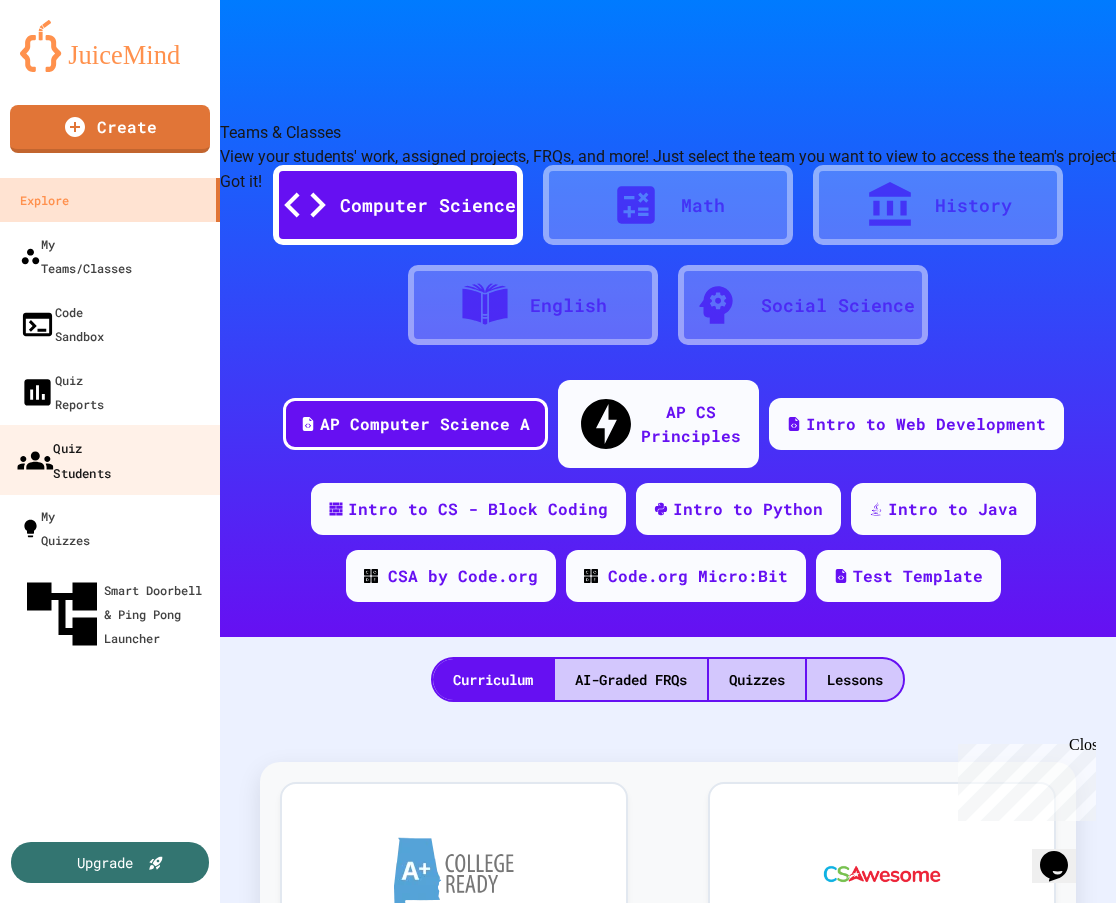 click on "Quiz Students" at bounding box center (64, 459) 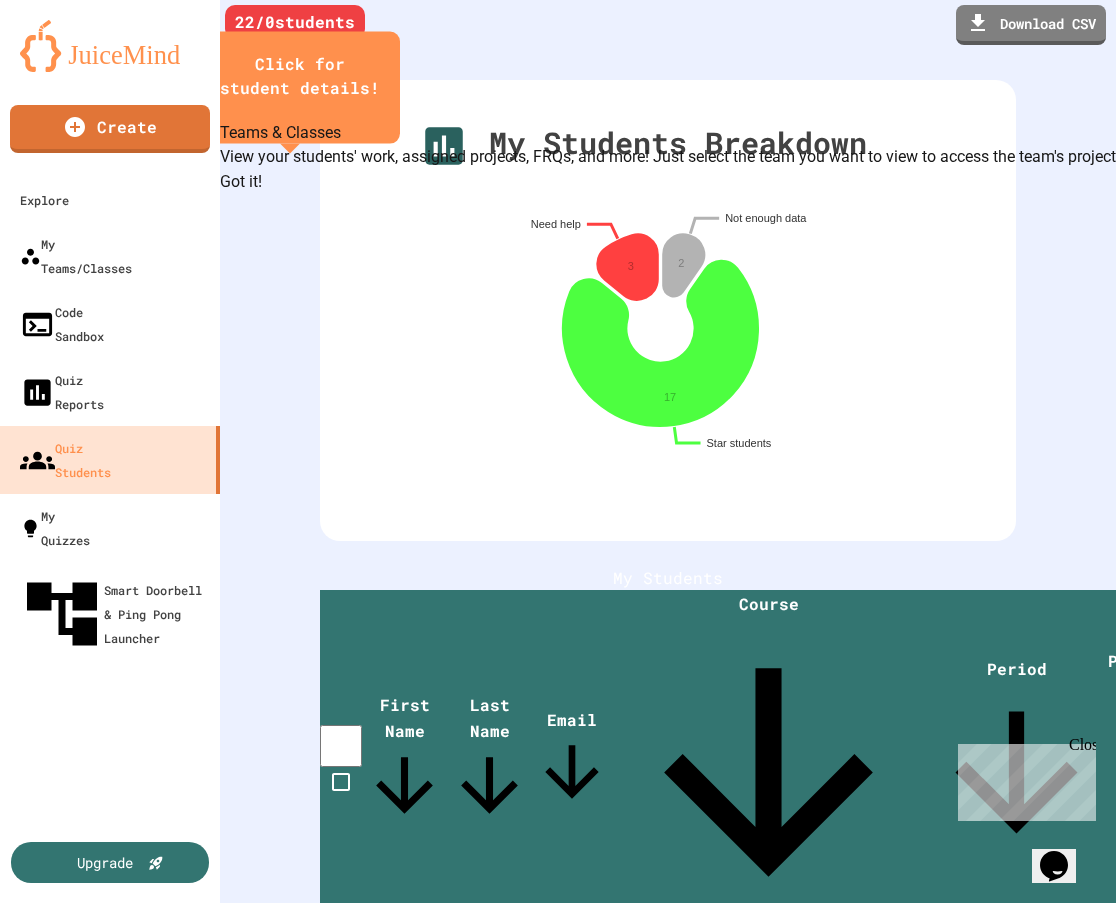 click on "Got it!" at bounding box center (241, 182) 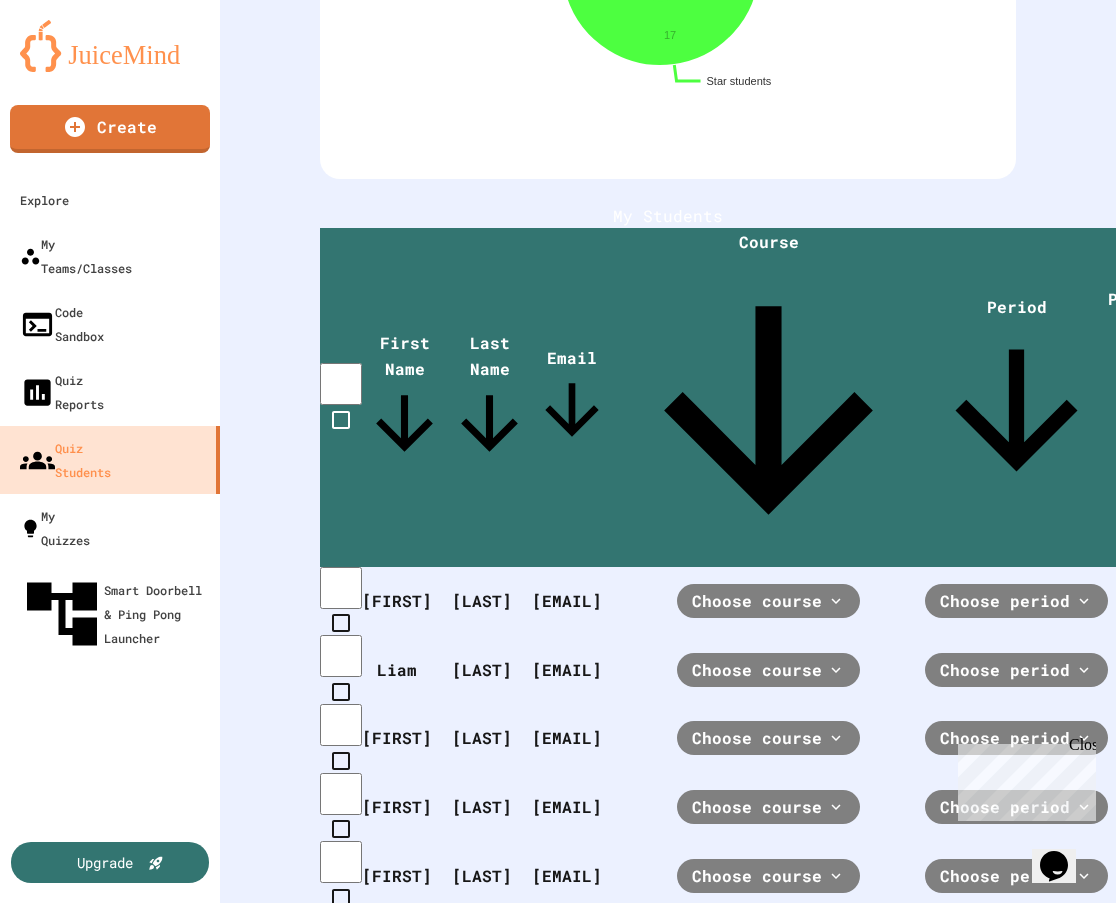 scroll, scrollTop: 0, scrollLeft: 0, axis: both 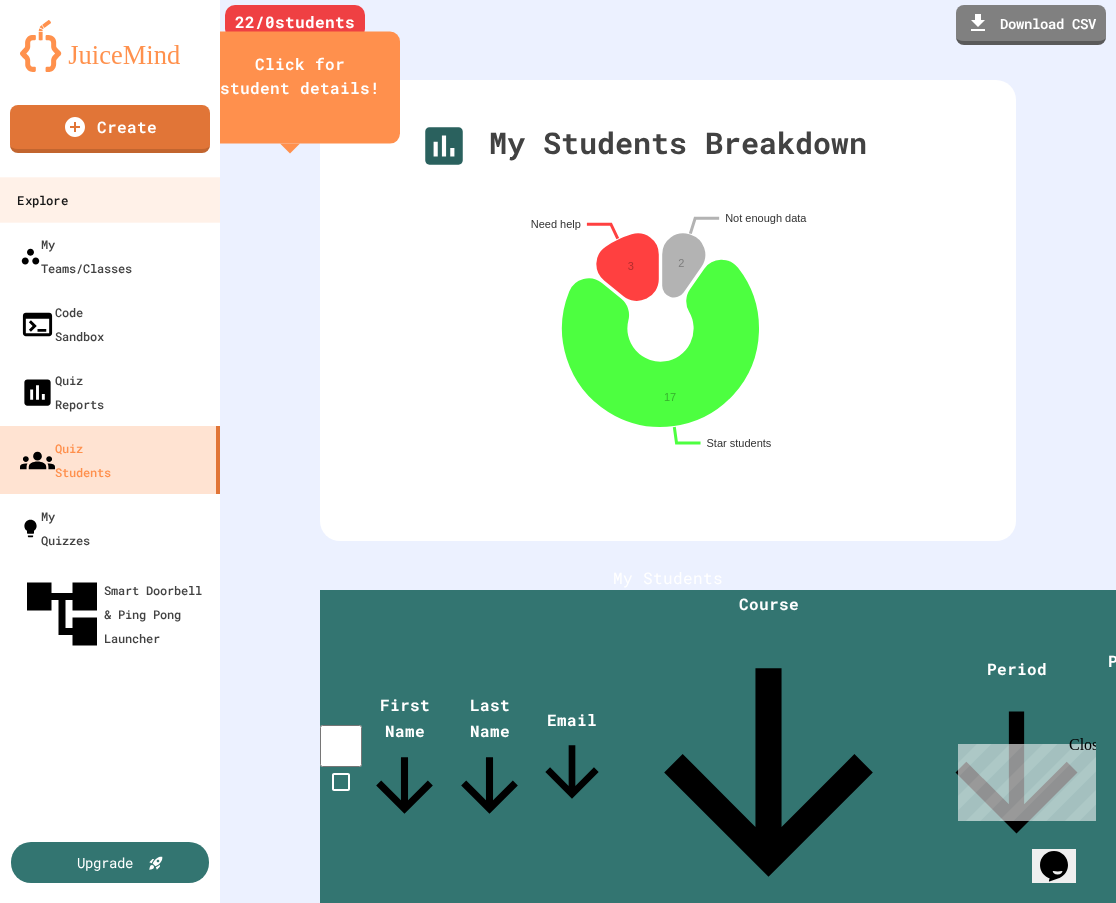 click on "Explore" at bounding box center (42, 200) 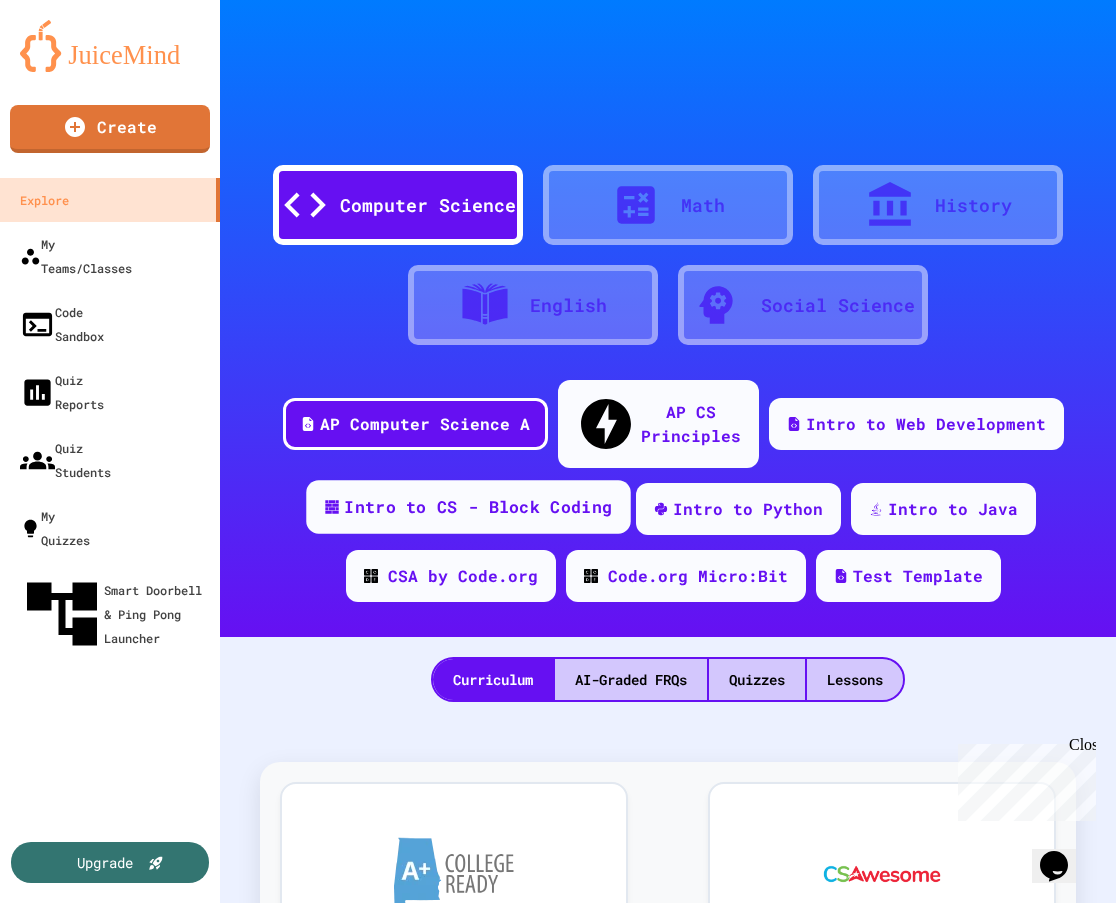 click on "Intro to CS - Block Coding" at bounding box center (478, 507) 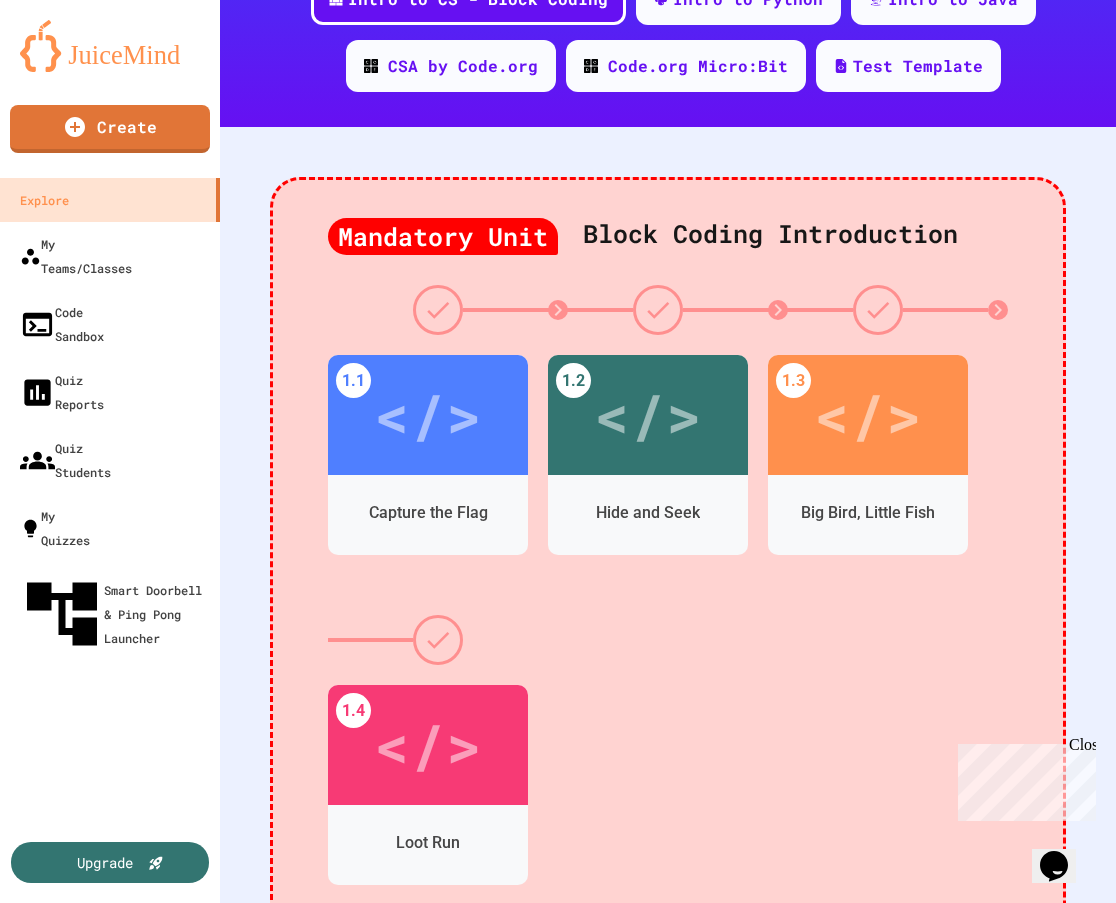 scroll, scrollTop: 600, scrollLeft: 0, axis: vertical 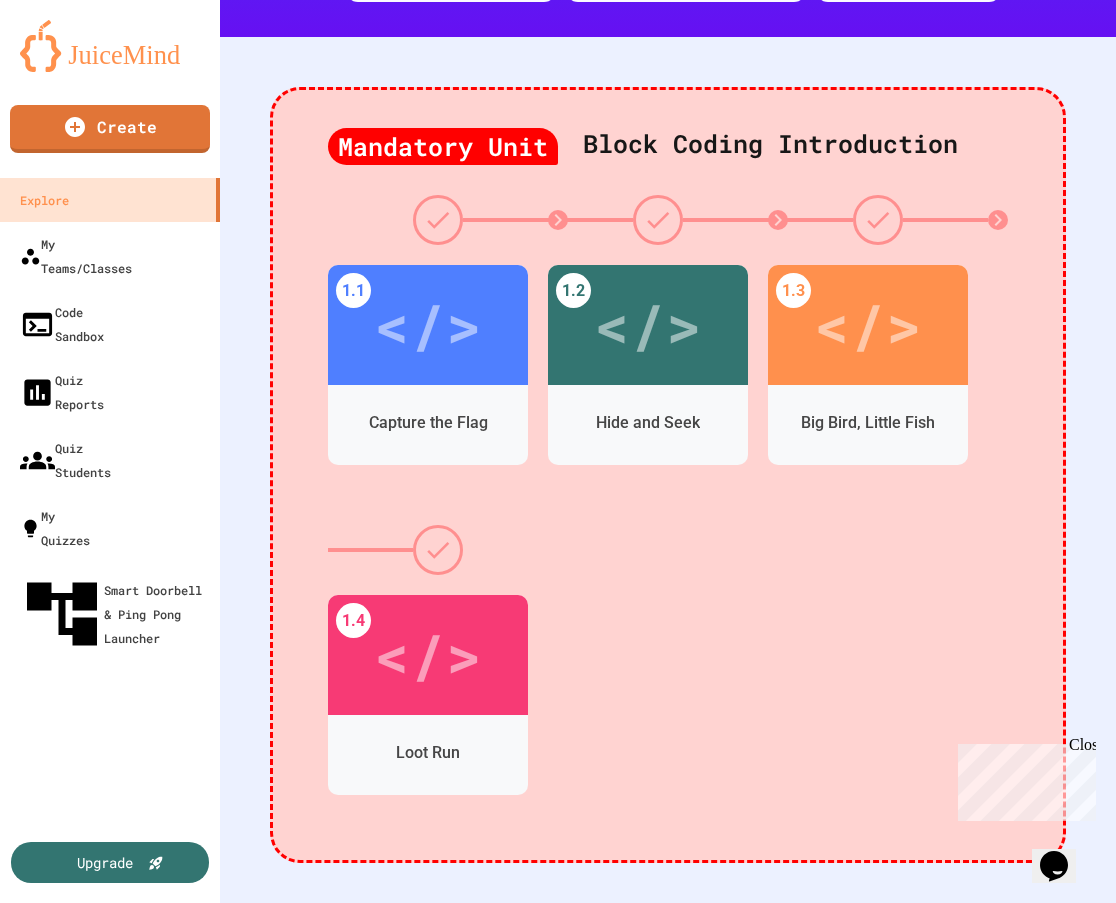 click on "Close" at bounding box center (1081, 748) 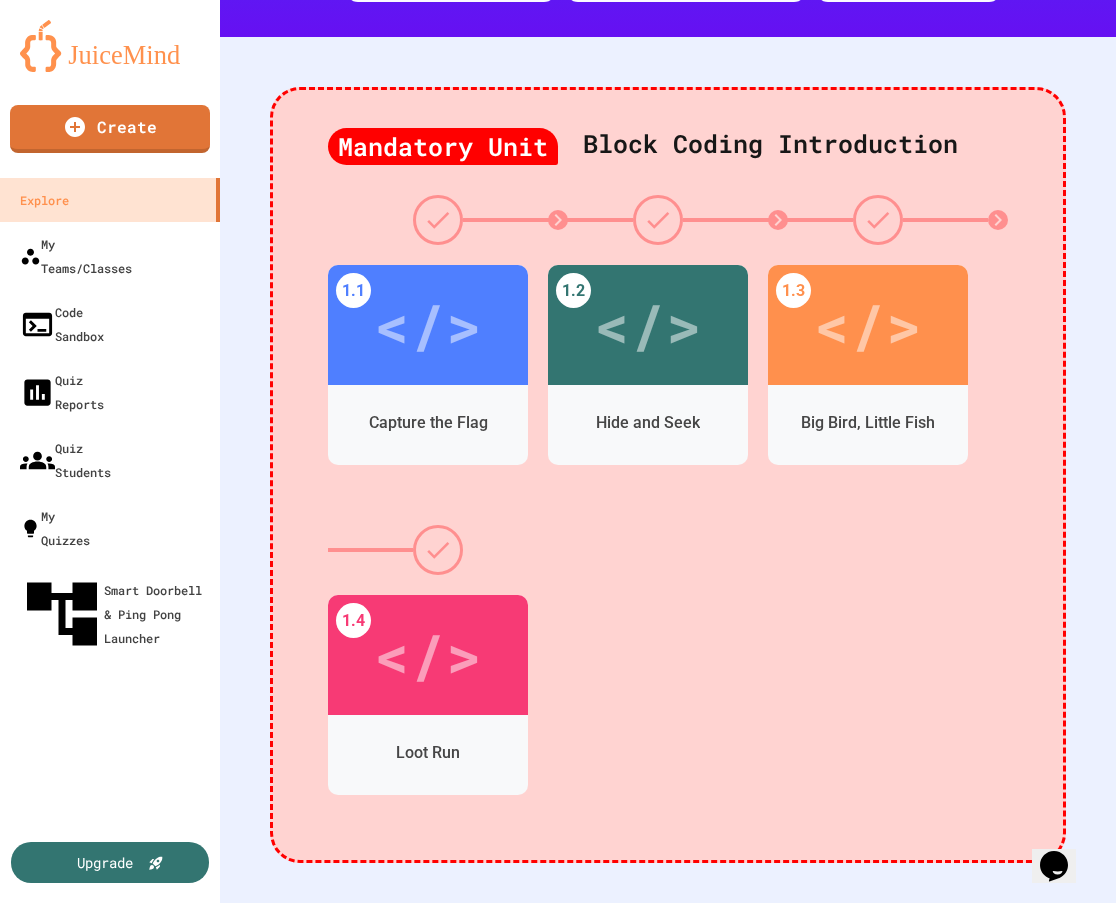click on "Mandatory Unit Block Coding Introduction 1.1 </> Capture the Flag 1.2 </> Hide and Seek 1.3 </> Big Bird, Little Fish 1.4 </> Loot Run Unit 2 Repeat Loops 2.1 </> Repeat-do blocks 2.2 </> Repeat-until blocks Unit 3 Conditions 3.1 </> If Statements 3.2 </> If Else Statements Unit 4 Functions 4.1 </> Calling Functions 4.2 </> Writing Functions Unit 5 Variables 5.1 </> Calling variables 5.2 </> Creating Variables" at bounding box center (668, 1215) 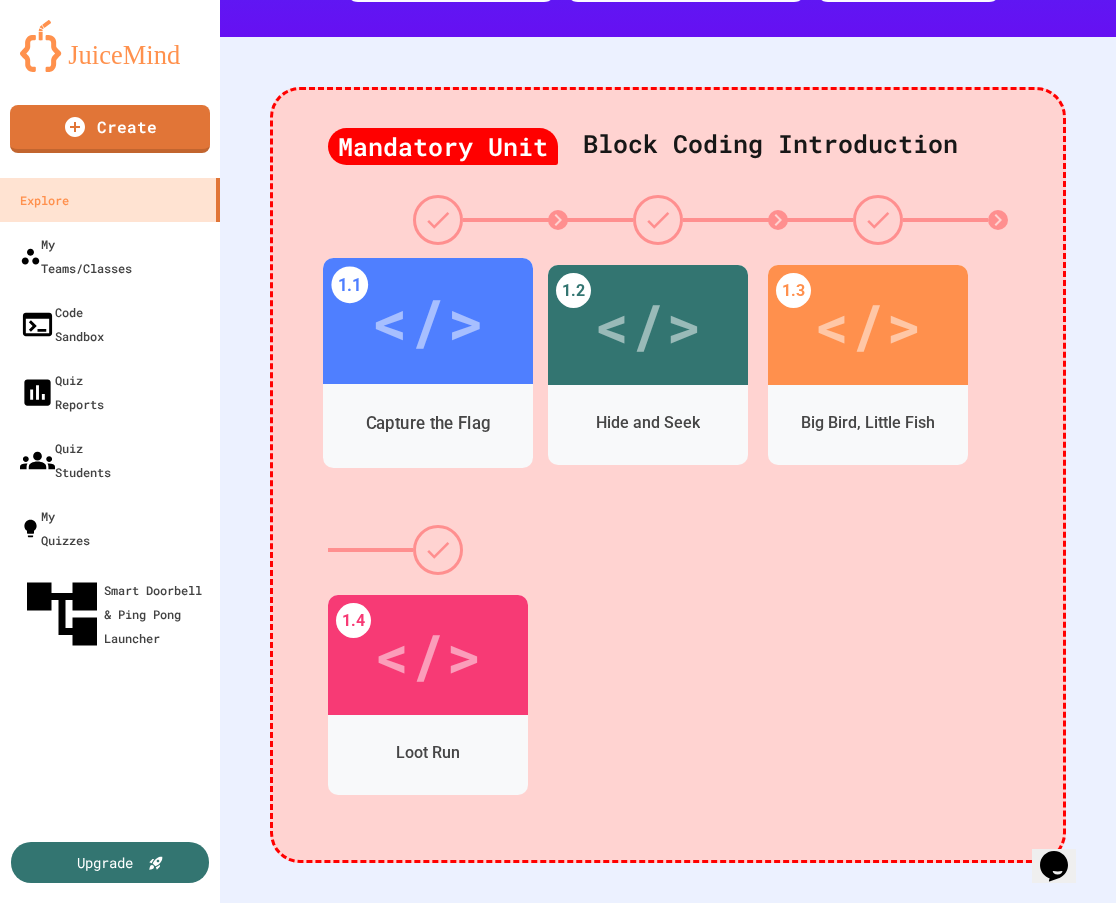 click on "Capture the Flag" at bounding box center (428, 423) 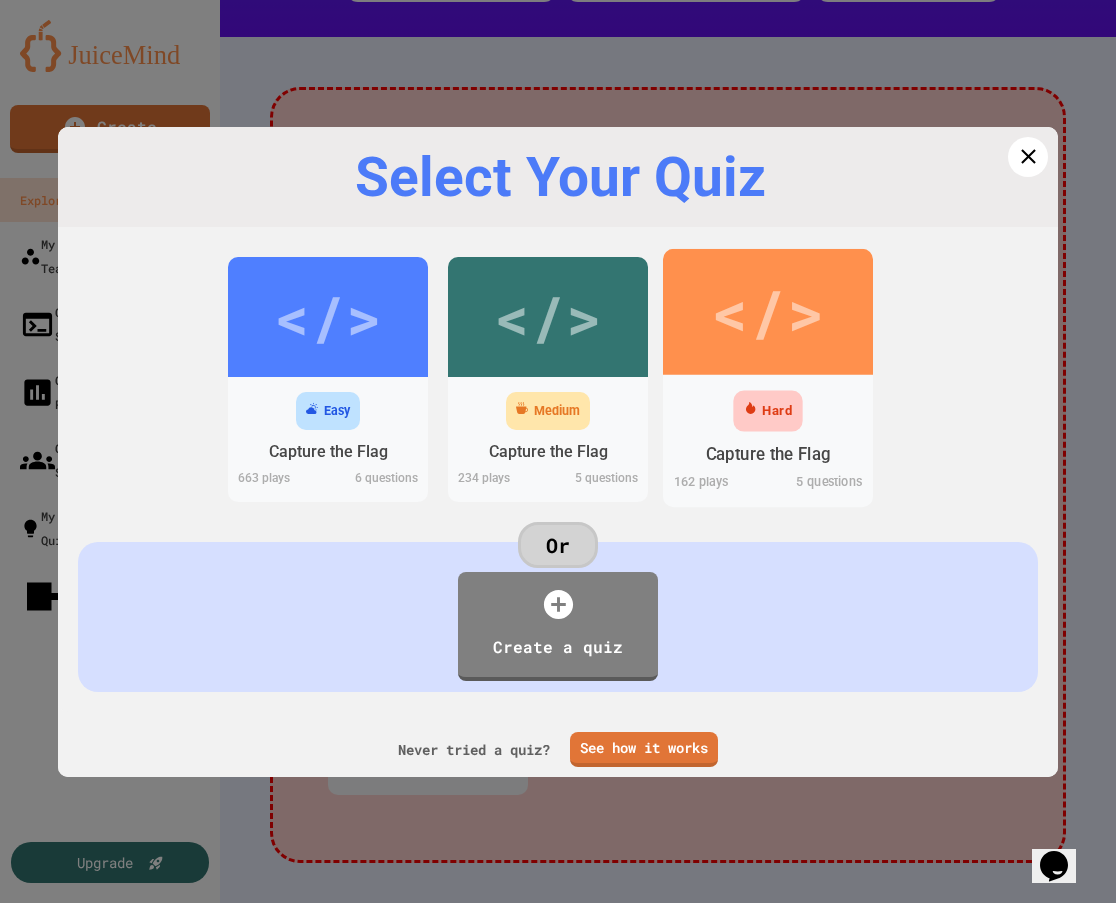 click on "Capture the Flag" at bounding box center (768, 454) 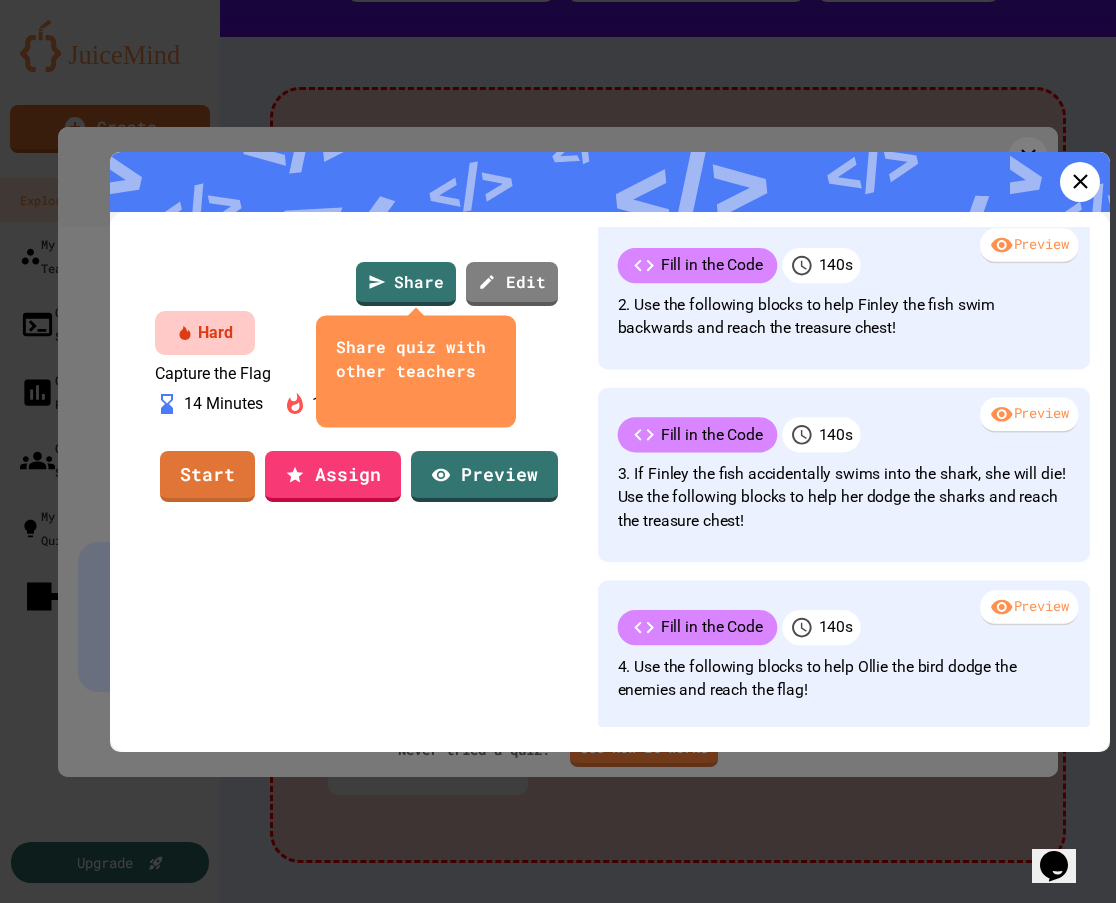 scroll, scrollTop: 200, scrollLeft: 0, axis: vertical 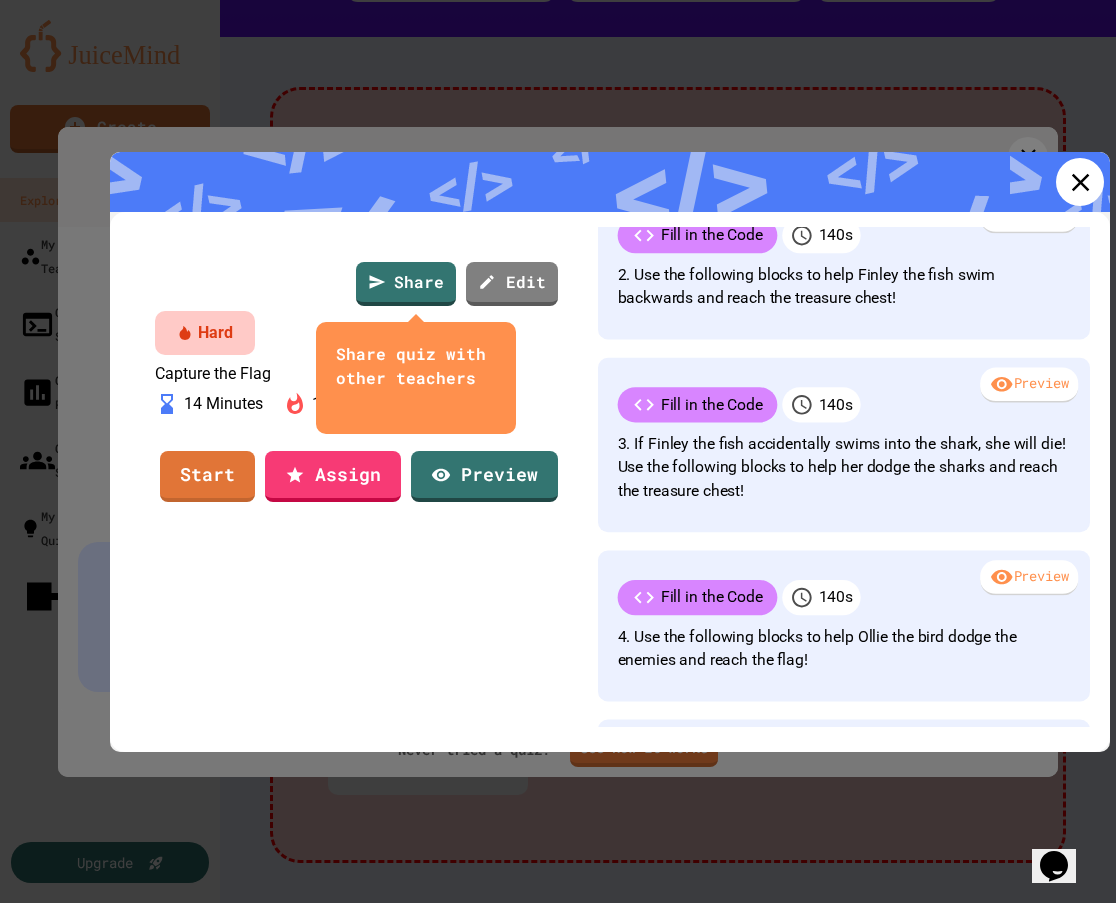 click at bounding box center [1080, 182] 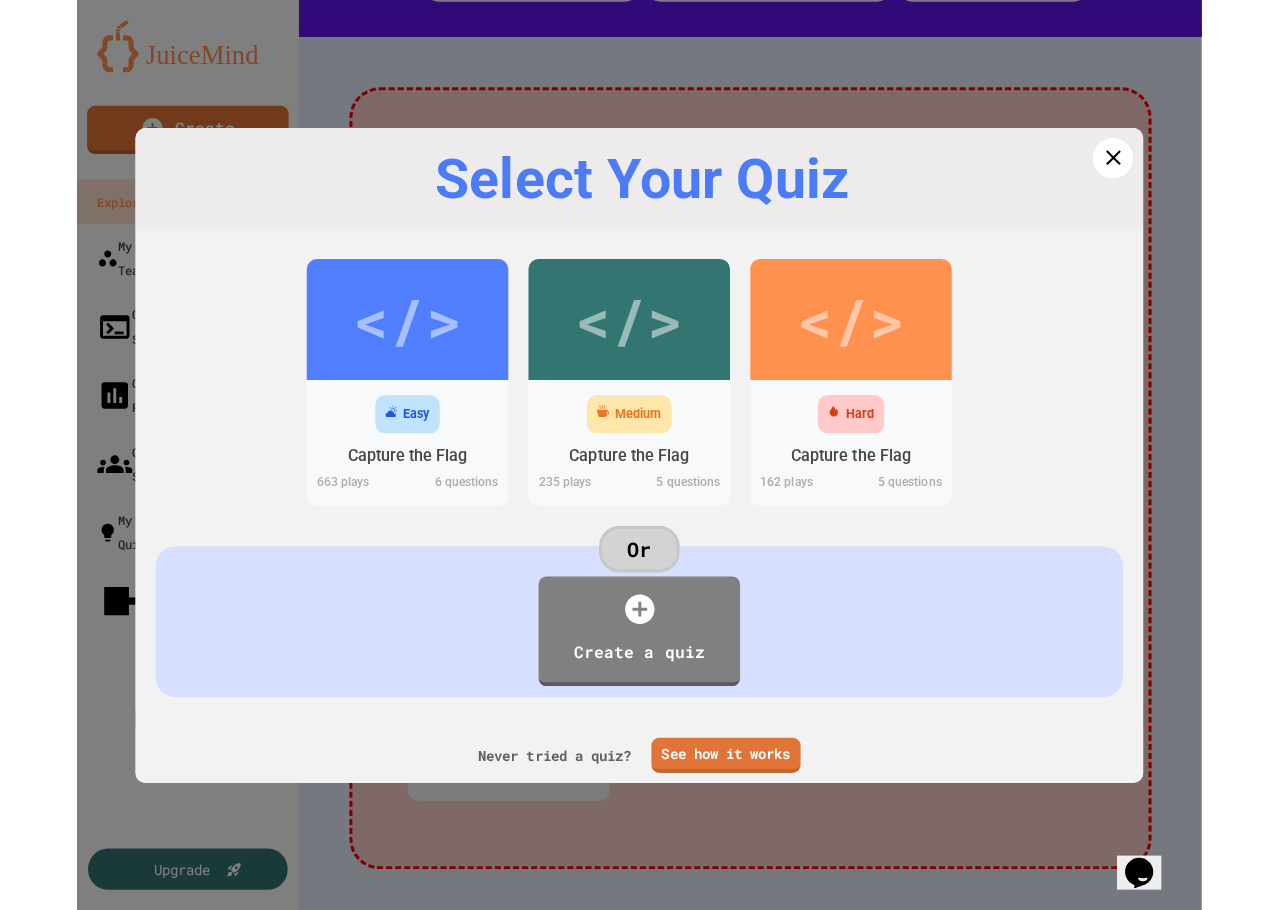 scroll, scrollTop: 29, scrollLeft: 0, axis: vertical 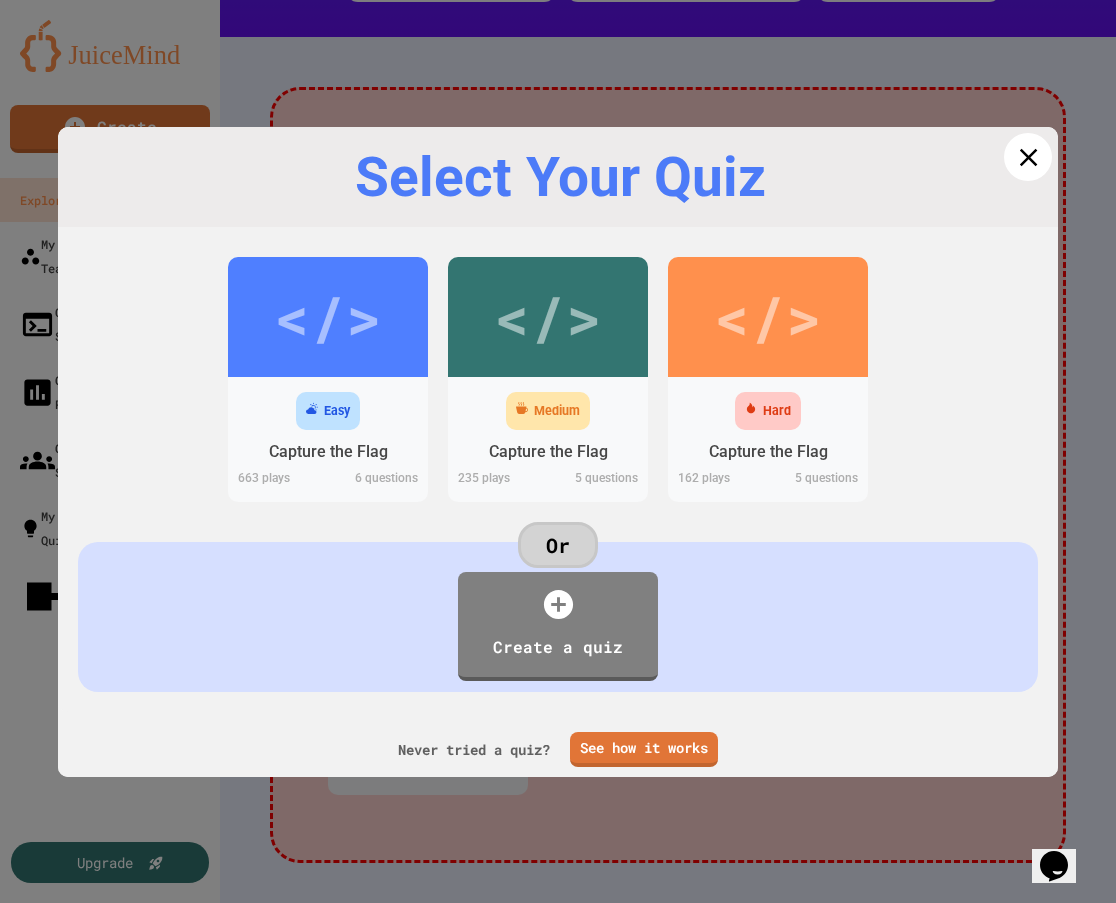 click 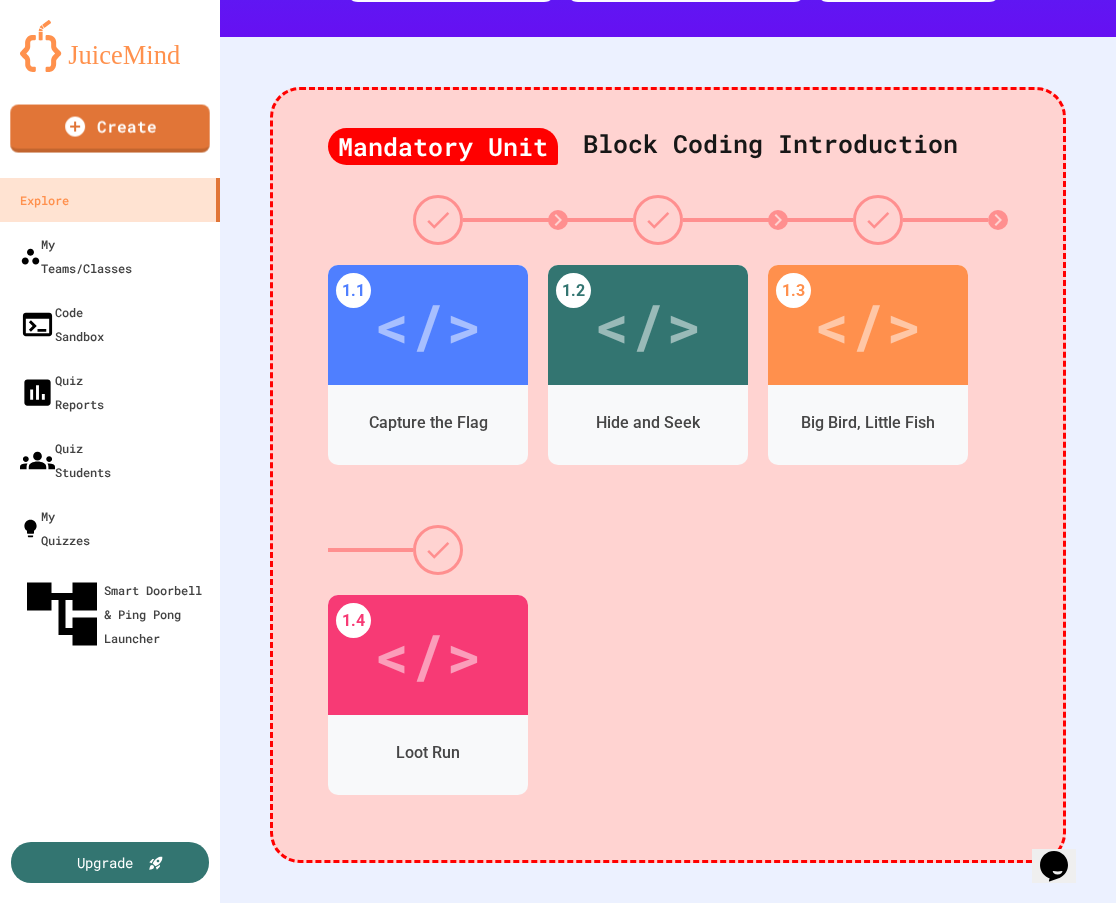 click at bounding box center [110, 45] 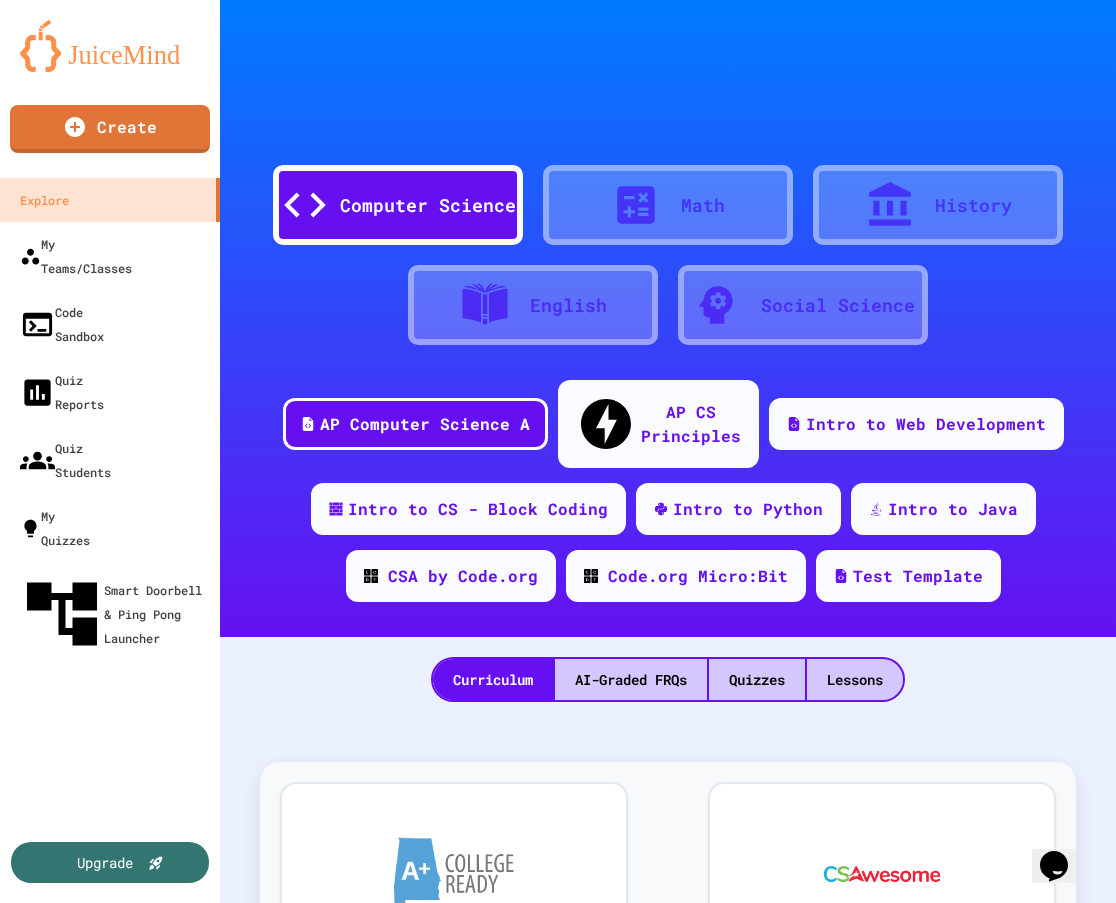 click at bounding box center [110, 46] 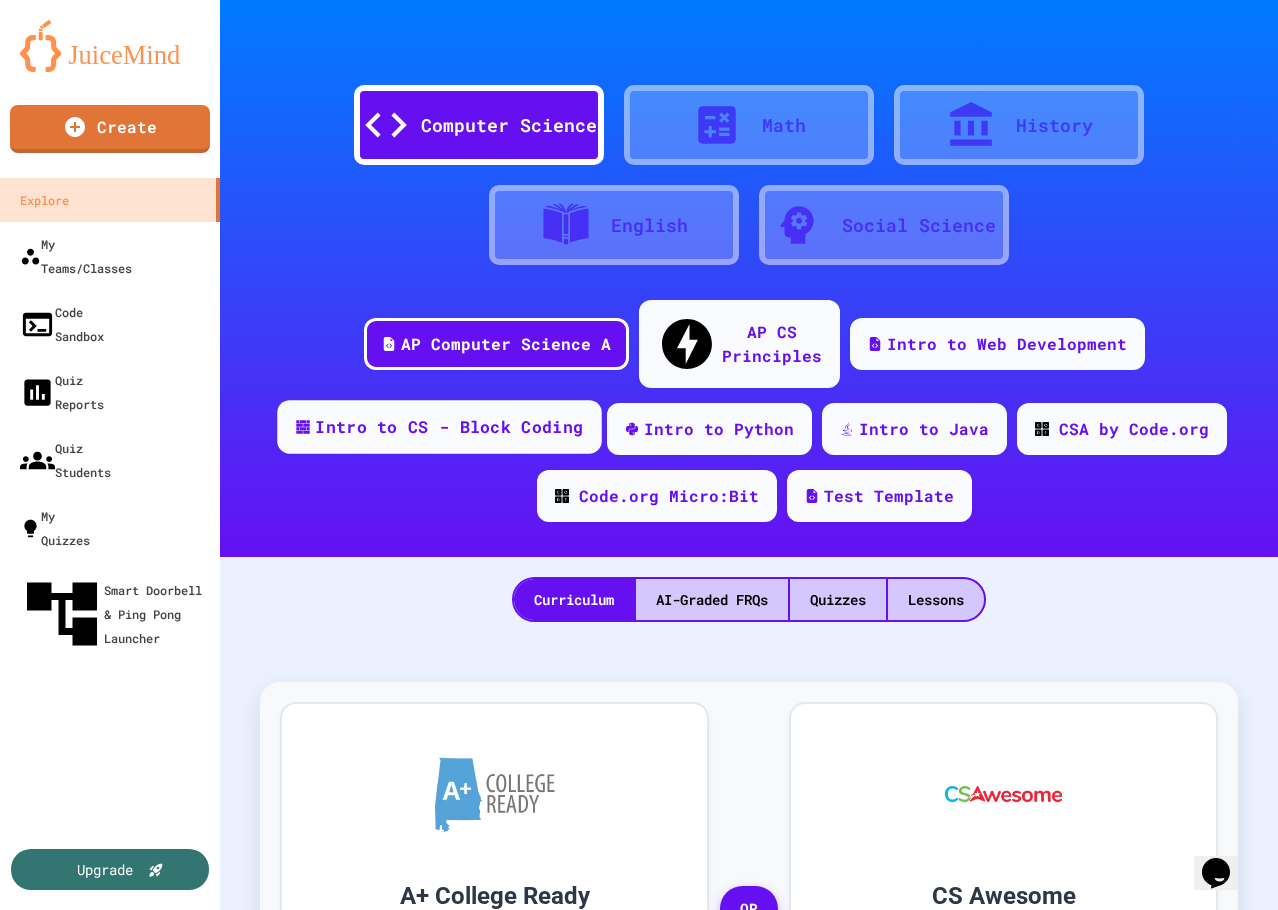 click on "Intro to CS - Block Coding" at bounding box center [449, 427] 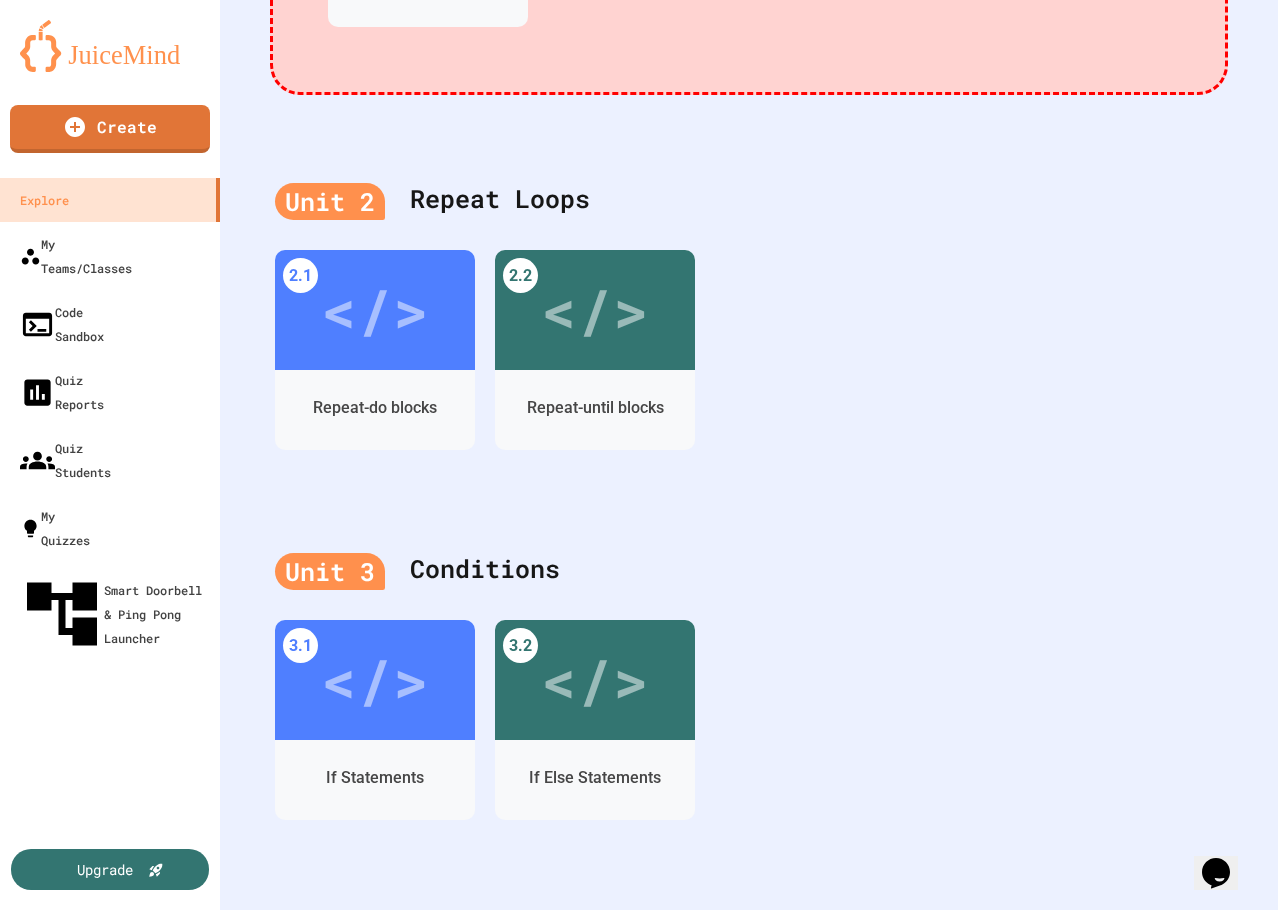 scroll, scrollTop: 1283, scrollLeft: 0, axis: vertical 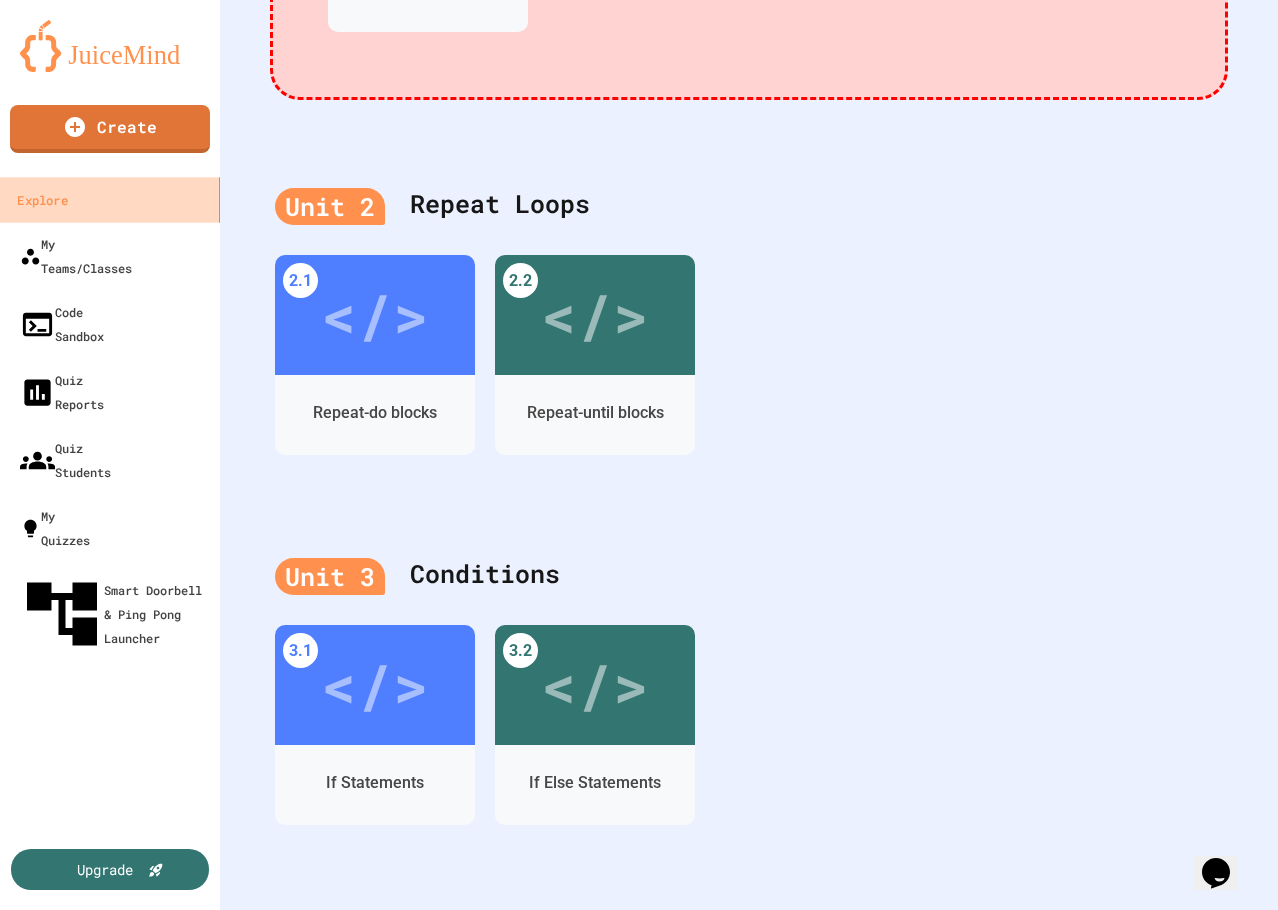 click on "Explore" at bounding box center [42, 200] 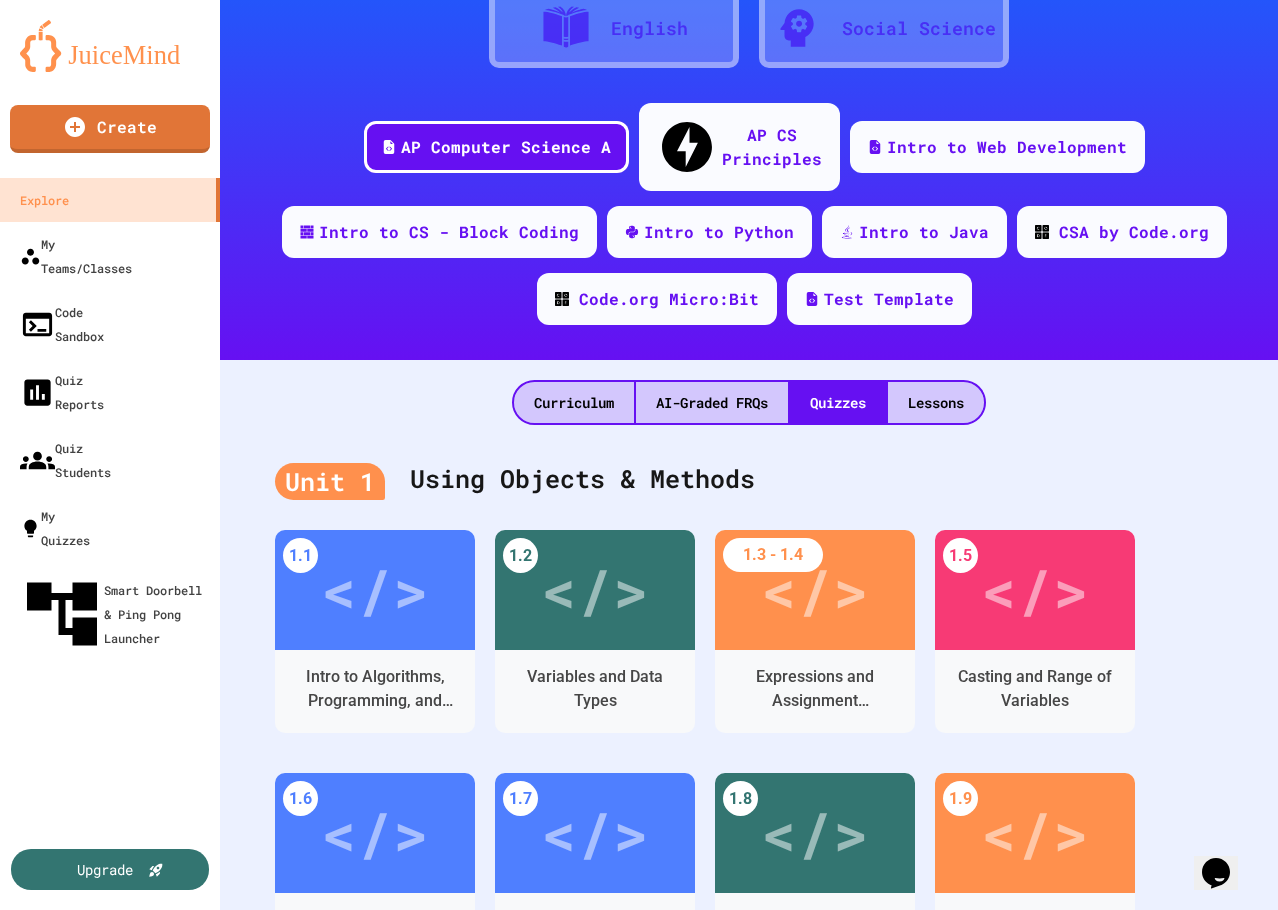 scroll, scrollTop: 200, scrollLeft: 0, axis: vertical 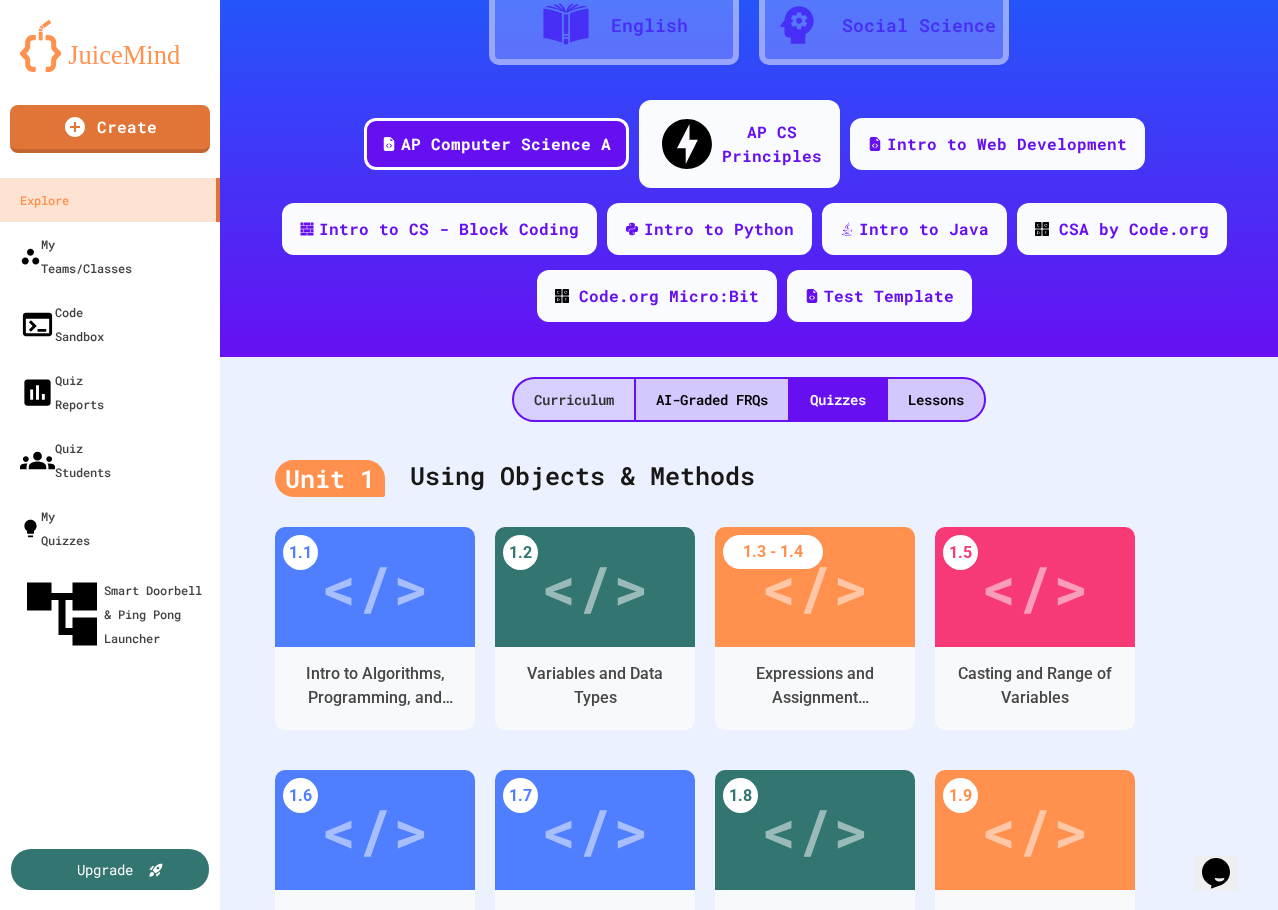 click on "Curriculum" at bounding box center (574, 399) 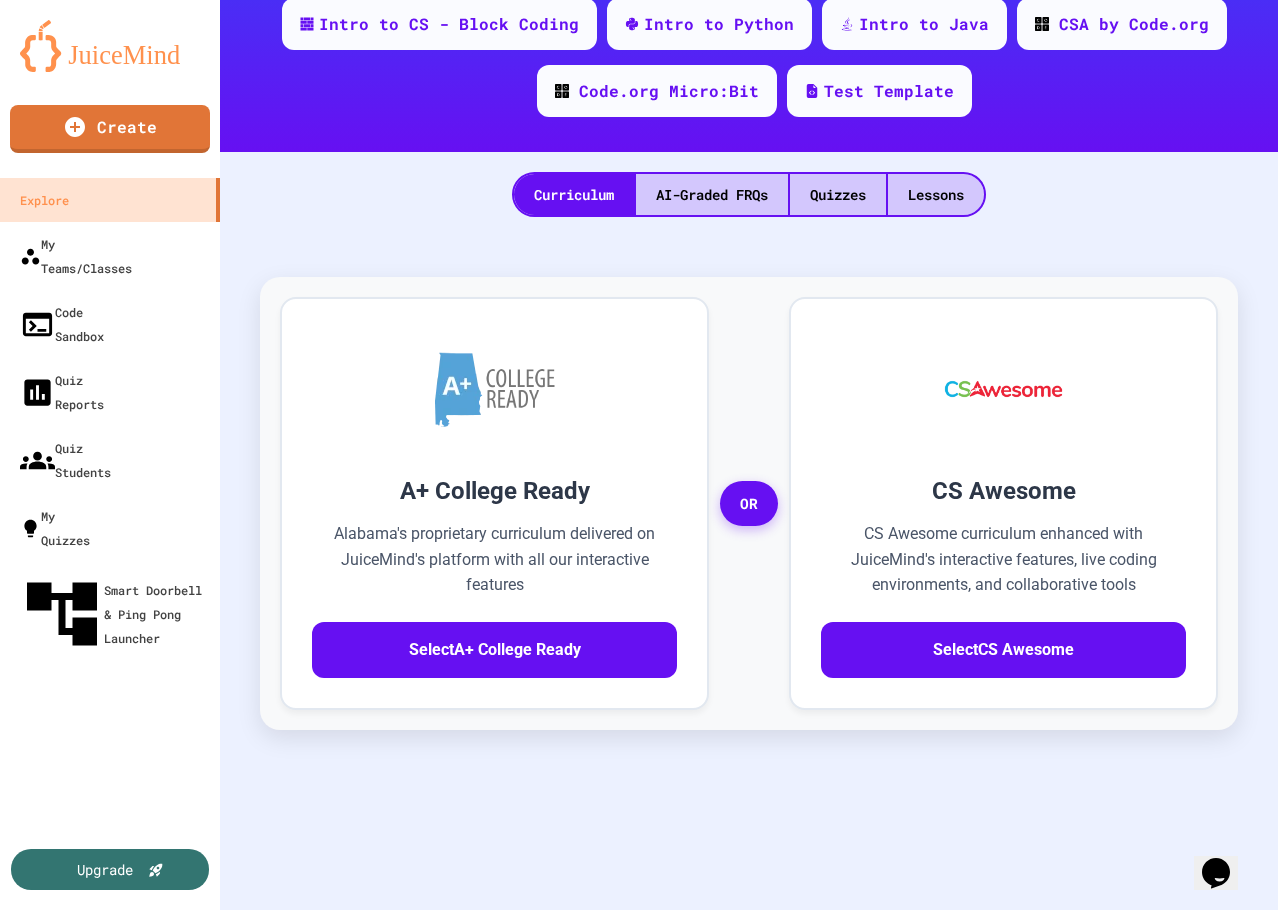 scroll, scrollTop: 500, scrollLeft: 0, axis: vertical 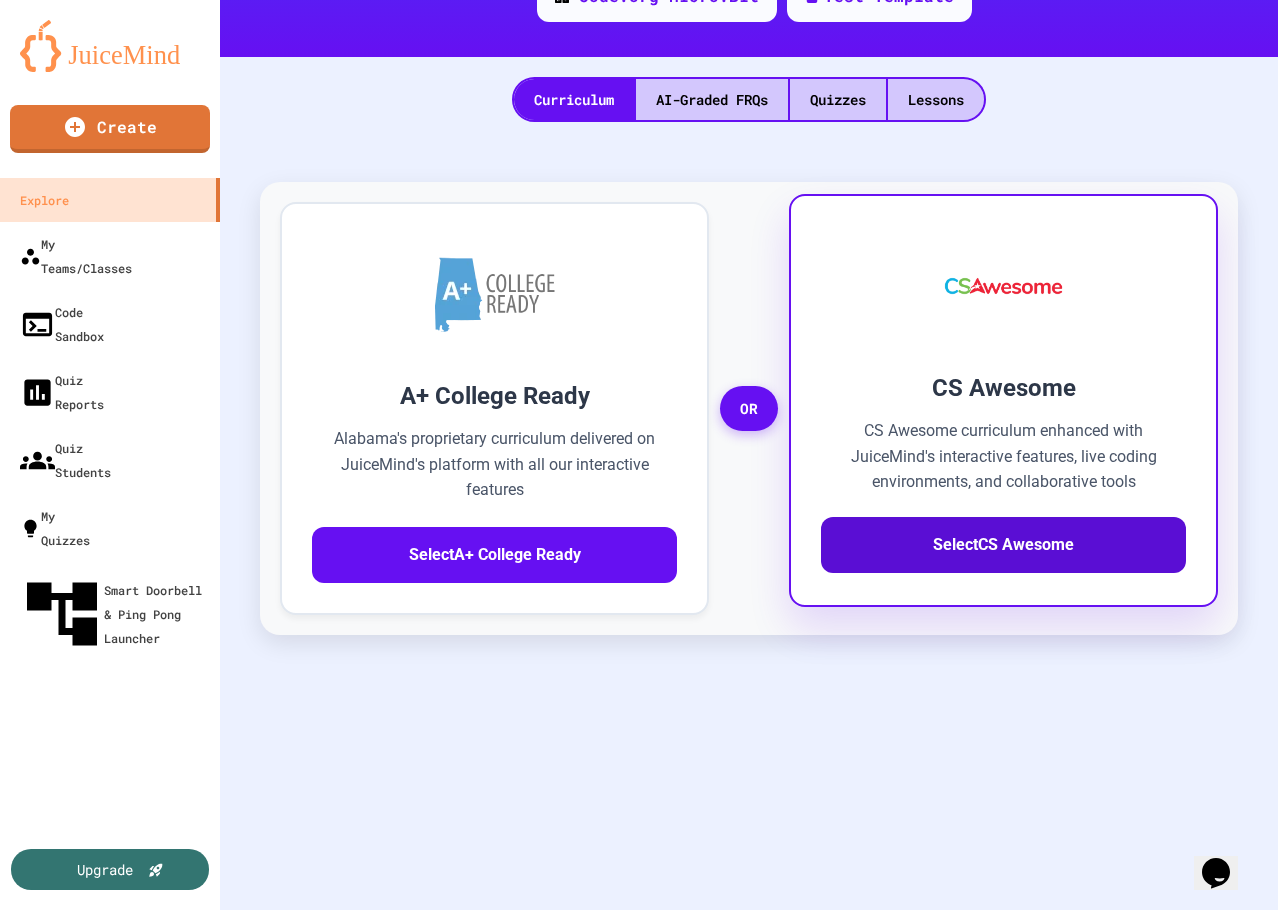 click on "Select  CS Awesome" at bounding box center [1003, 545] 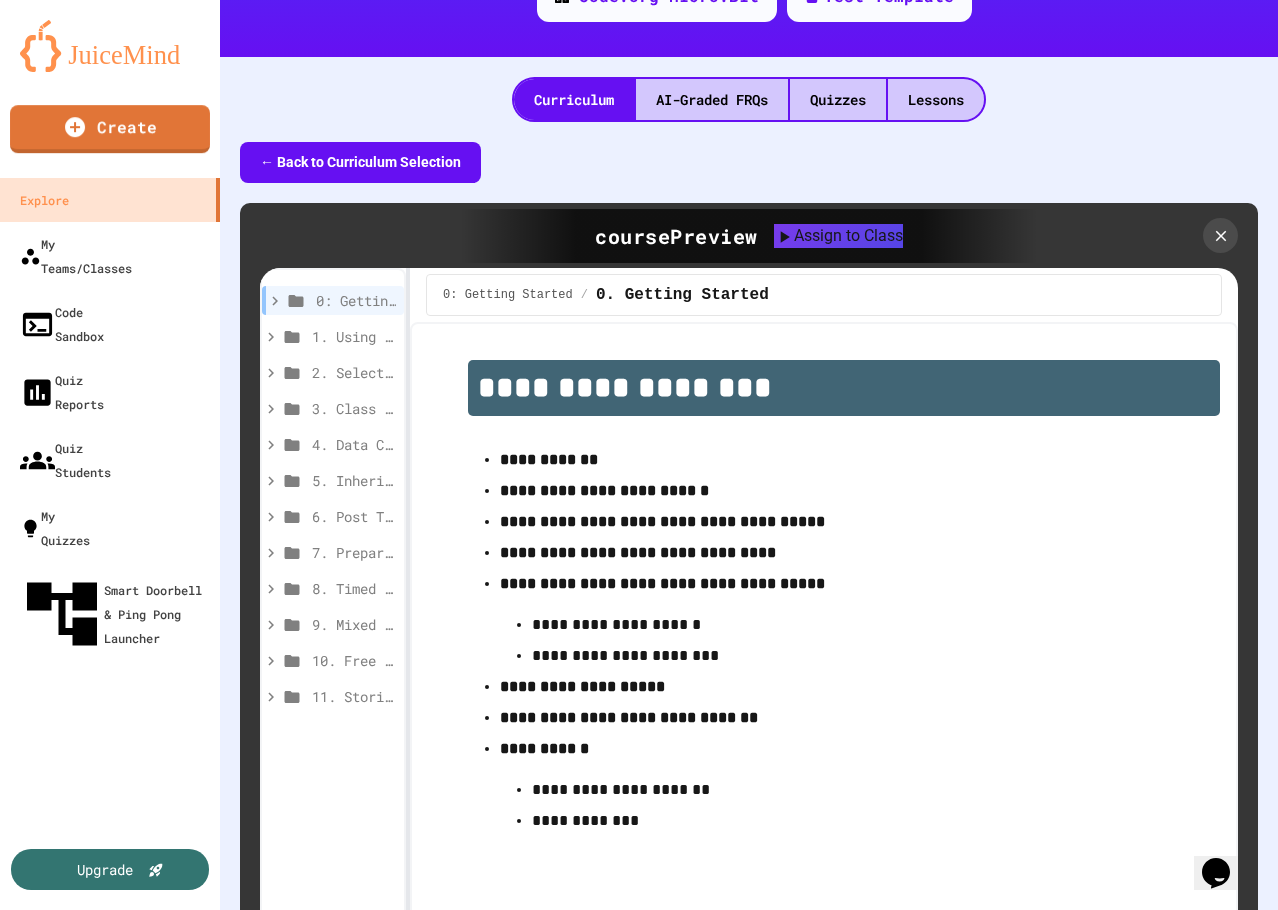 click on "← Back to Curriculum Selection" at bounding box center (360, 162) 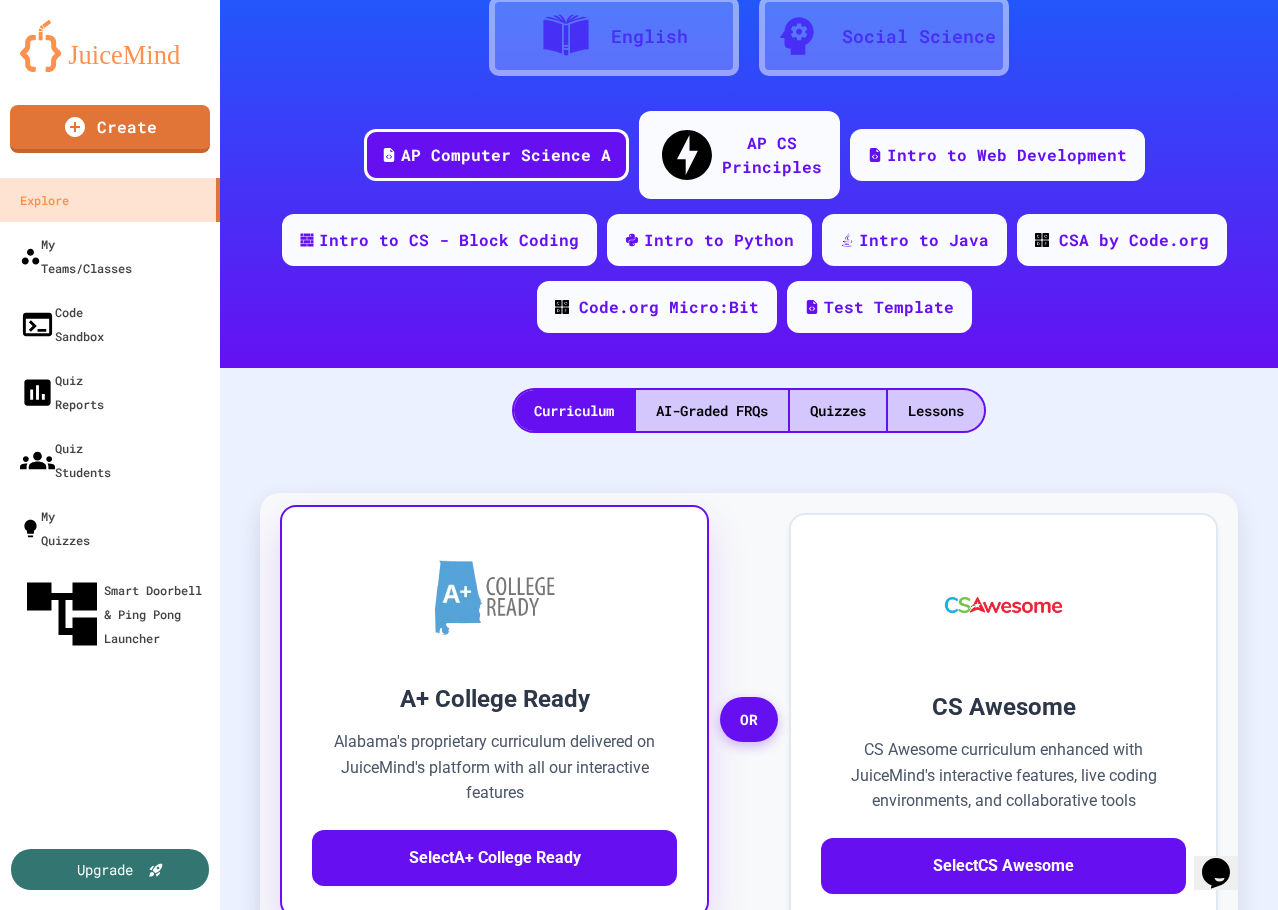 scroll, scrollTop: 100, scrollLeft: 0, axis: vertical 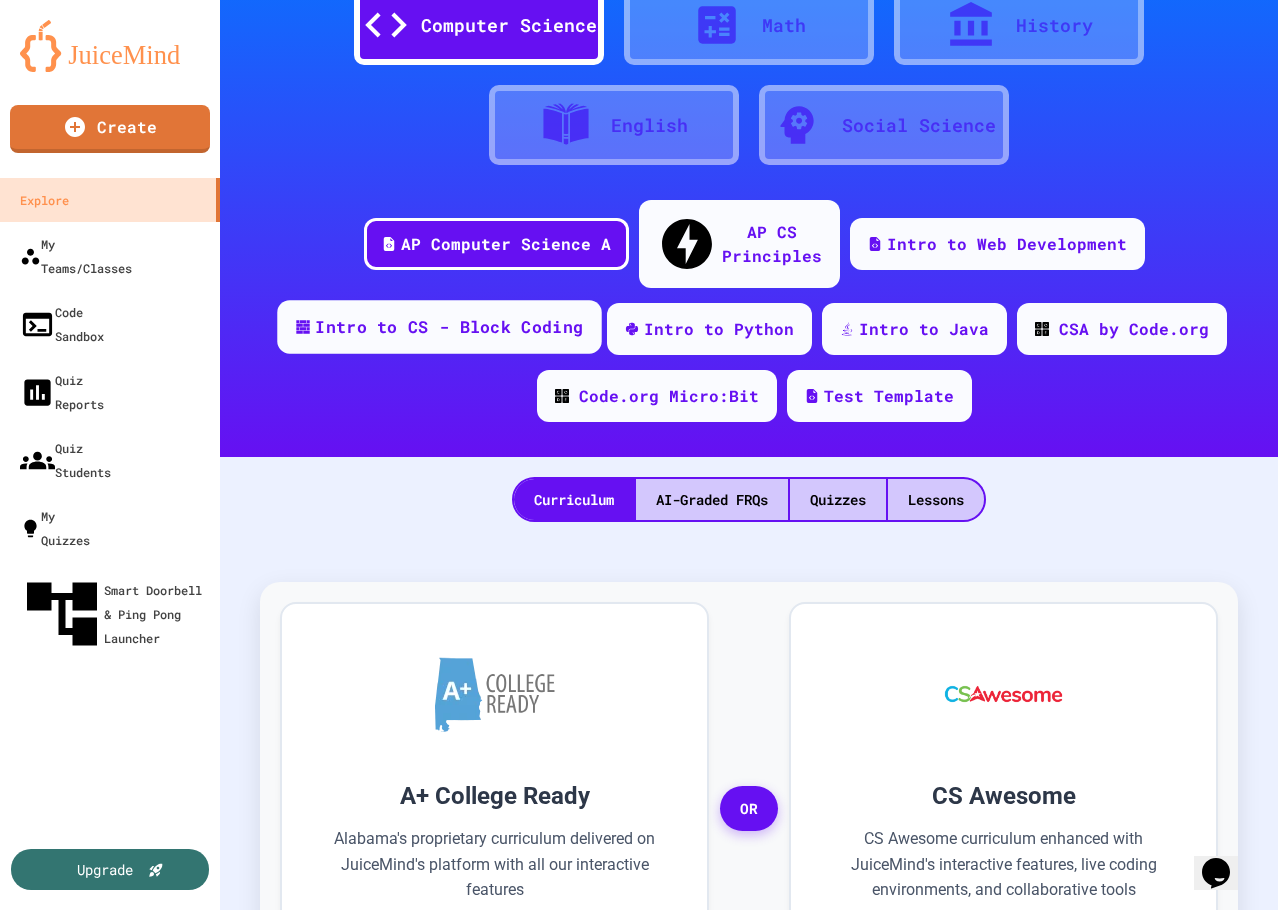click on "Intro to CS - Block Coding" at bounding box center [439, 327] 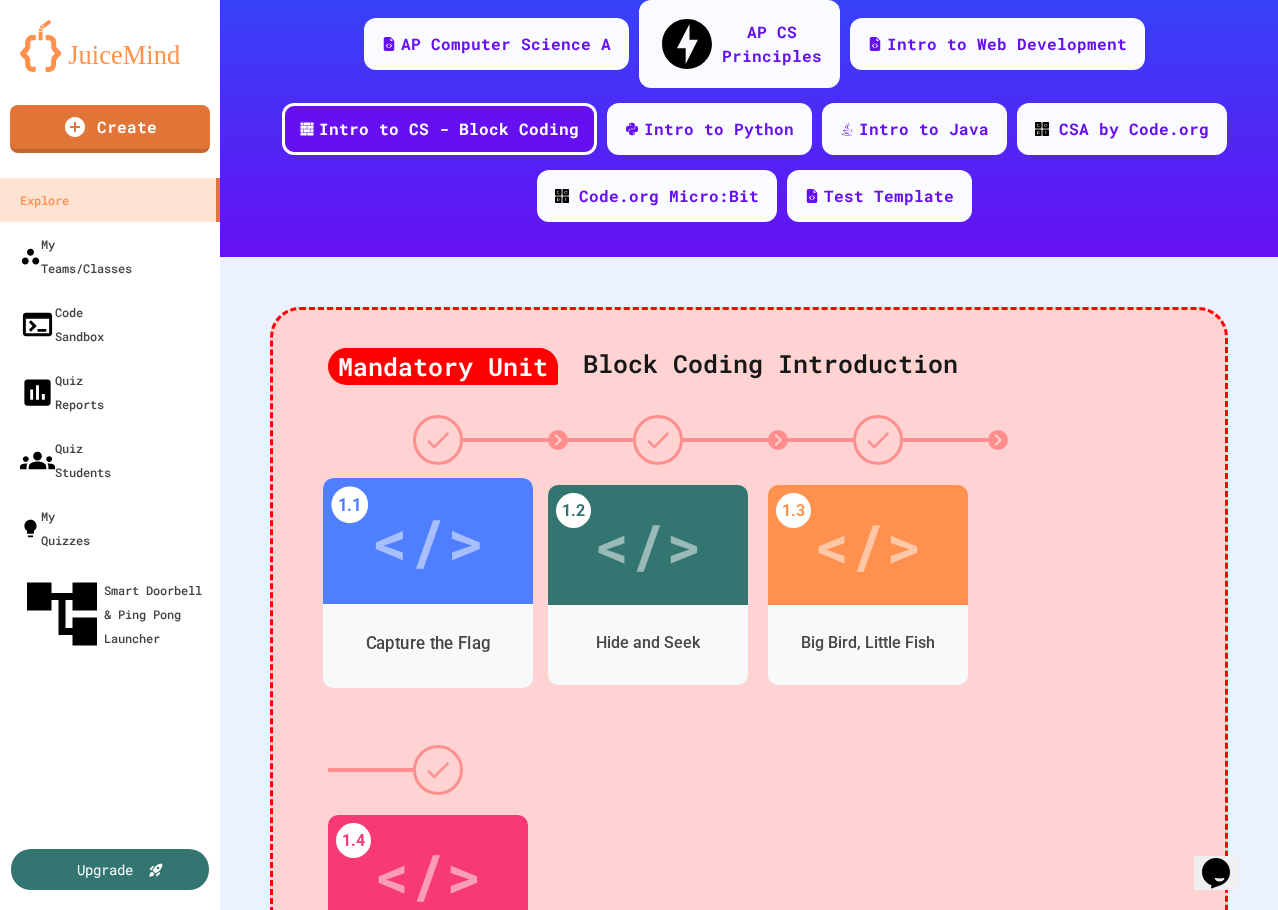 scroll, scrollTop: 200, scrollLeft: 0, axis: vertical 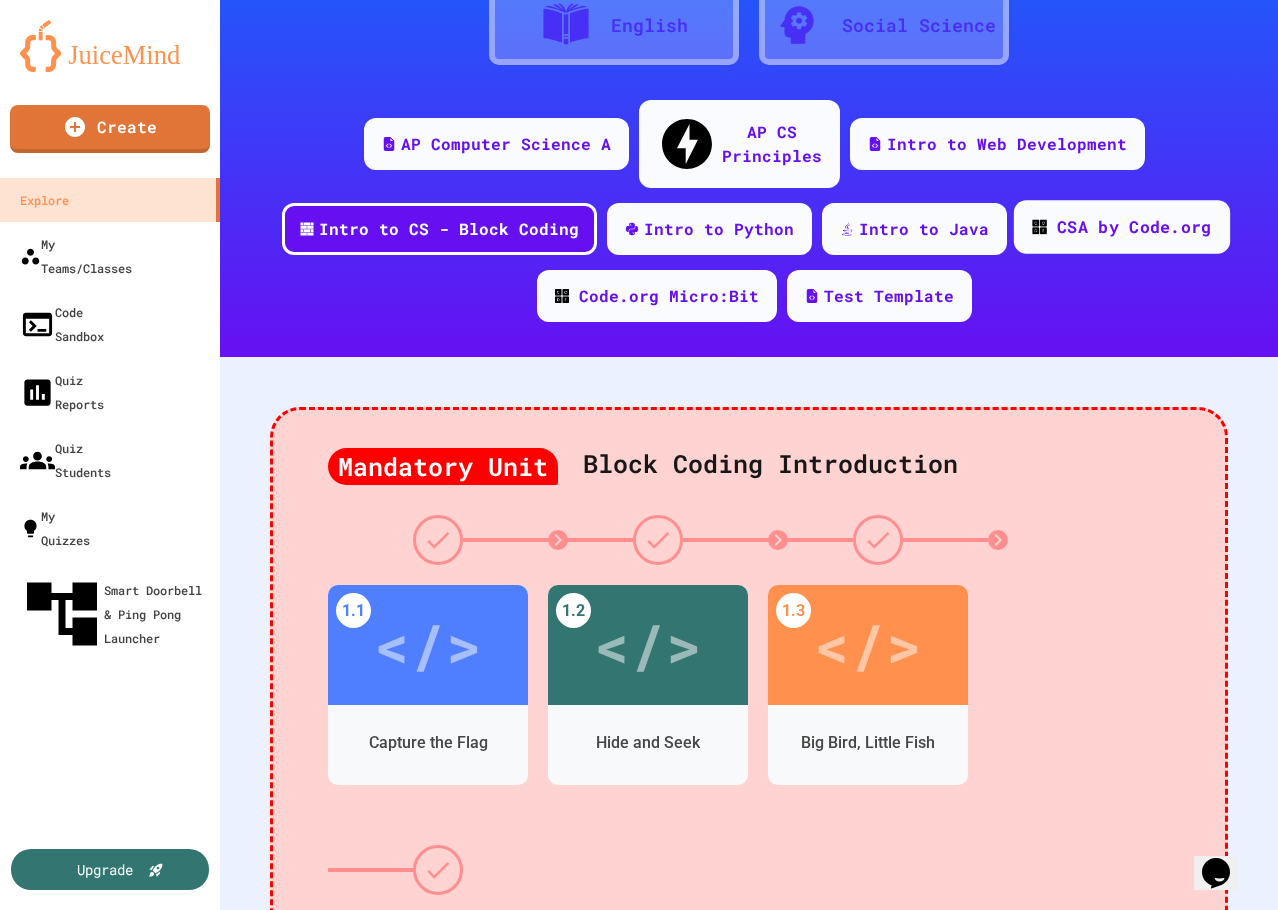 click on "CSA by Code.org" at bounding box center (1134, 227) 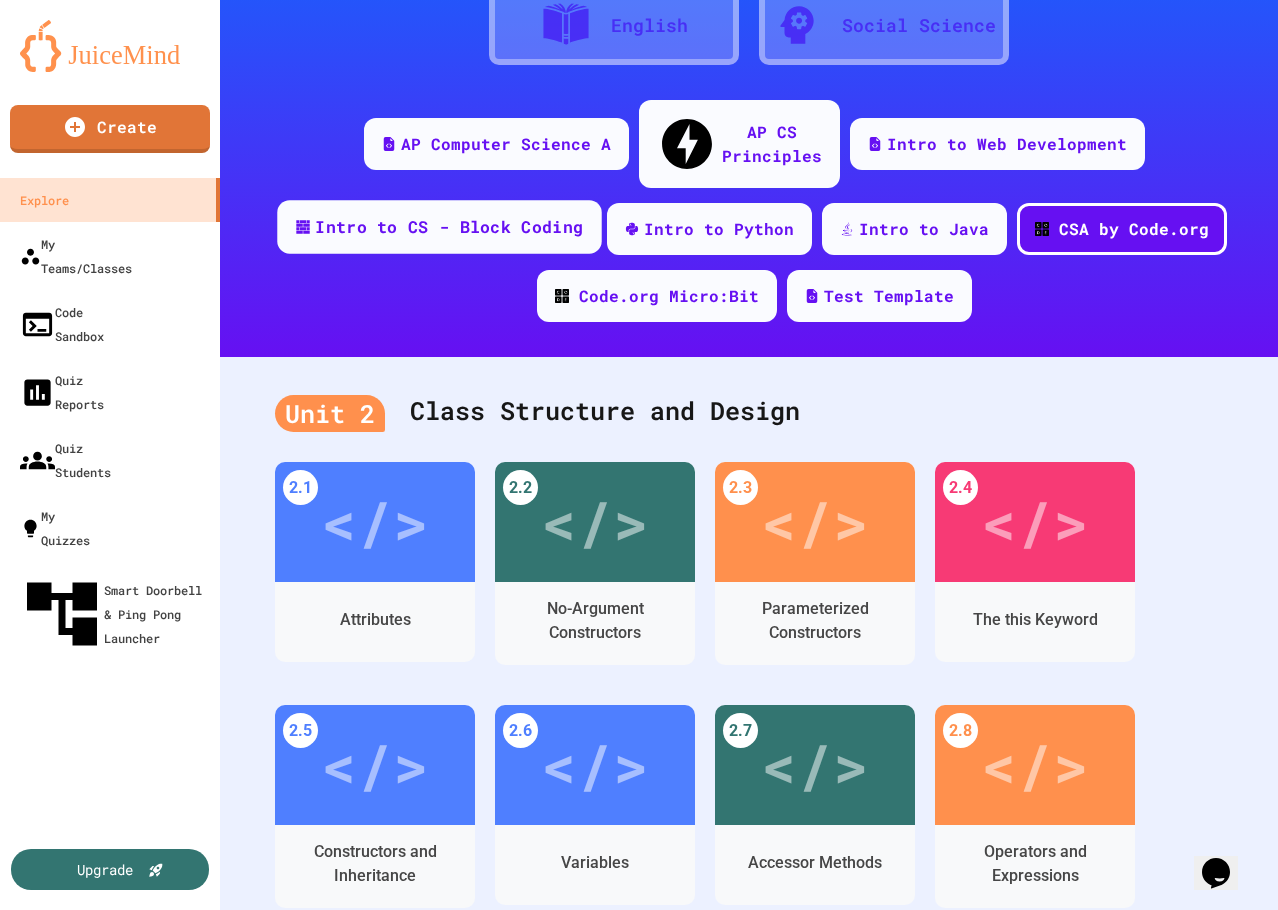click on "Intro to CS - Block Coding" at bounding box center (449, 227) 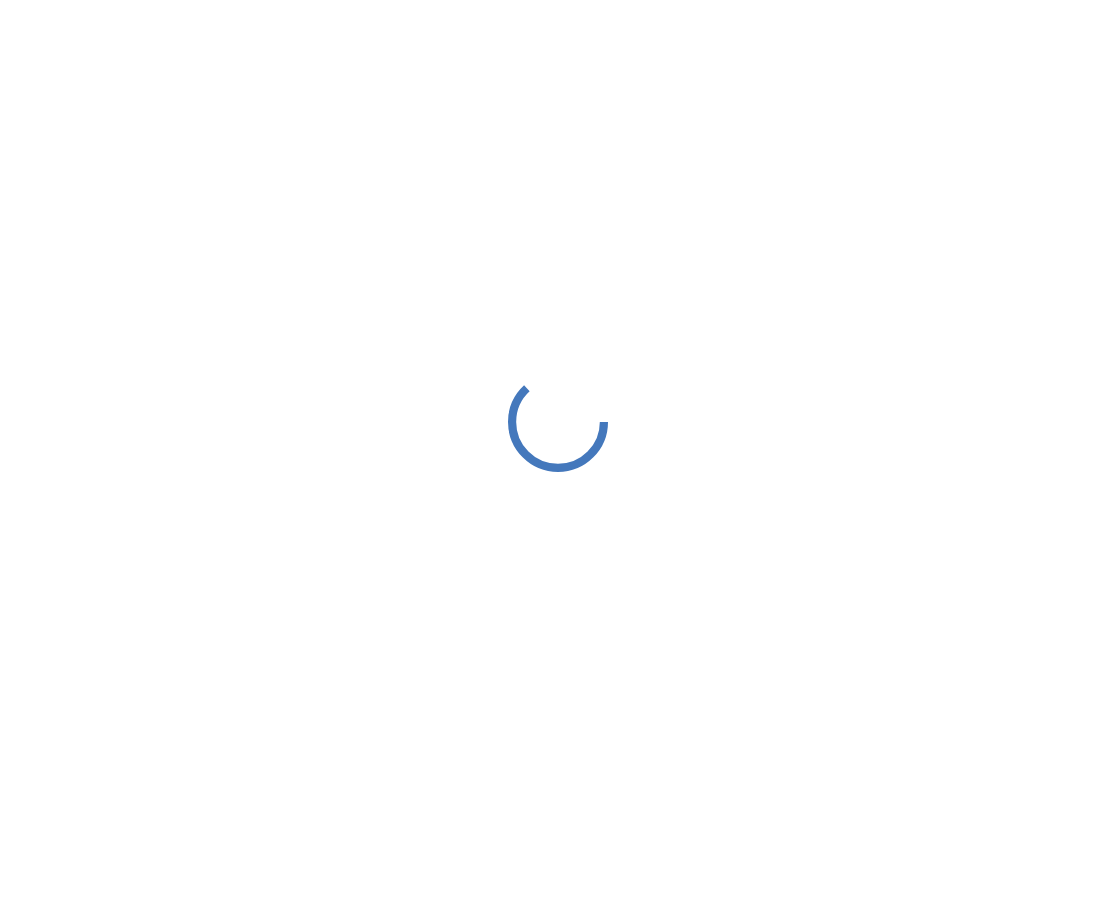 scroll, scrollTop: 0, scrollLeft: 0, axis: both 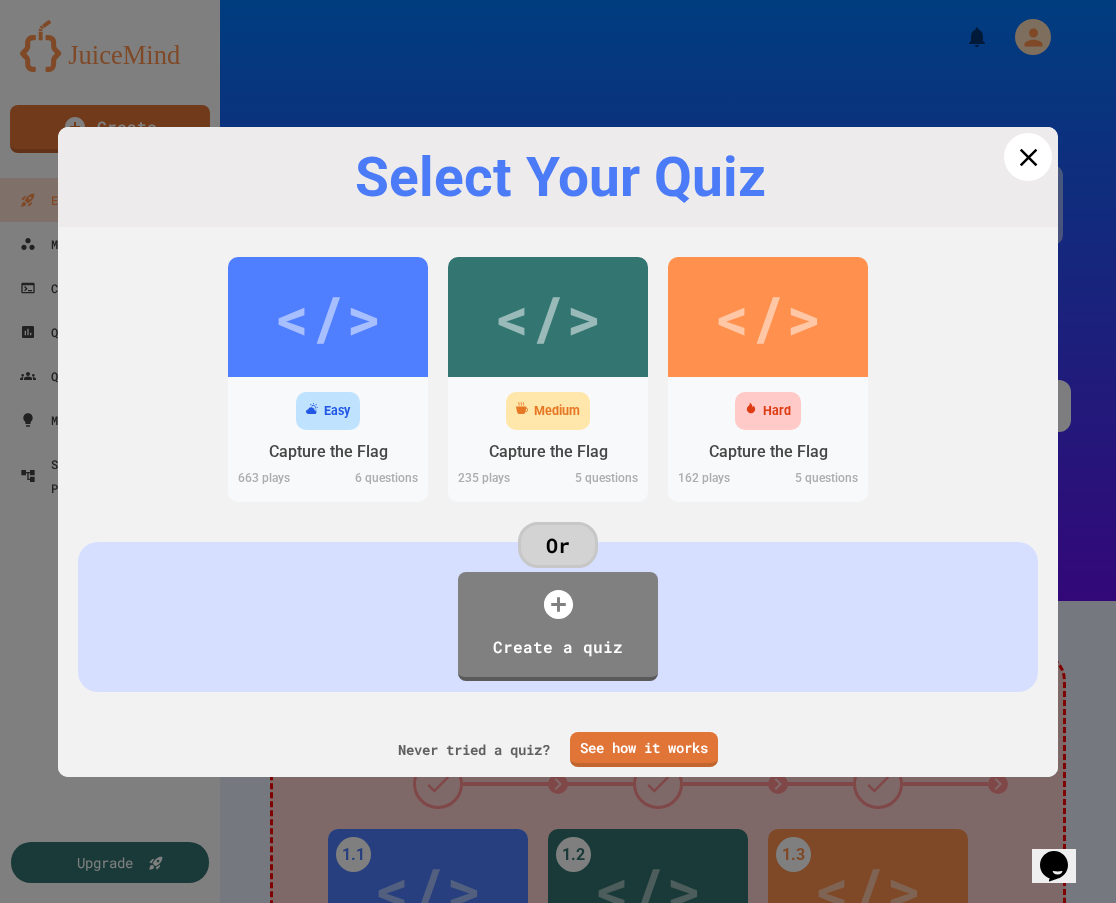 click at bounding box center [1028, 157] 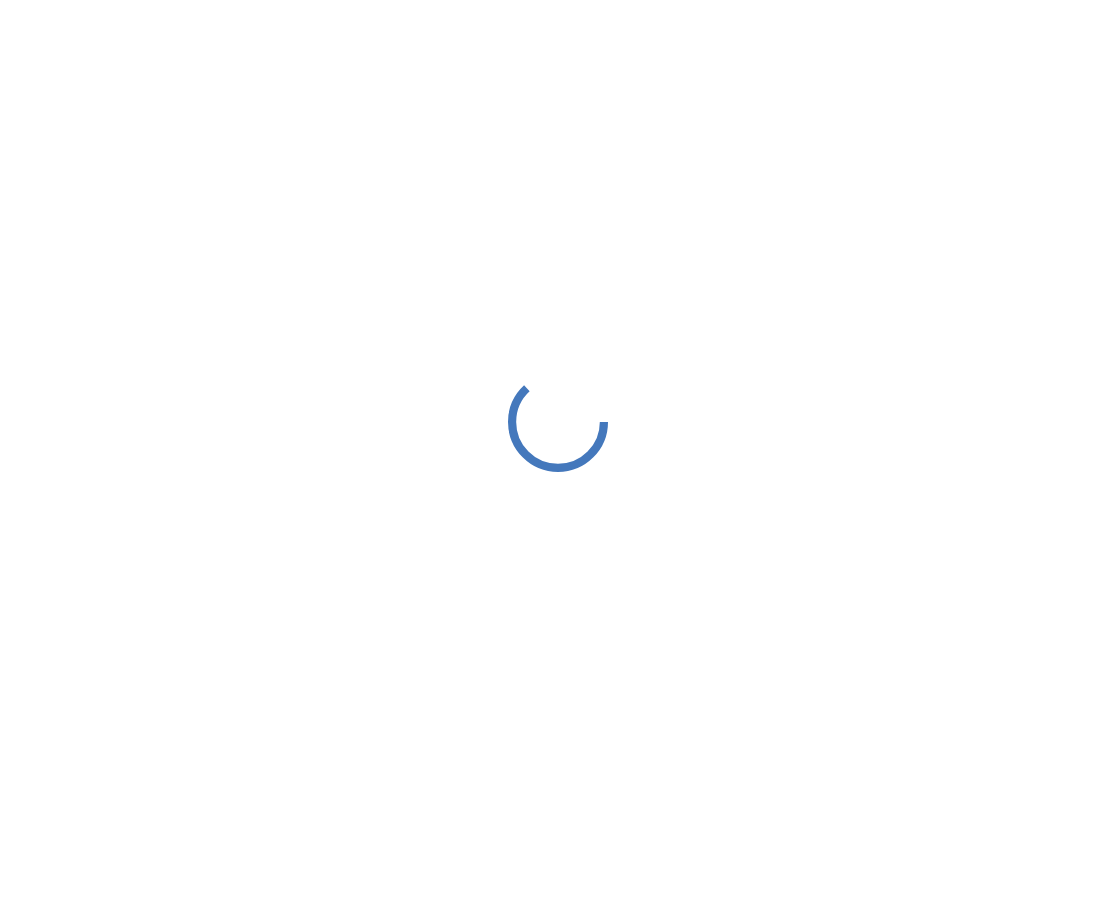 scroll, scrollTop: 0, scrollLeft: 0, axis: both 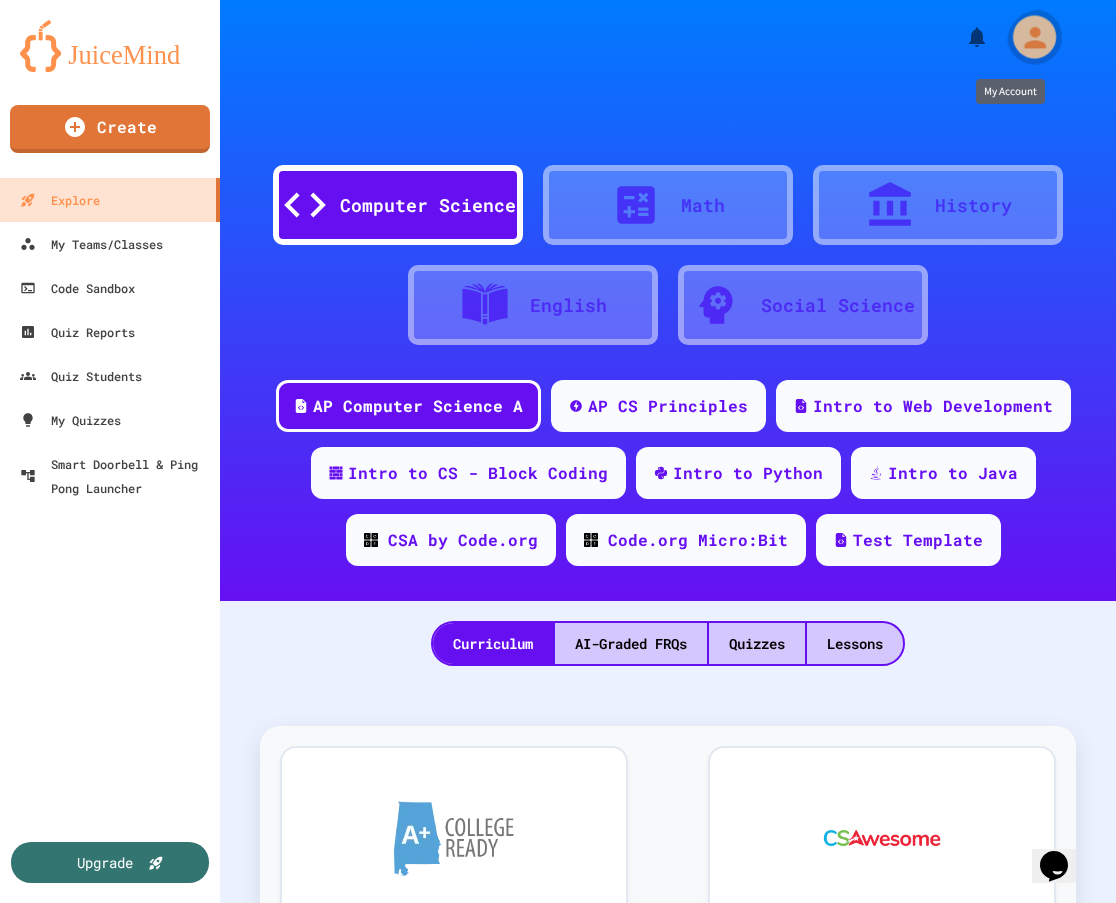 click 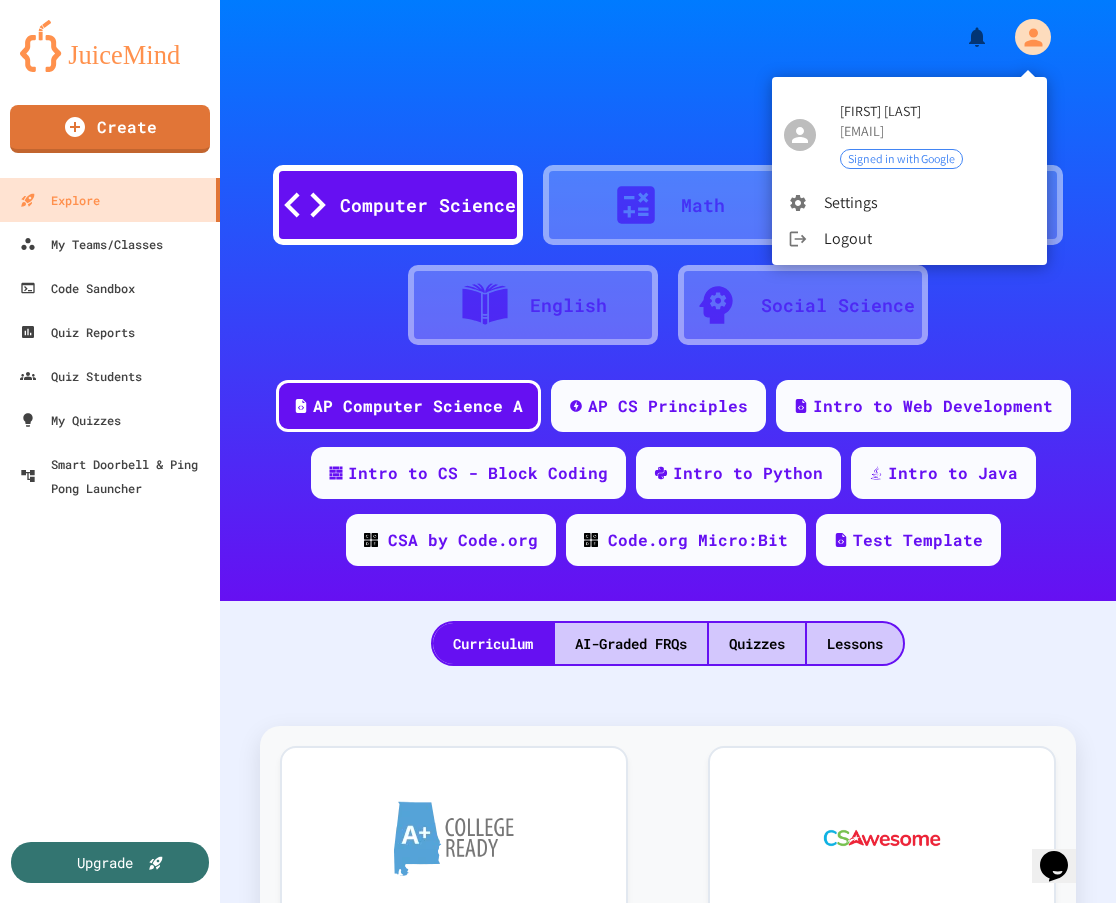 click at bounding box center (558, 451) 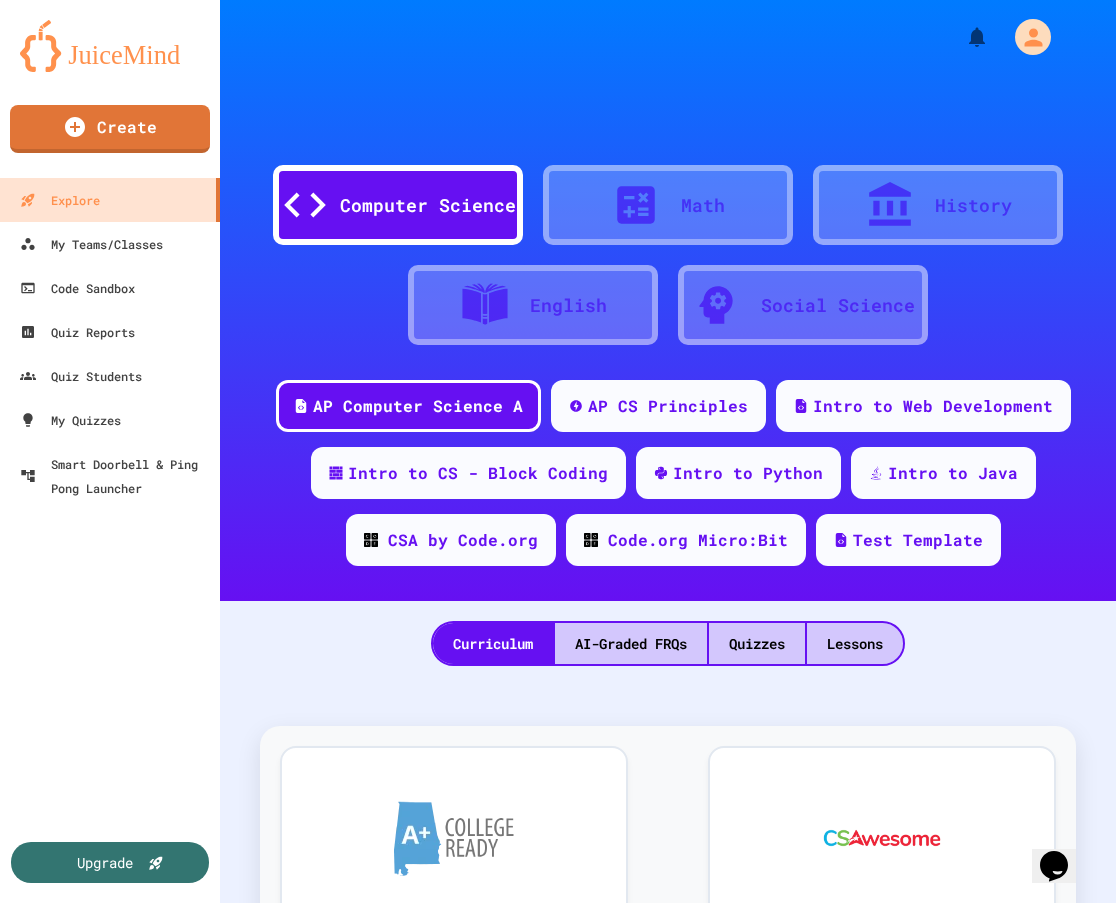 click at bounding box center (110, 46) 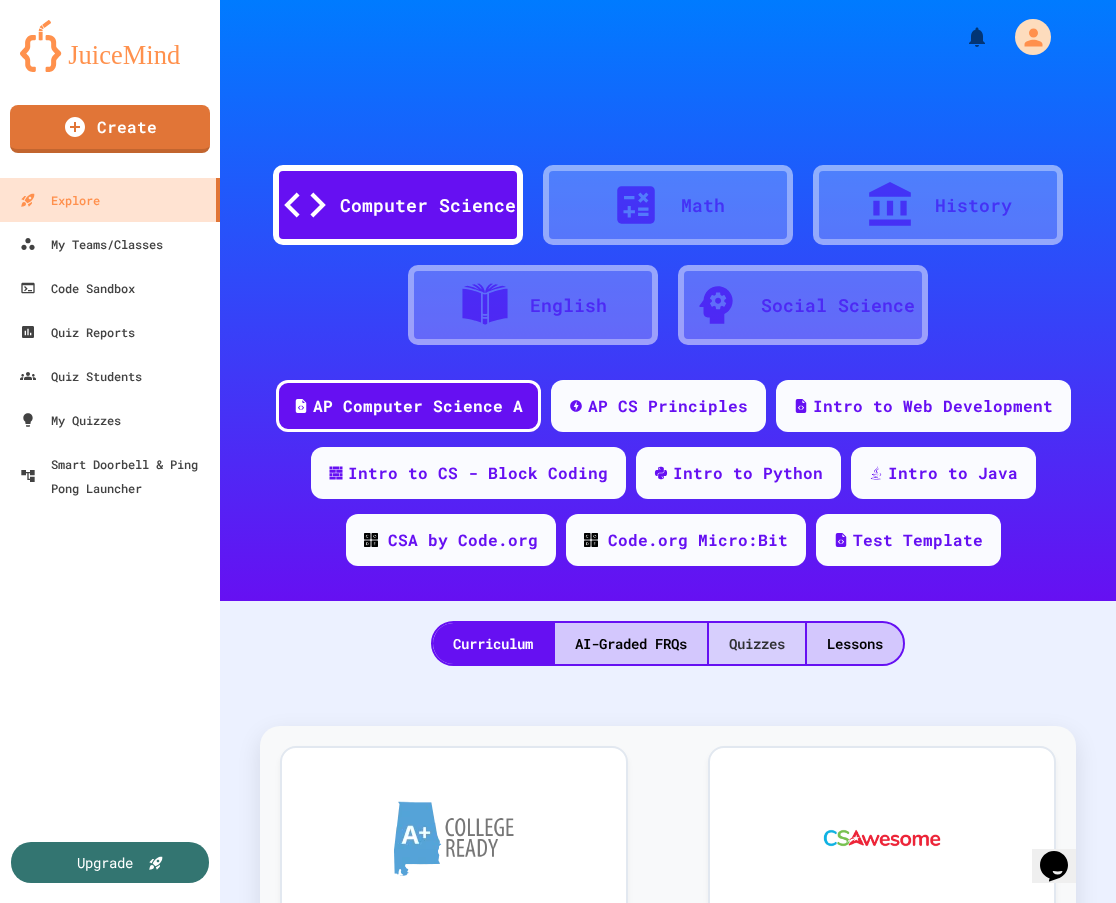 click on "Quizzes" at bounding box center [757, 643] 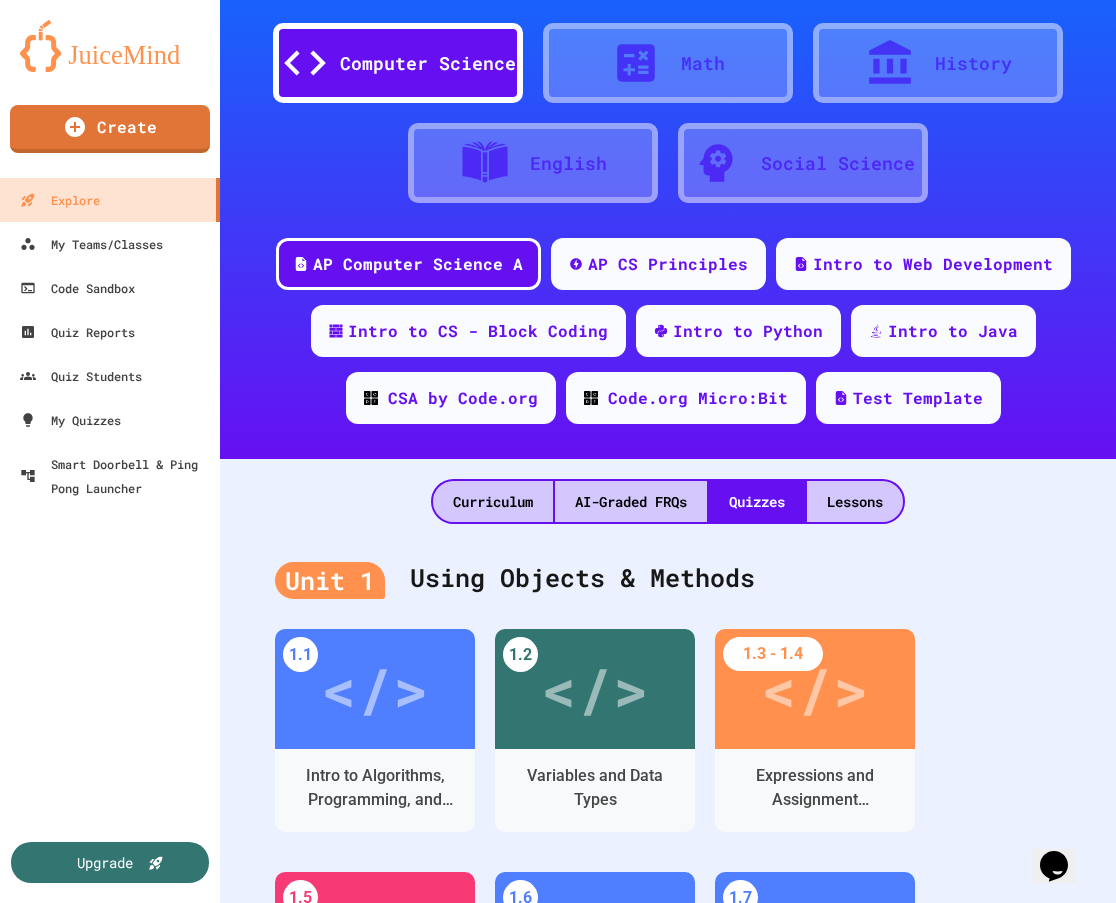 scroll, scrollTop: 0, scrollLeft: 0, axis: both 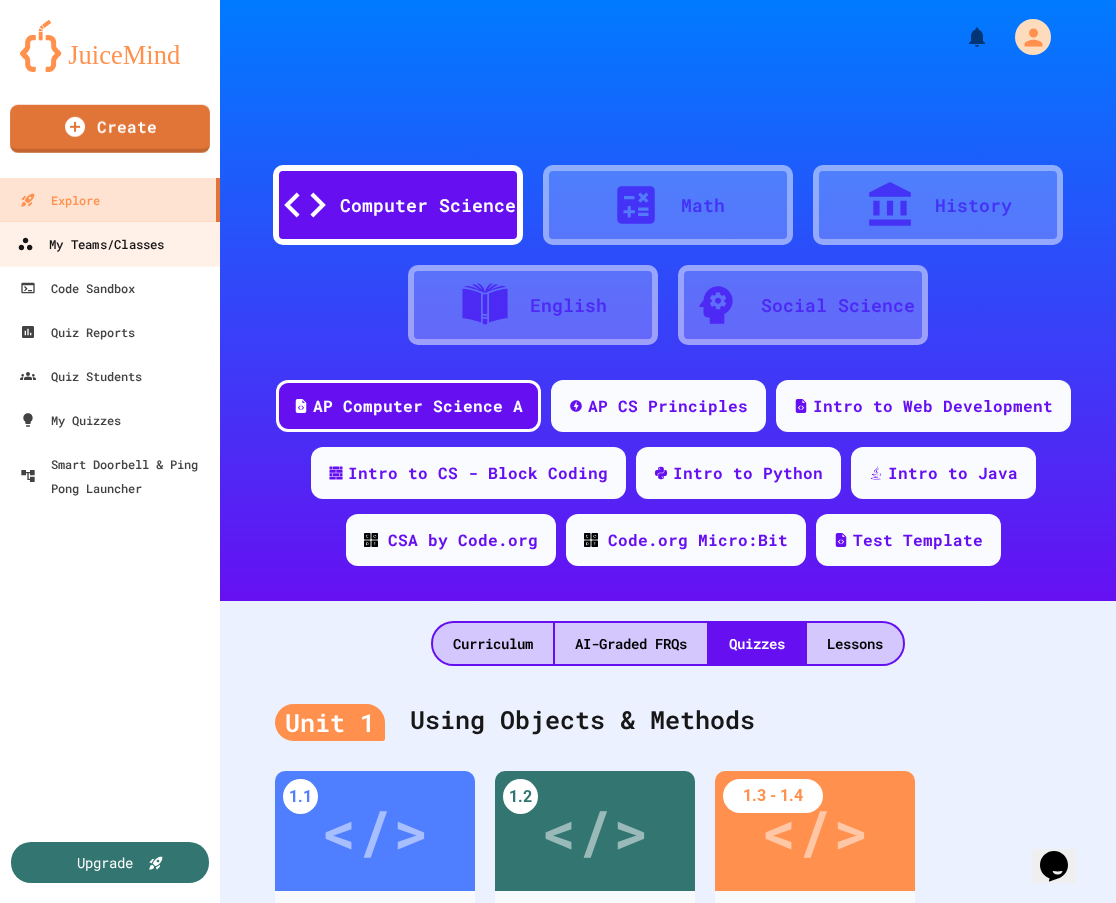 click on "My Teams/Classes" at bounding box center (110, 243) 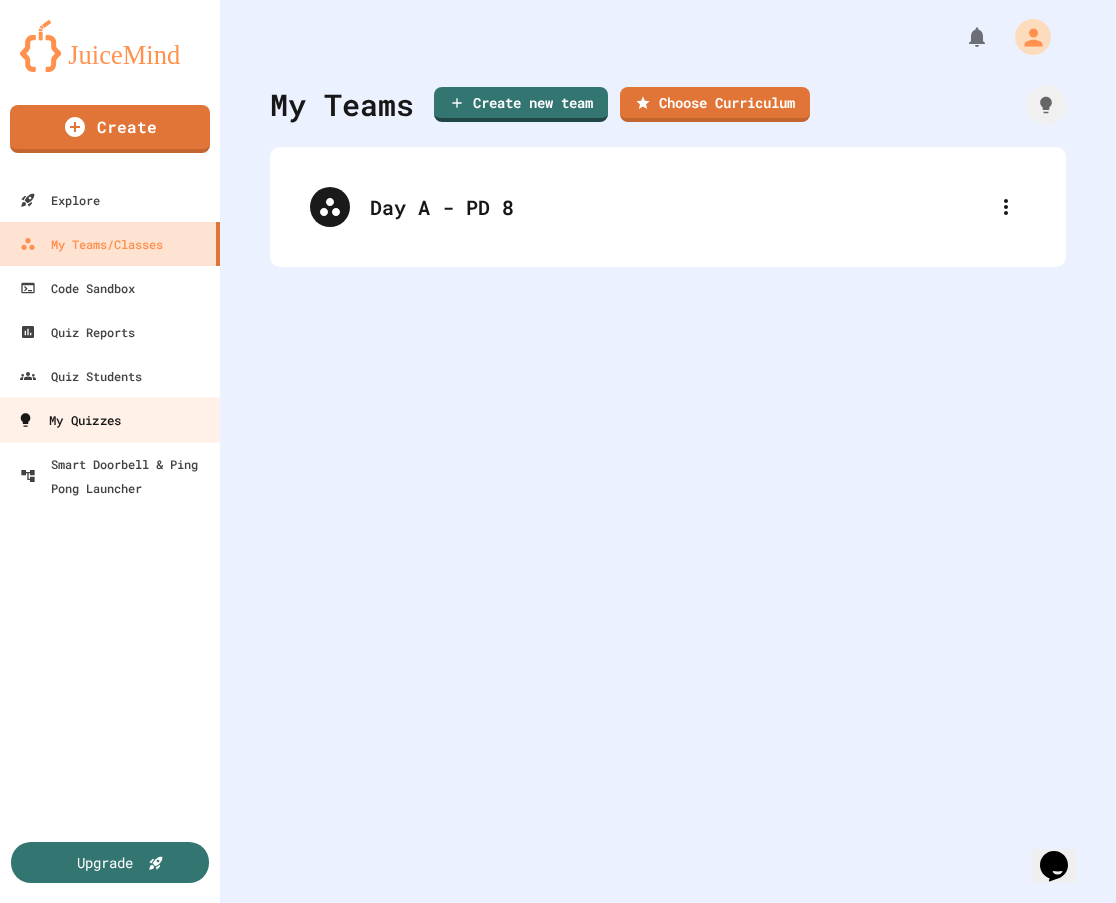 click on "My Quizzes" at bounding box center (69, 420) 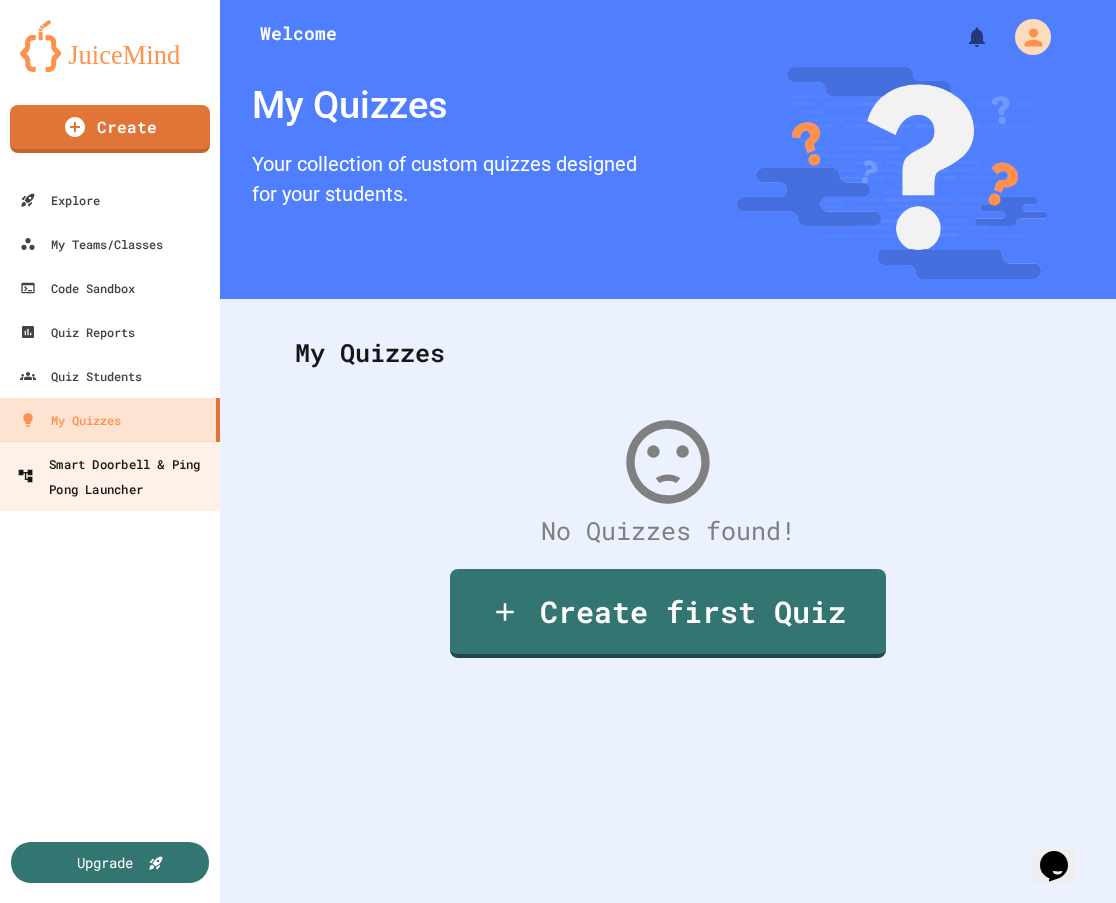 click on "Smart Doorbell & Ping Pong Launcher" at bounding box center (116, 475) 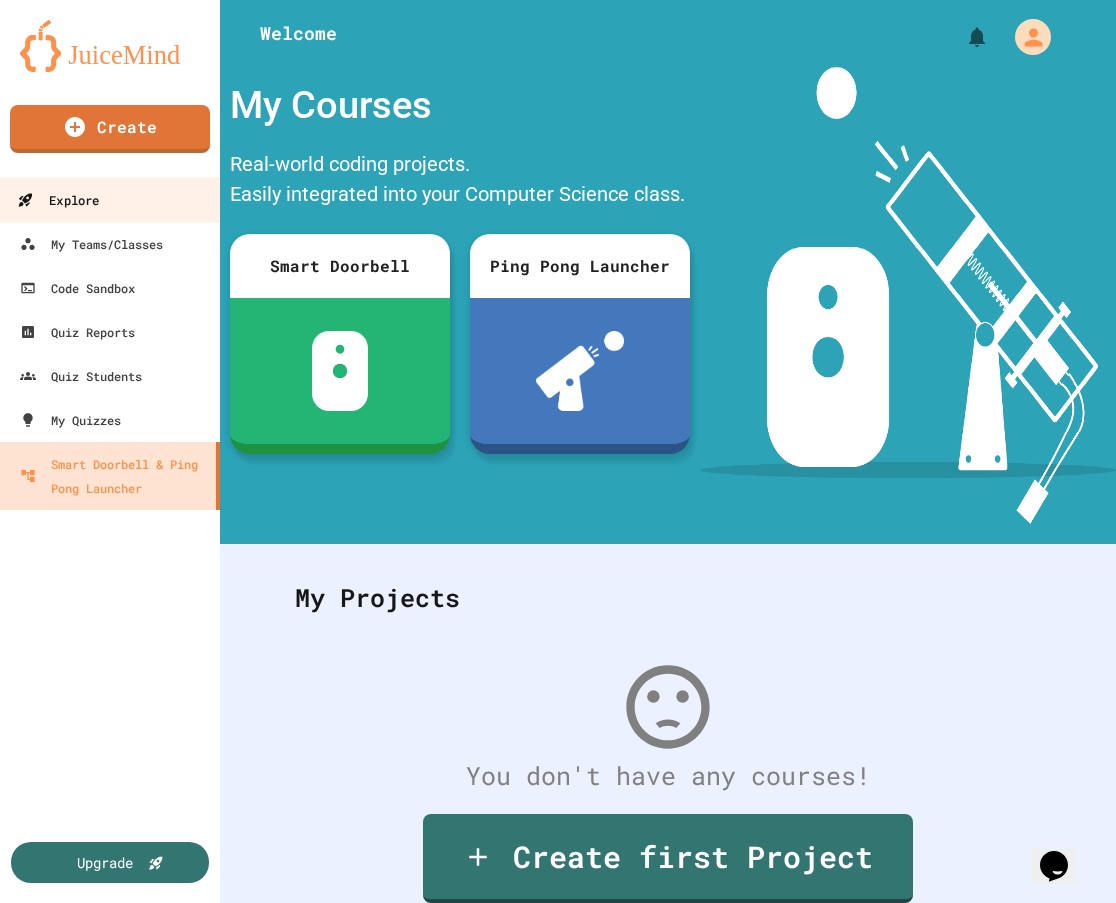 click on "Explore" at bounding box center [58, 200] 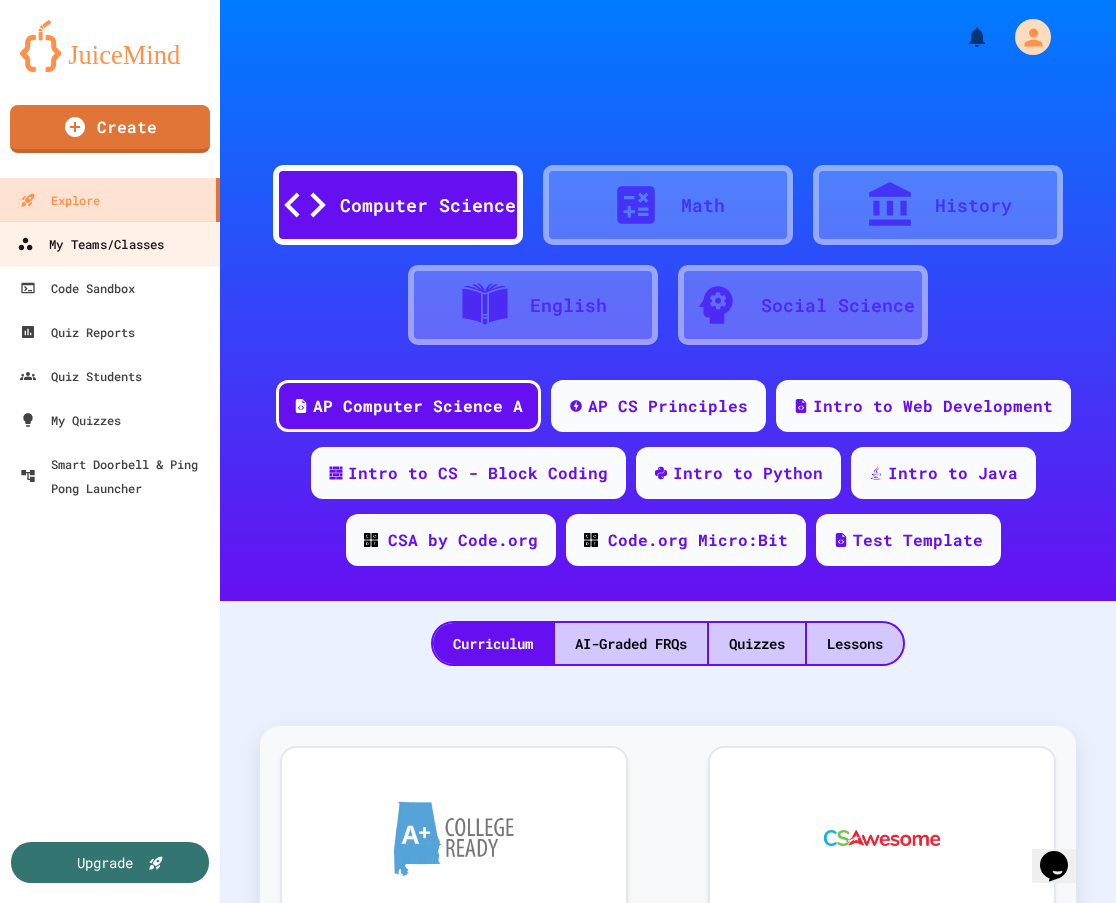 click on "My Teams/Classes" at bounding box center [90, 244] 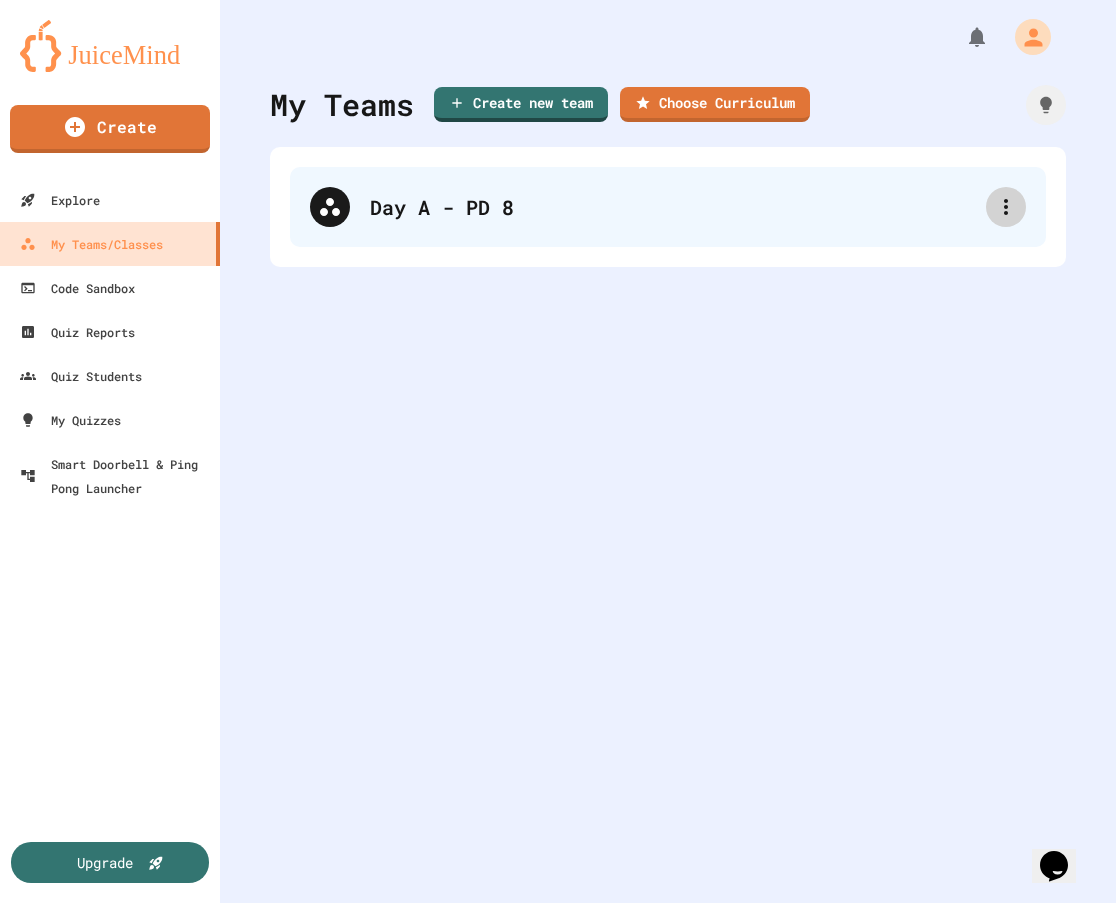 click 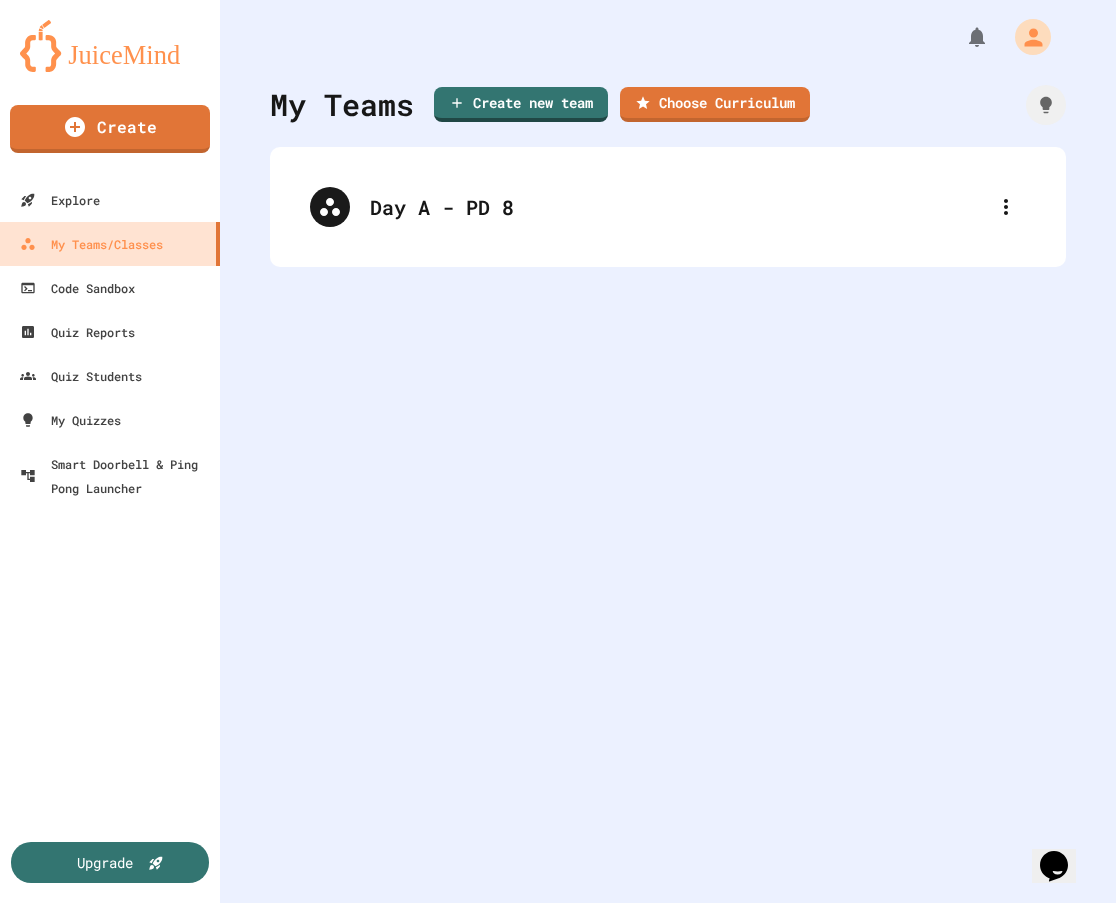 click on "Archive Team" at bounding box center (558, 1001) 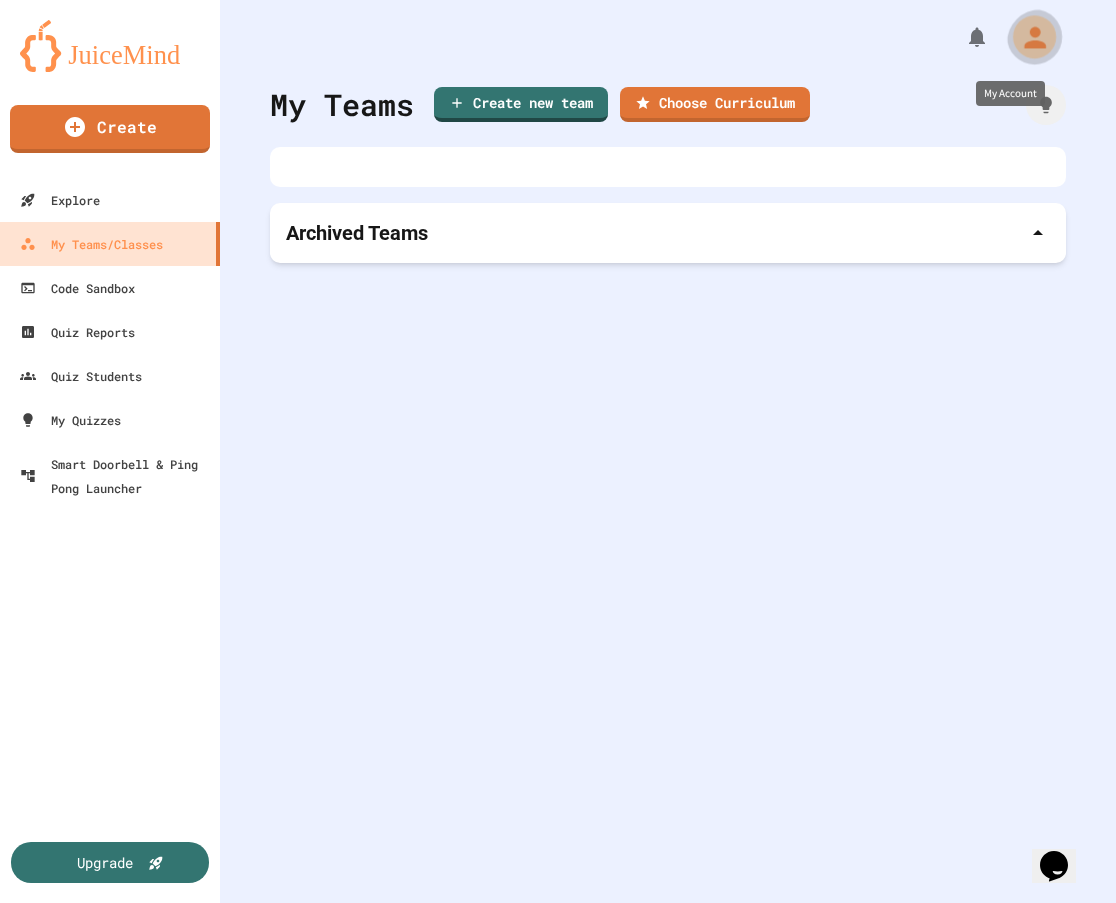 click 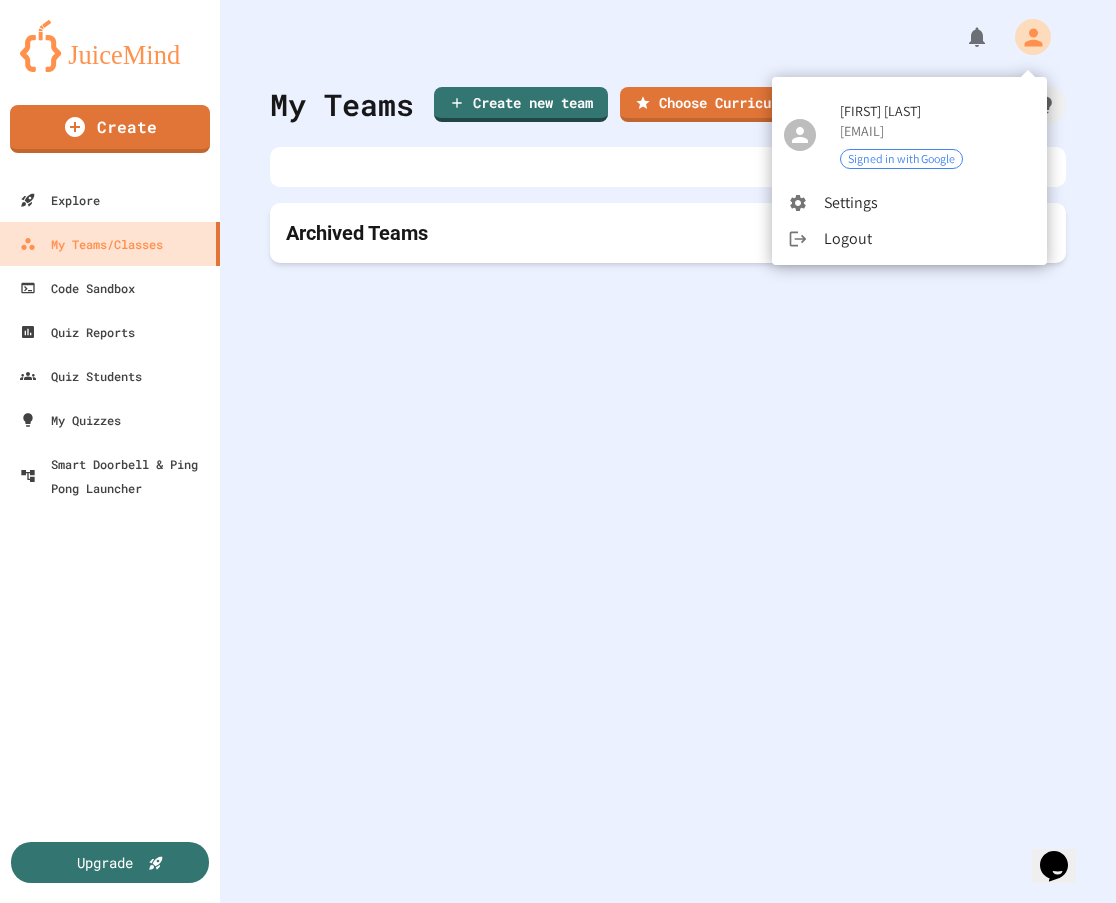 click at bounding box center (558, 451) 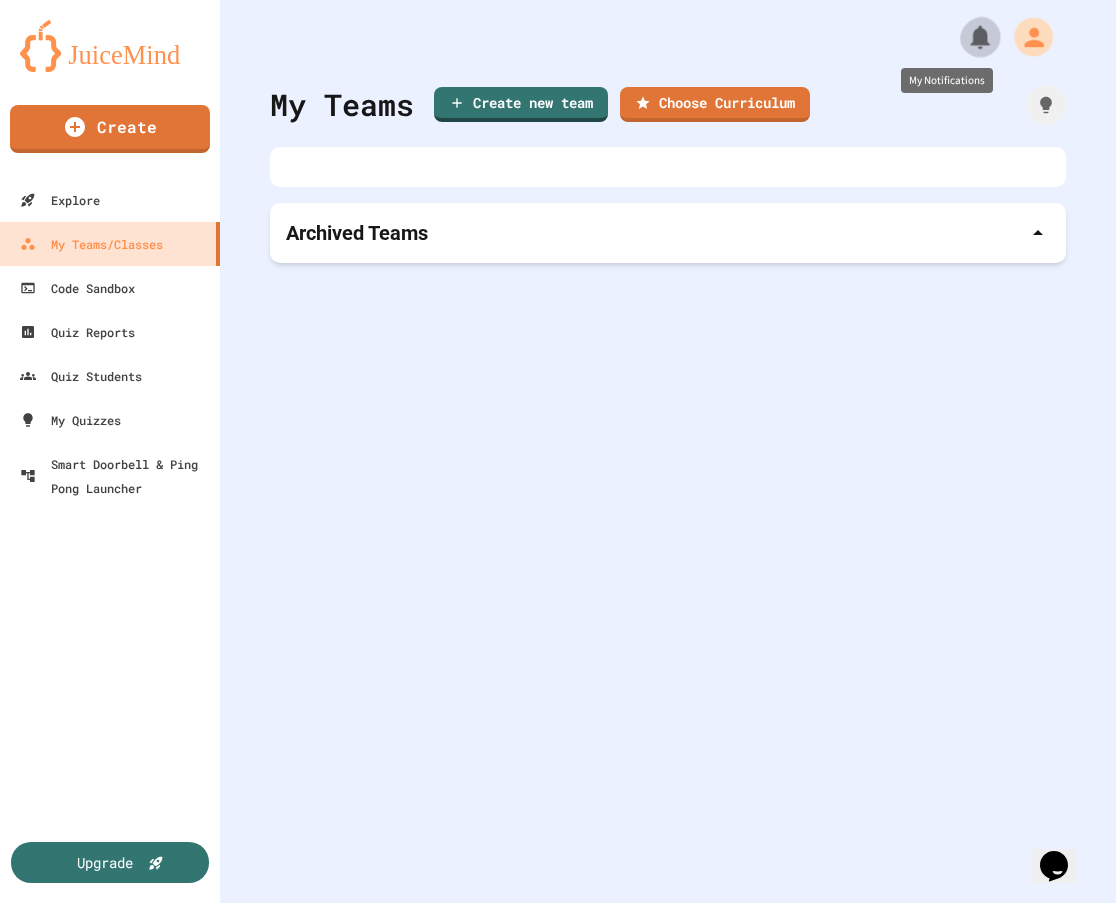 click 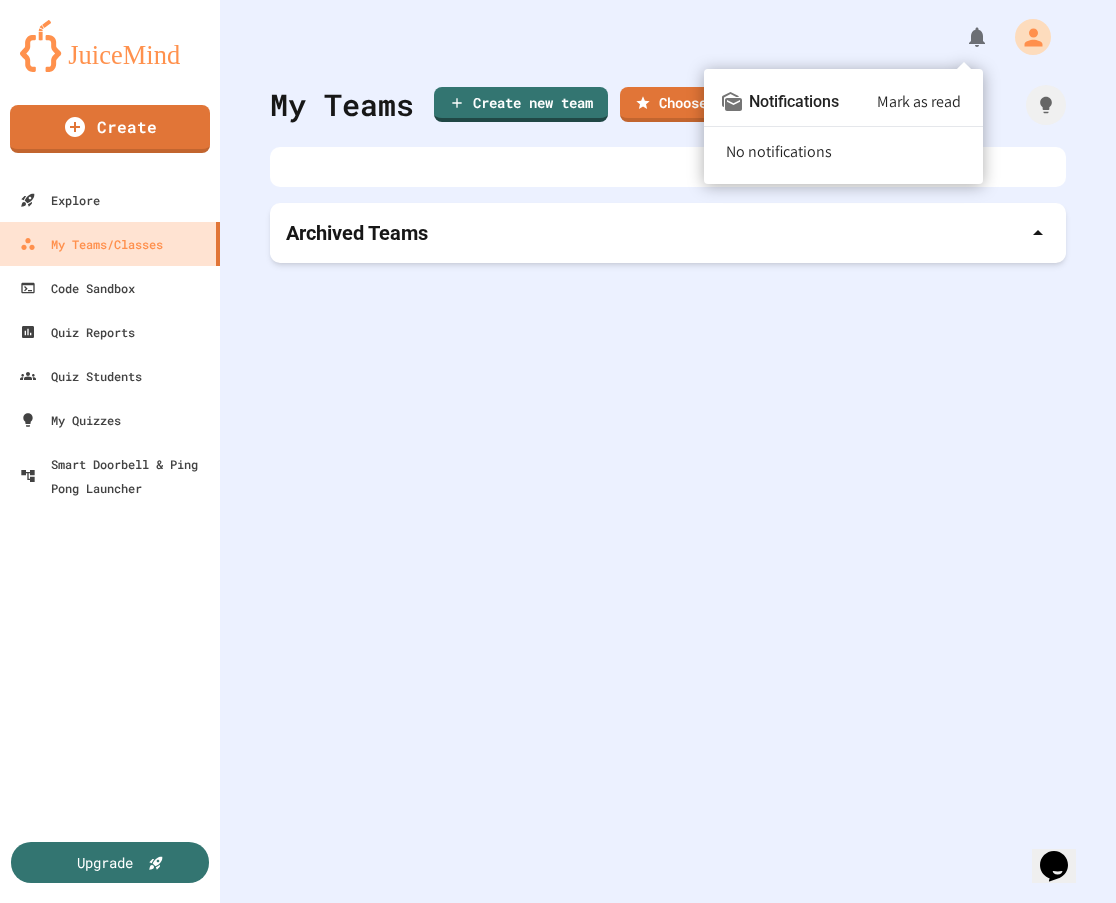 click at bounding box center [558, 451] 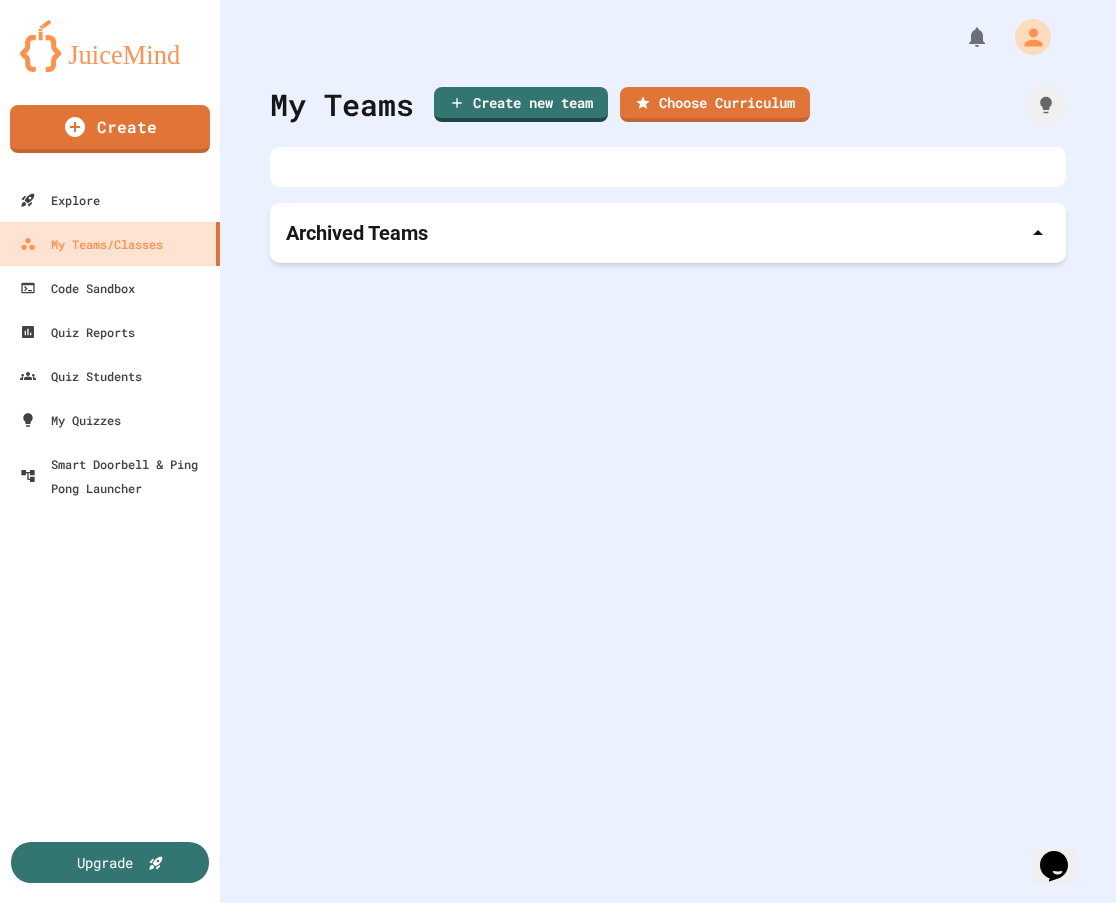 click on "My Teams Create new team Choose Curriculum Archived Teams" at bounding box center (668, 451) 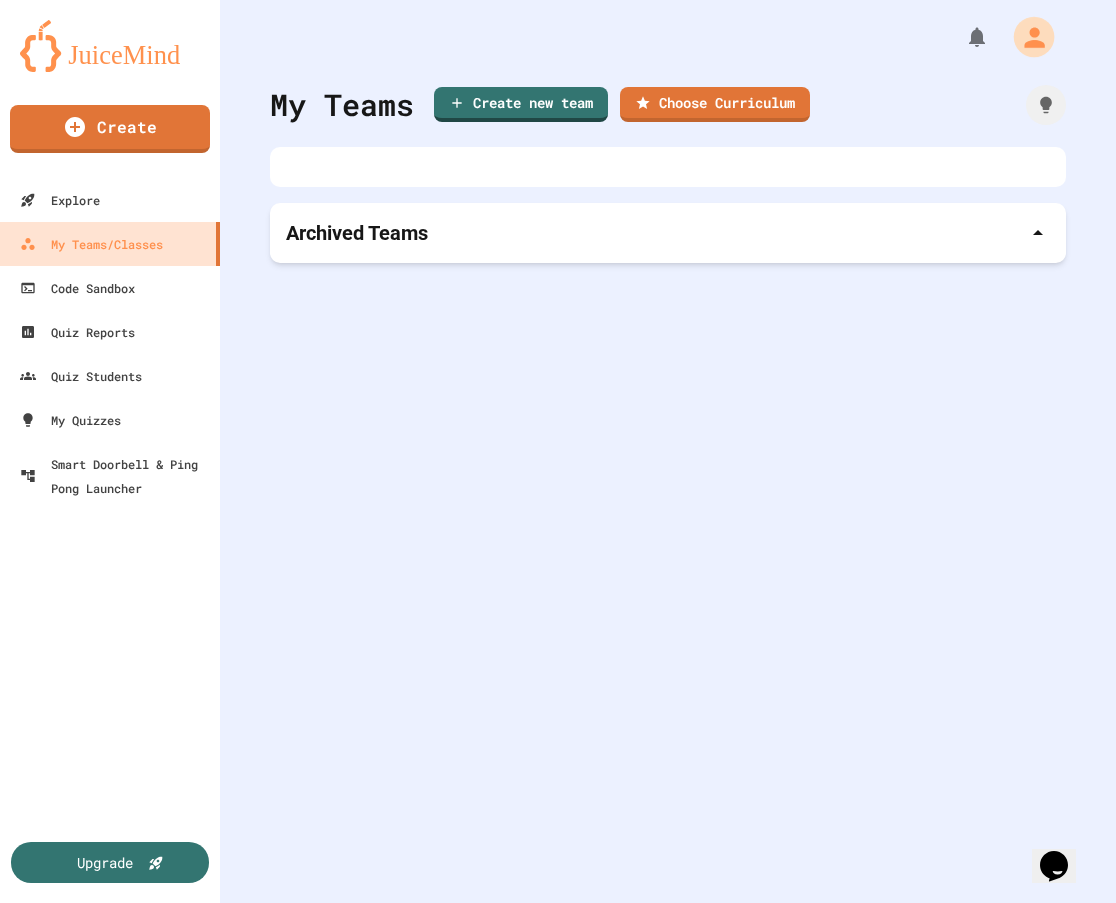 click 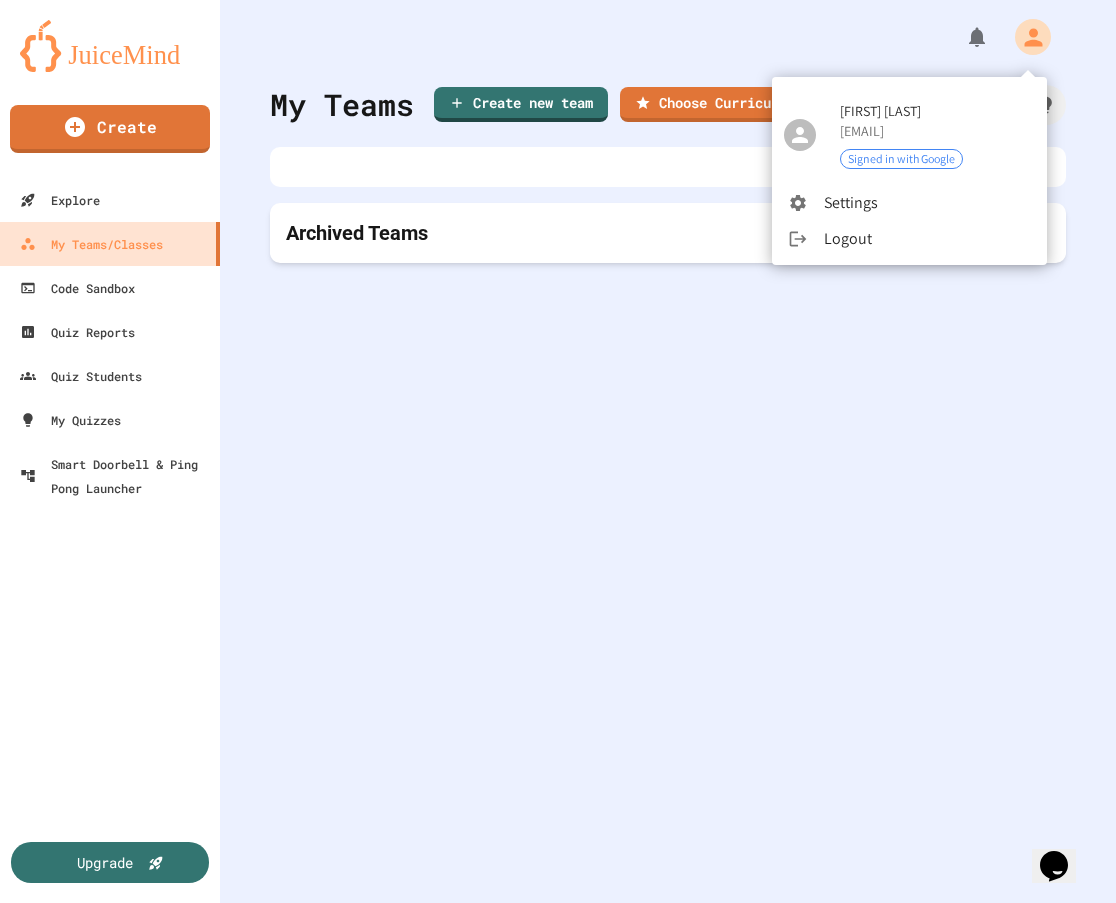 click on "Logout" at bounding box center (909, 239) 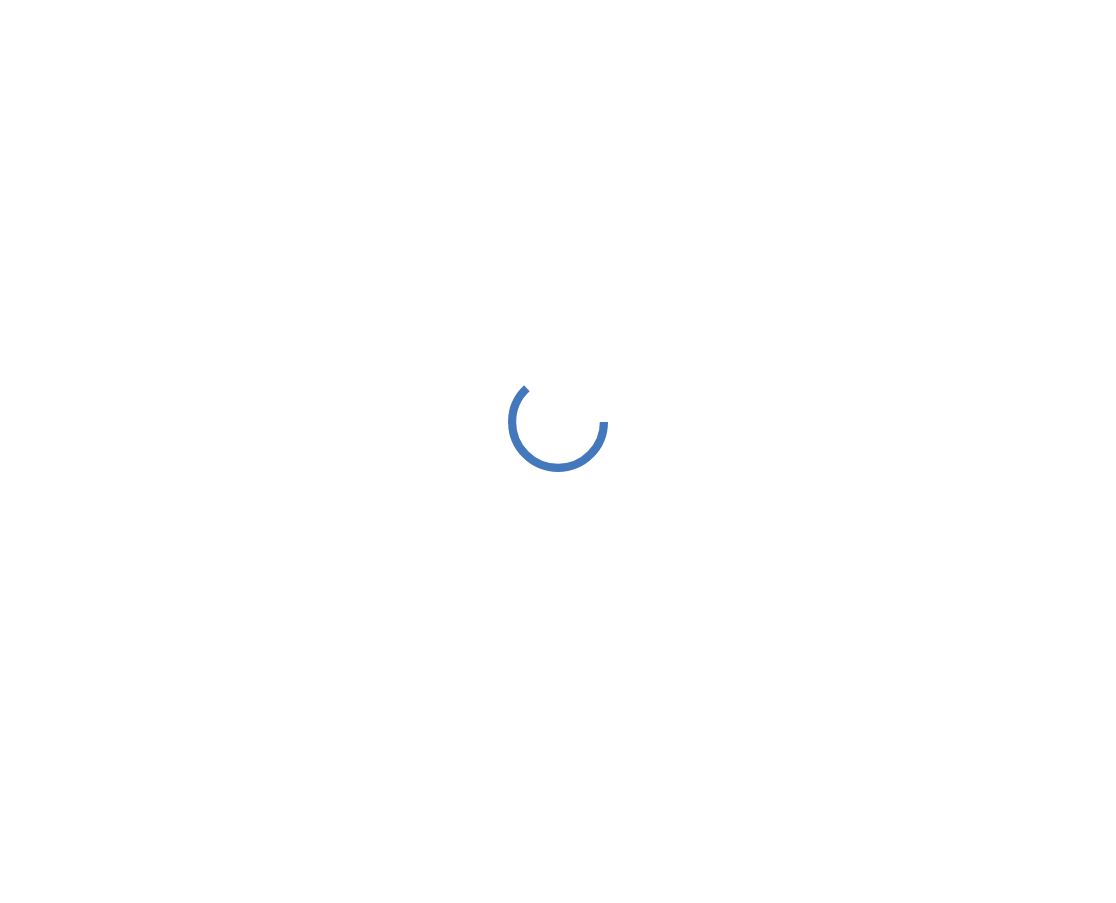 scroll, scrollTop: 0, scrollLeft: 0, axis: both 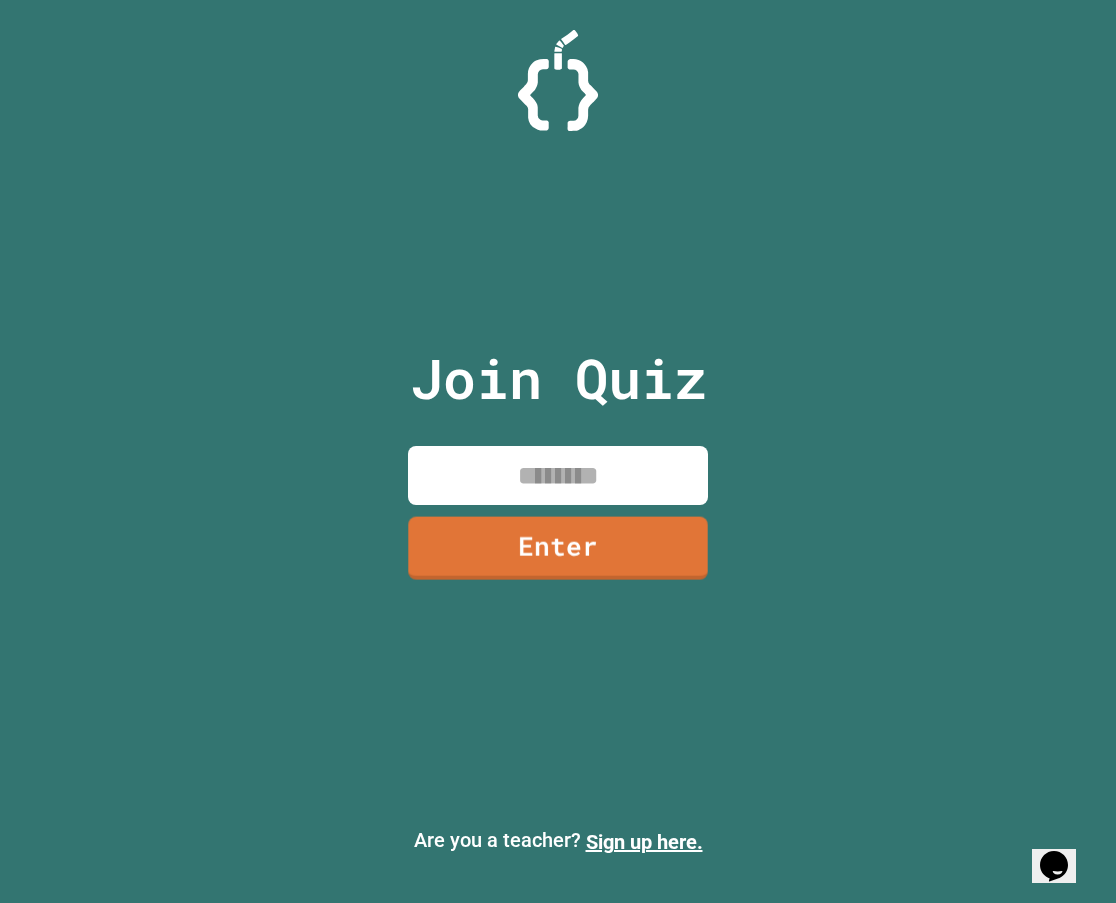 click at bounding box center (558, 475) 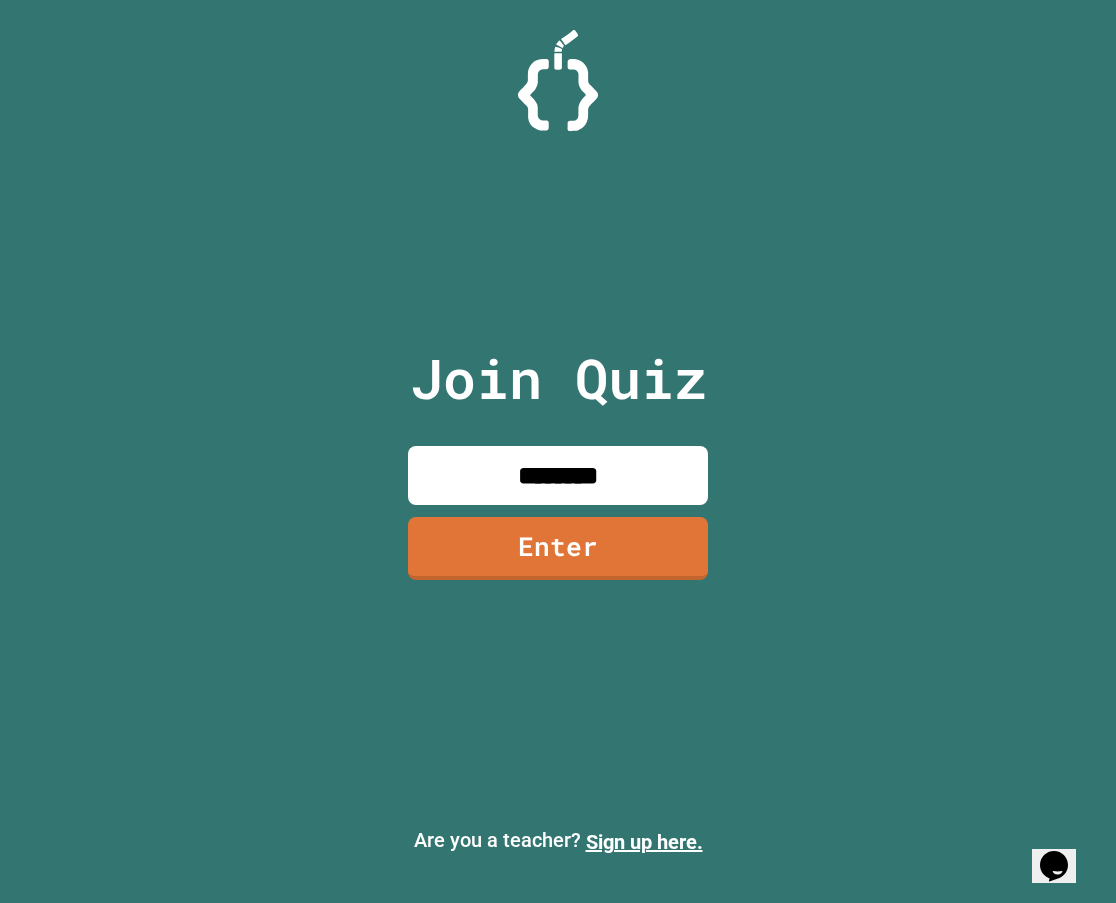 type on "********" 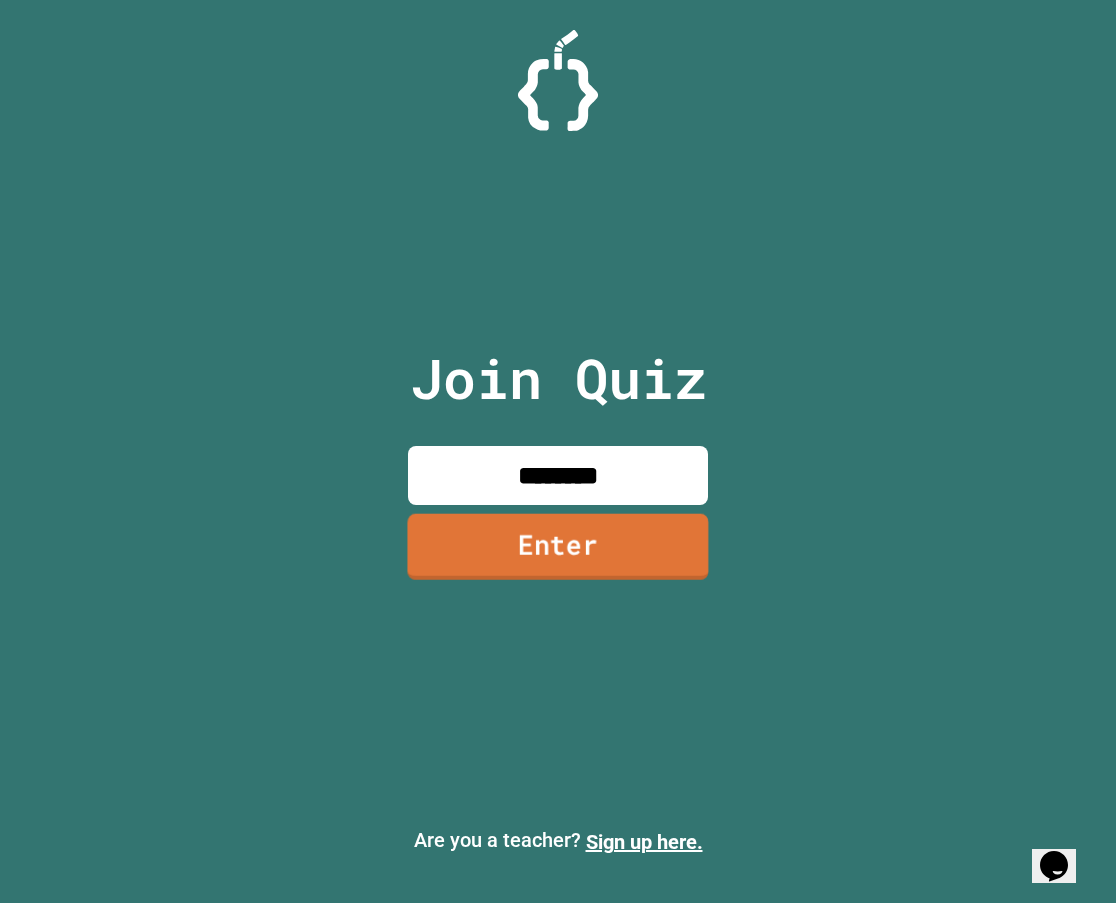 click on "Enter" at bounding box center [557, 546] 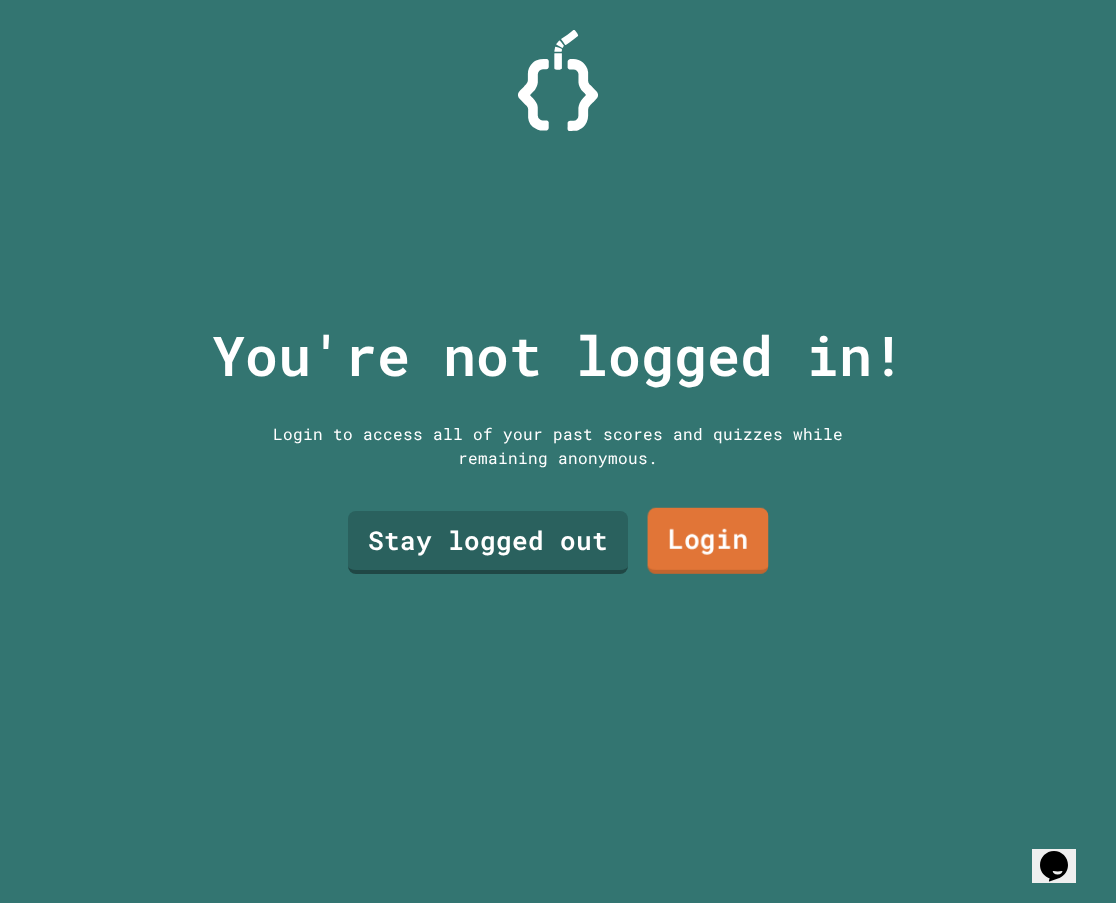 click on "Login" at bounding box center (708, 541) 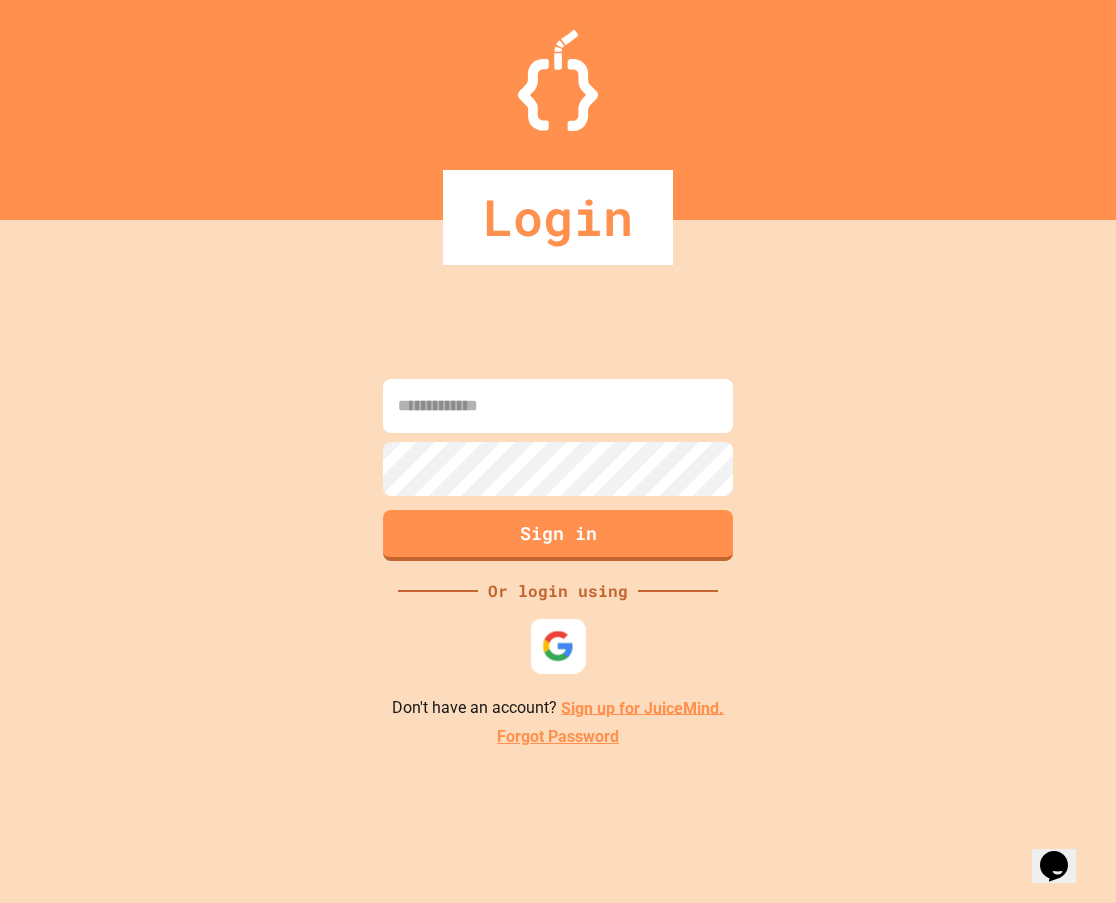 click at bounding box center [558, 645] 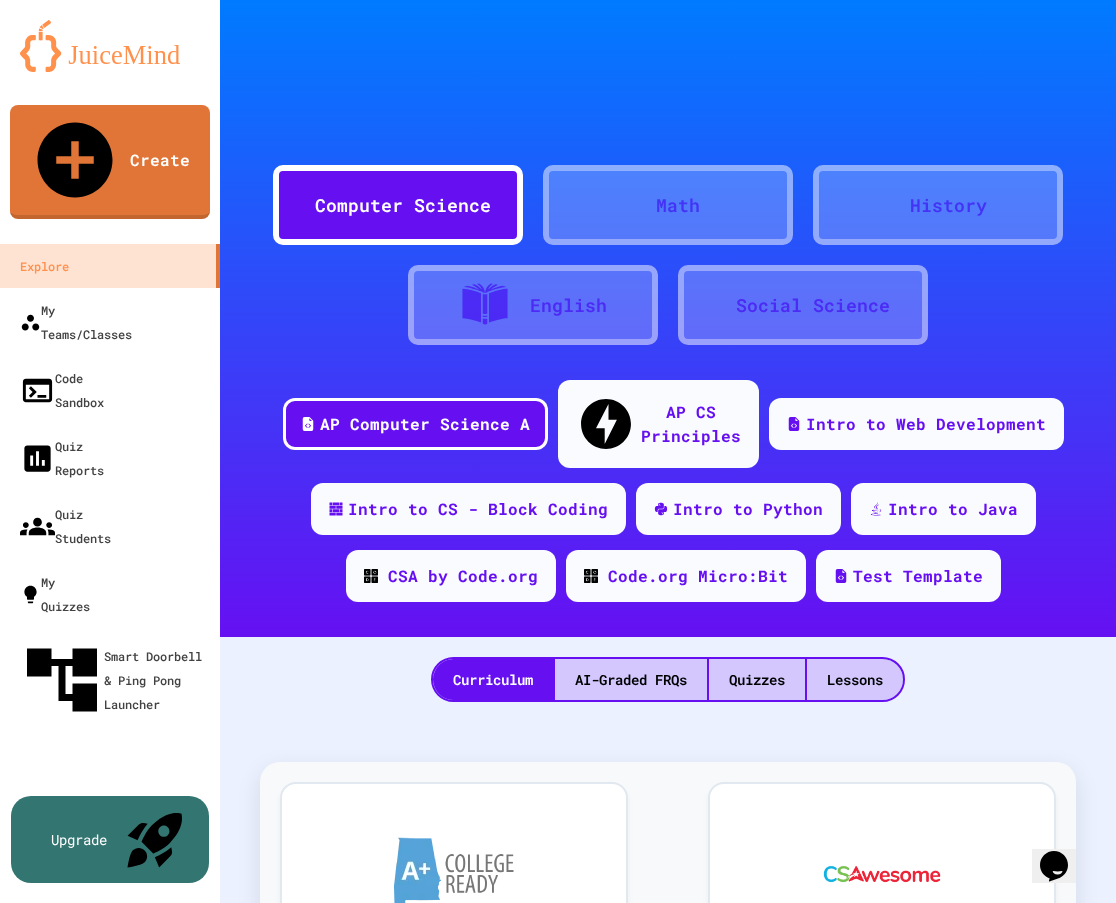 click at bounding box center [110, 46] 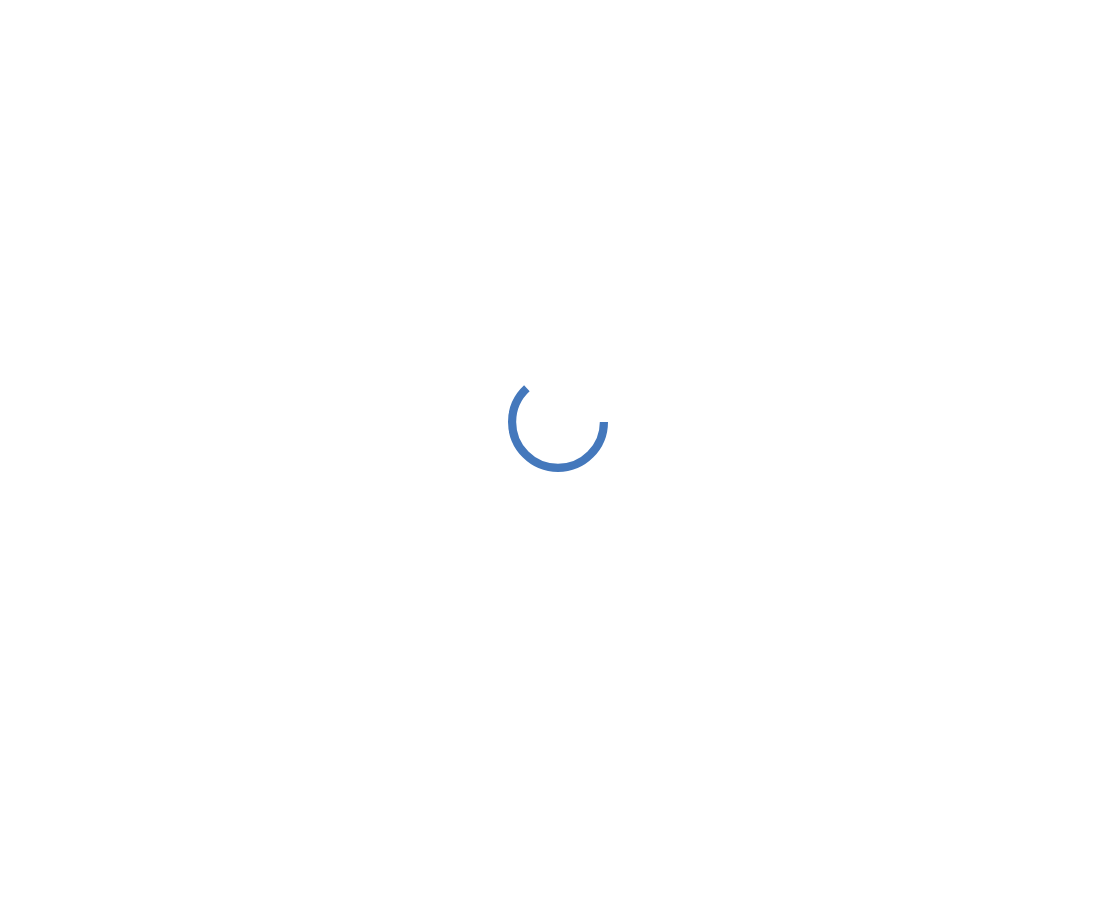 scroll, scrollTop: 0, scrollLeft: 0, axis: both 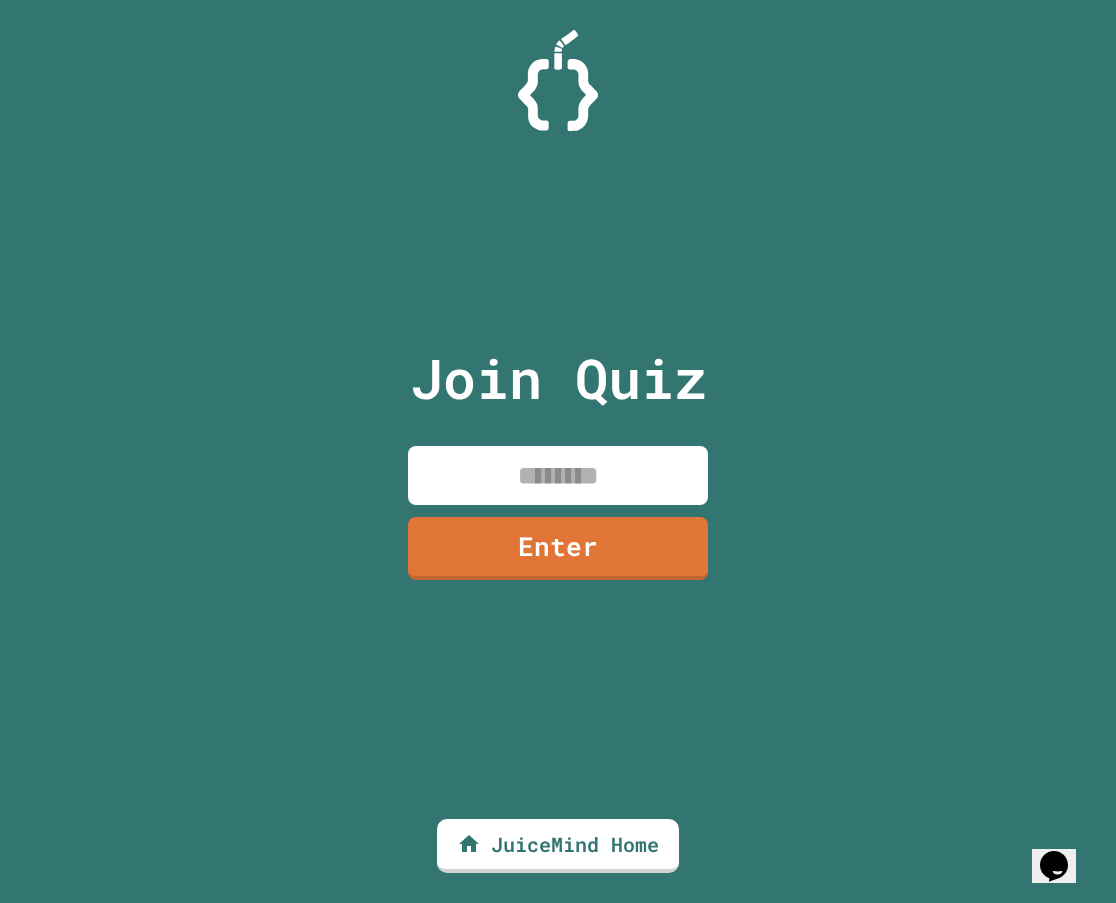 click at bounding box center [558, 475] 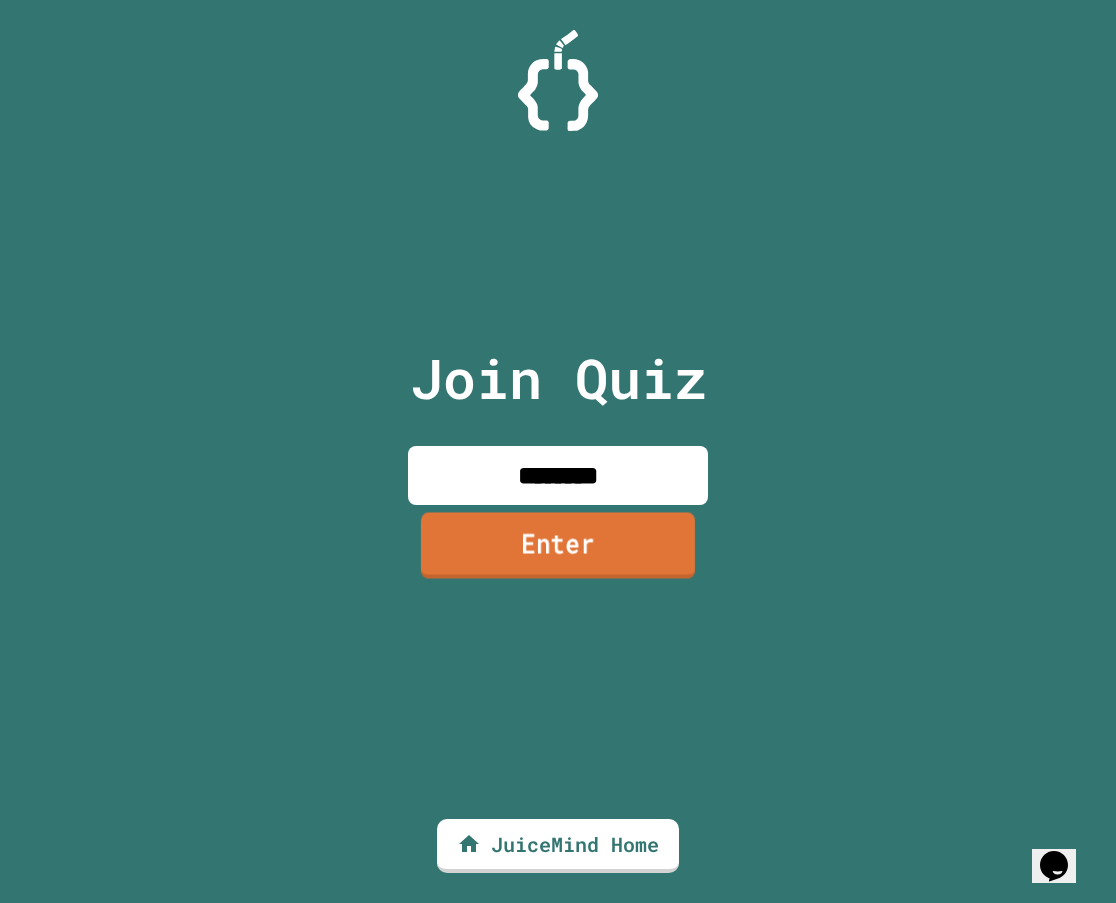 type on "********" 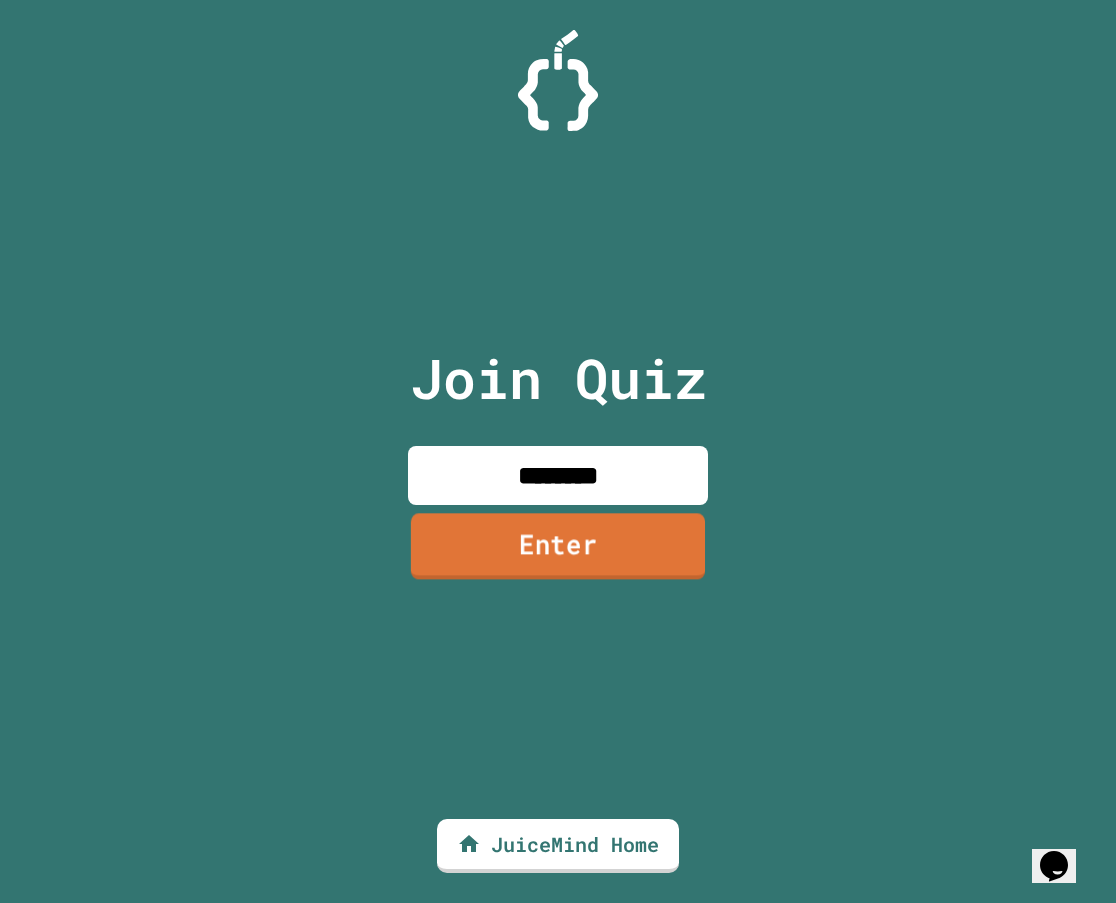 click on "Enter" at bounding box center [558, 546] 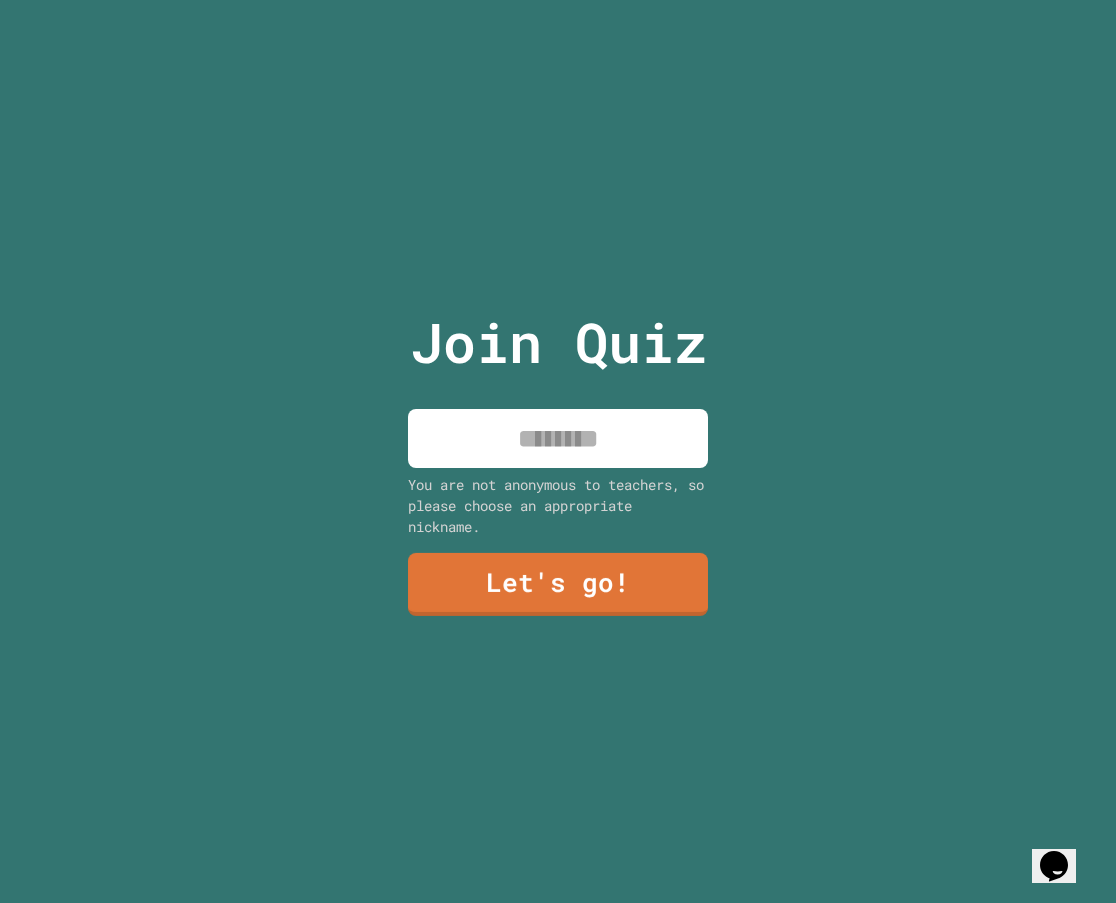 click at bounding box center (558, 438) 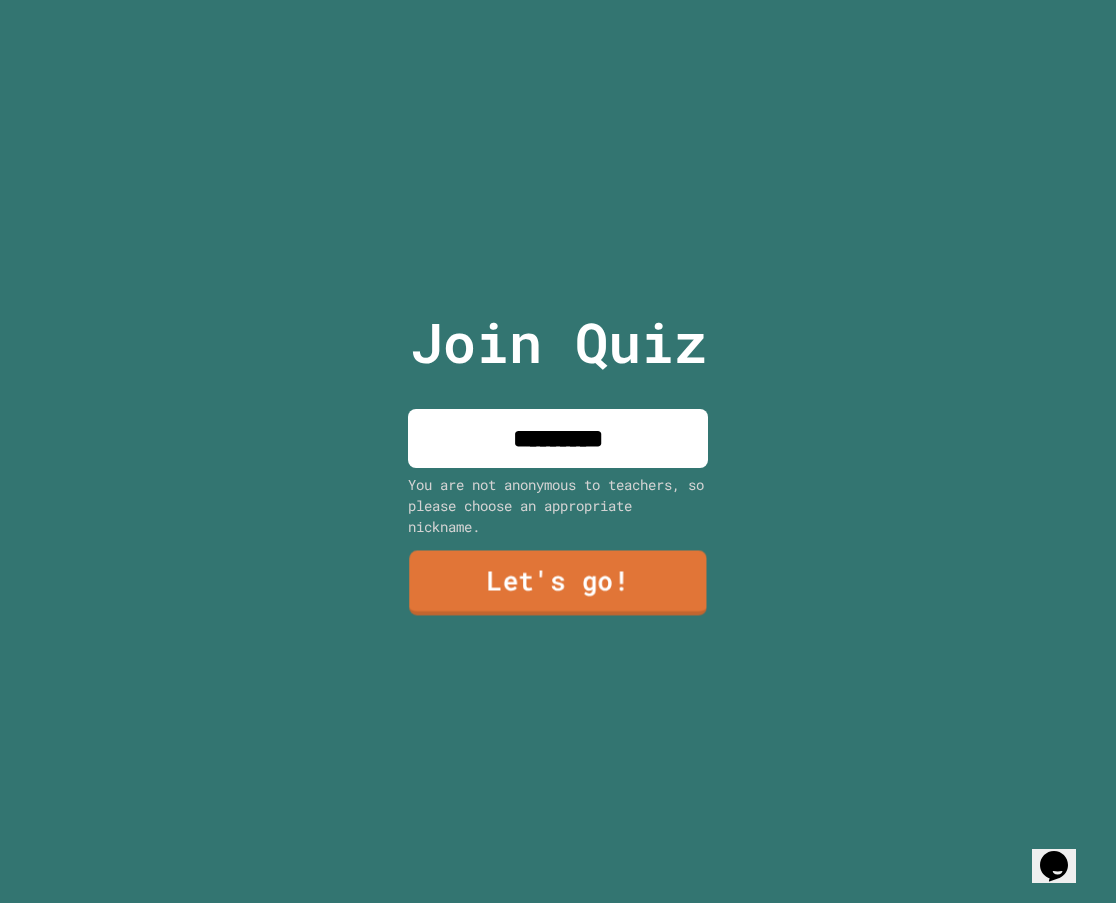 type on "*********" 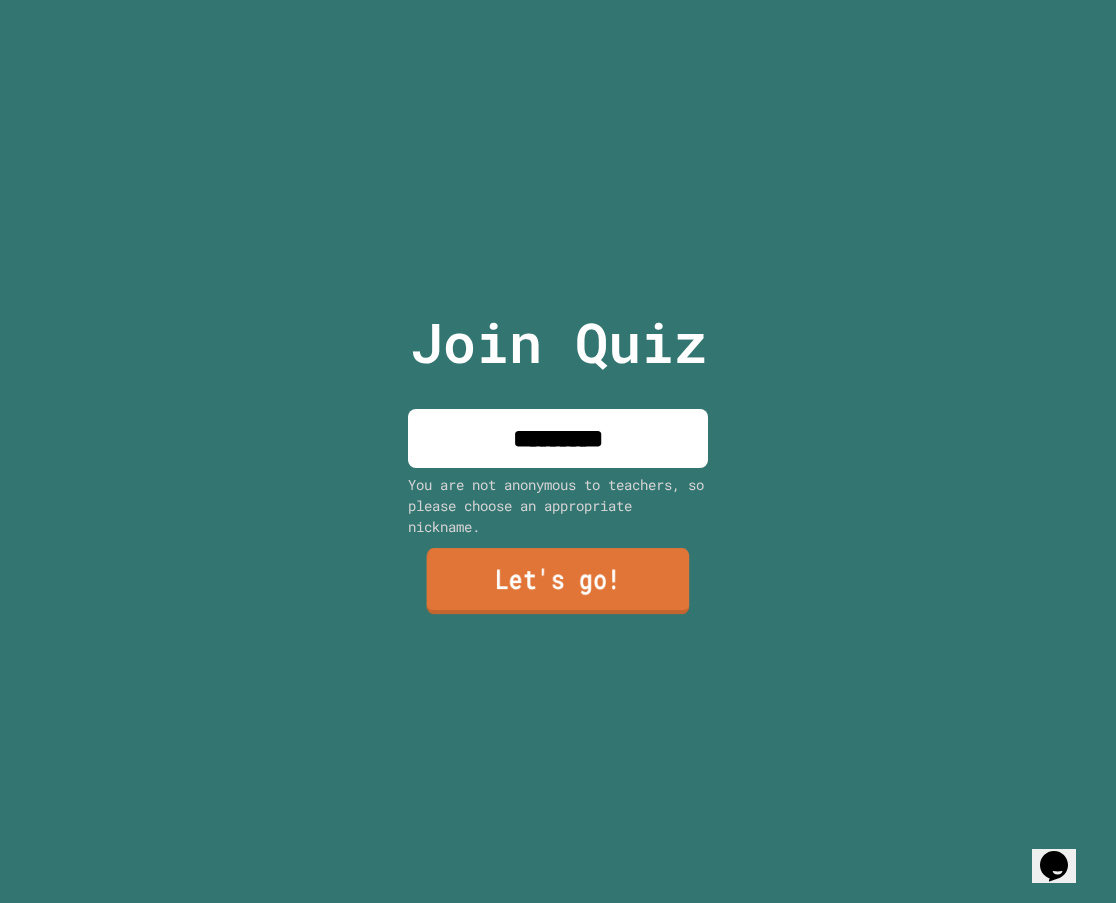click on "Let's go!" at bounding box center [558, 581] 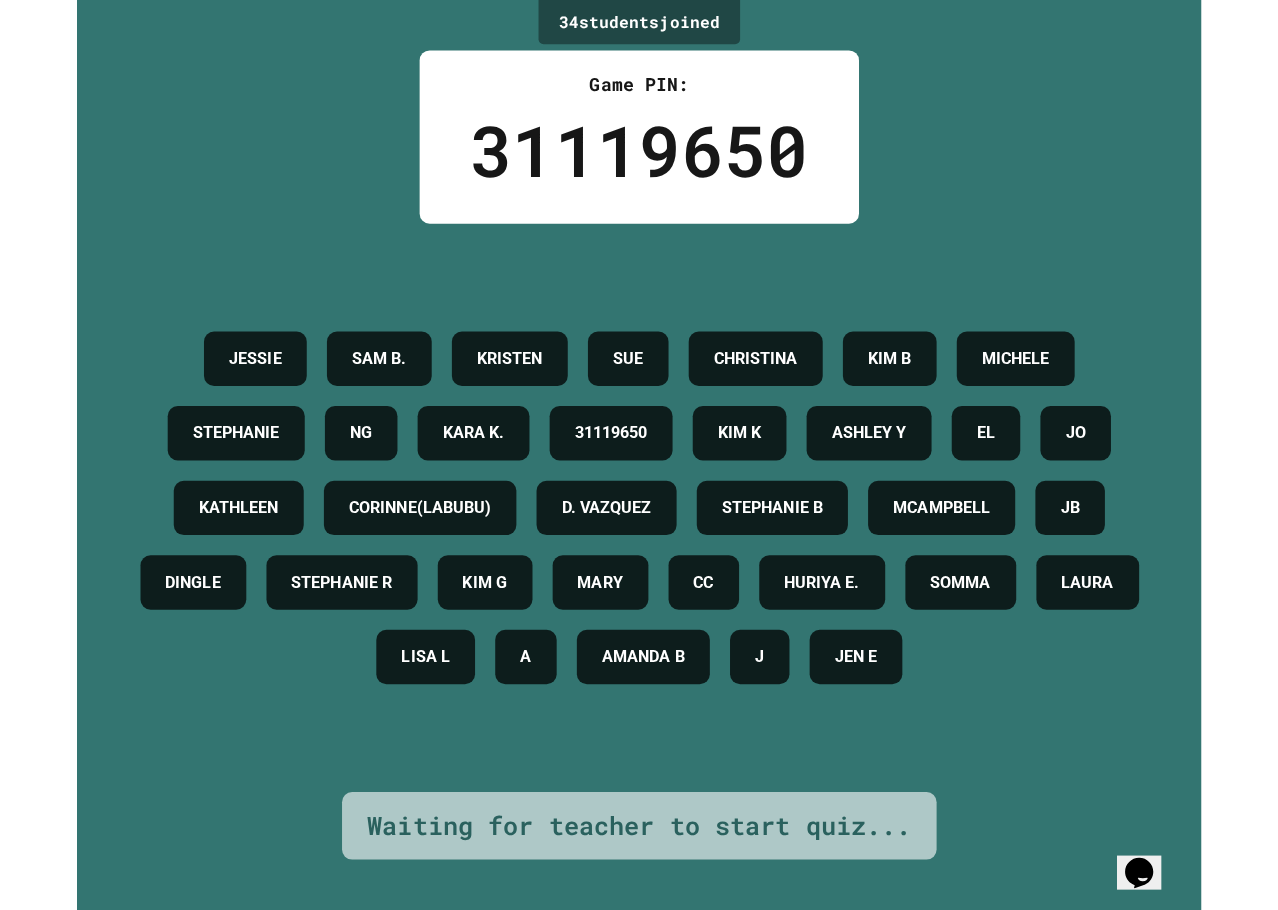 scroll, scrollTop: 0, scrollLeft: 0, axis: both 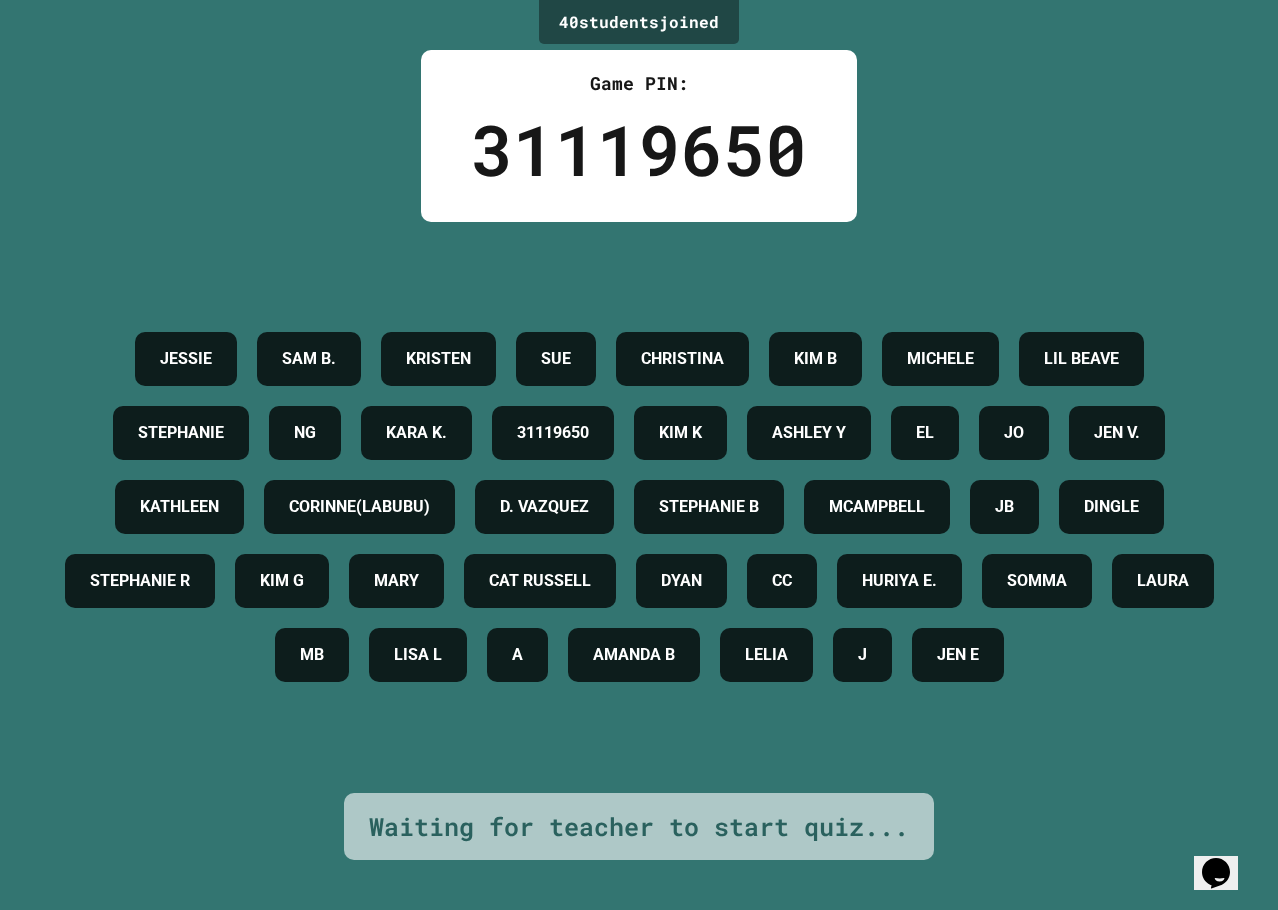 click on "40 student s joined Game PIN: [PHONE] JESSIE SAM B. KRISTEN SUE CHRISTINA KIM B MICHELE LIL BEAVE STEPHANIE NG KARA K. [PHONE] KIM K ASHLEY Y EL JO JEN V. KATHLEEN CORINNE(LABUBU) D. VAZQUEZ STEPHANIE B MCAMPBELL JB DINGLE STEPHANIE R KIM G MARY CAT RUSSELL DYAN CC HURIYA E. SOMMA LAURA MB LISA L A AMANDA B LELIA J JEN E Waiting for teacher to start quiz..." at bounding box center (639, 455) 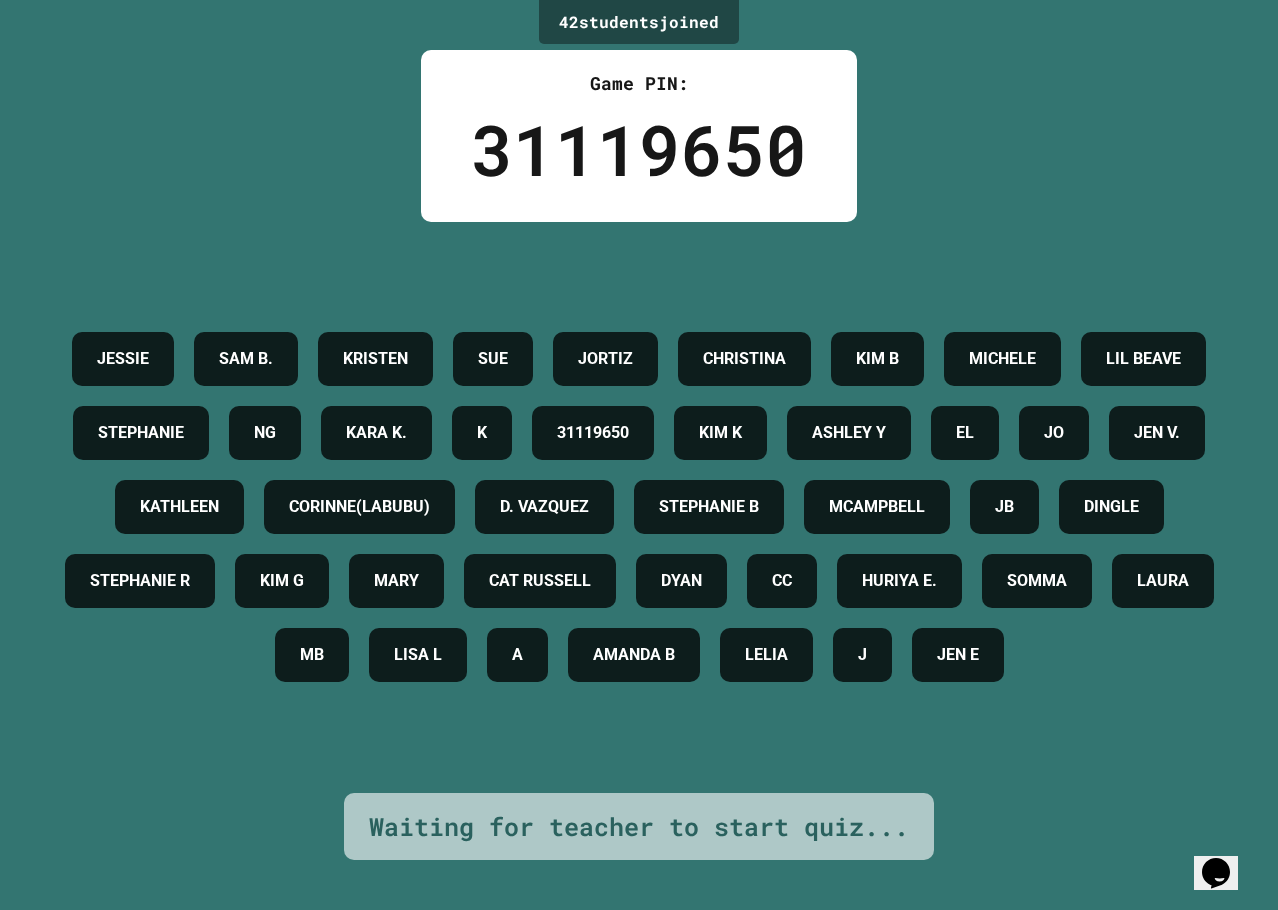 click on "42 student s joined Game PIN: [PHONE] JESSIE SAM B. KRISTEN SUE JORTIZ CHRISTINA KIM B MICHELE LIL BEAVE STEPHANIE NG KARA K. K [PHONE] KIM K ASHLEY Y EL JO JEN V. KATHLEEN CORINNE(LABUBU) D. VAZQUEZ STEPHANIE B MCAMPBELL JB DINGLE STEPHANIE R KIM G MARY CAT RUSSELL DYAN CC HURIYA E. SOMMA LAURA MB LISA L A AMANDA B LELIA J JEN E Waiting for teacher to start quiz..." at bounding box center (639, 455) 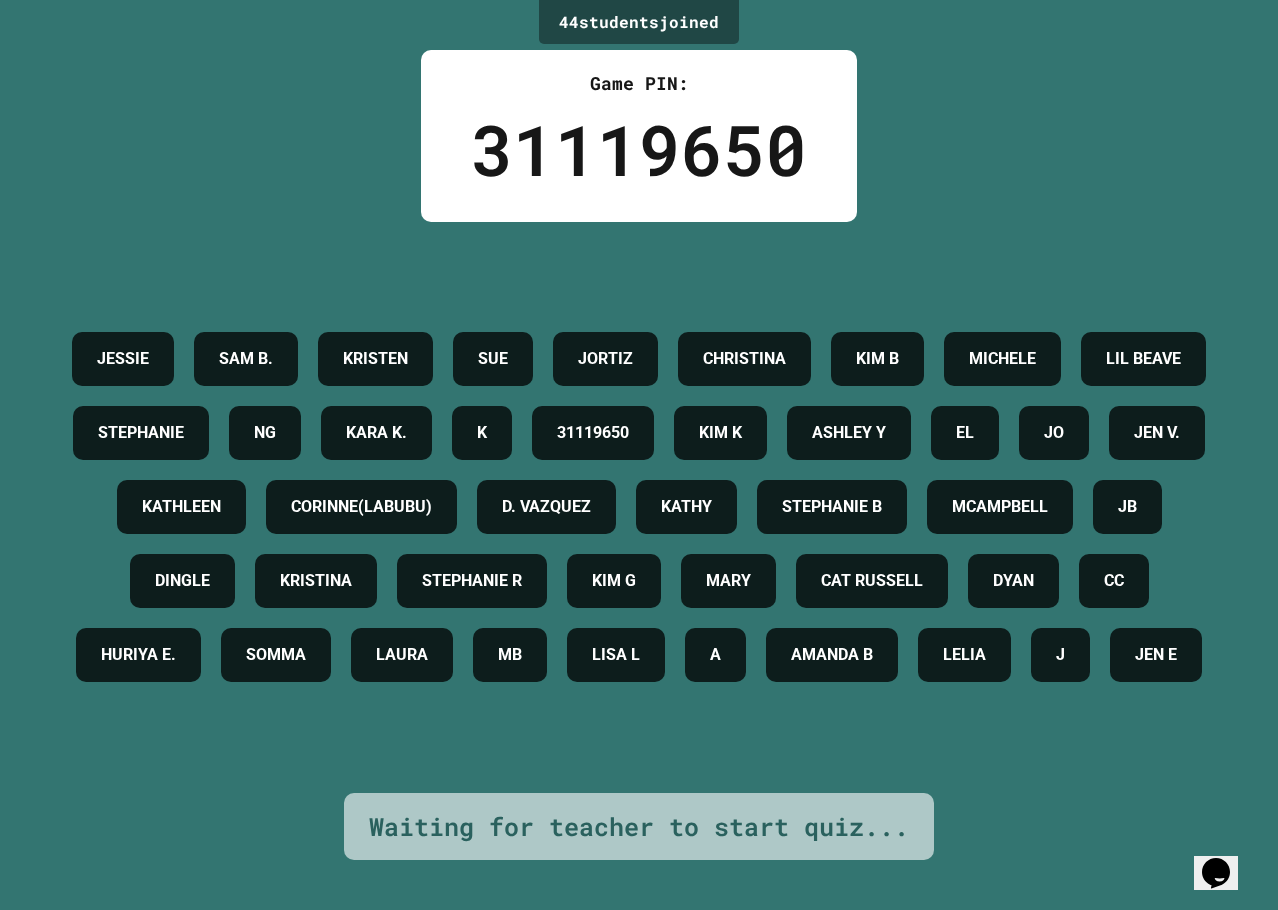 scroll, scrollTop: 0, scrollLeft: 0, axis: both 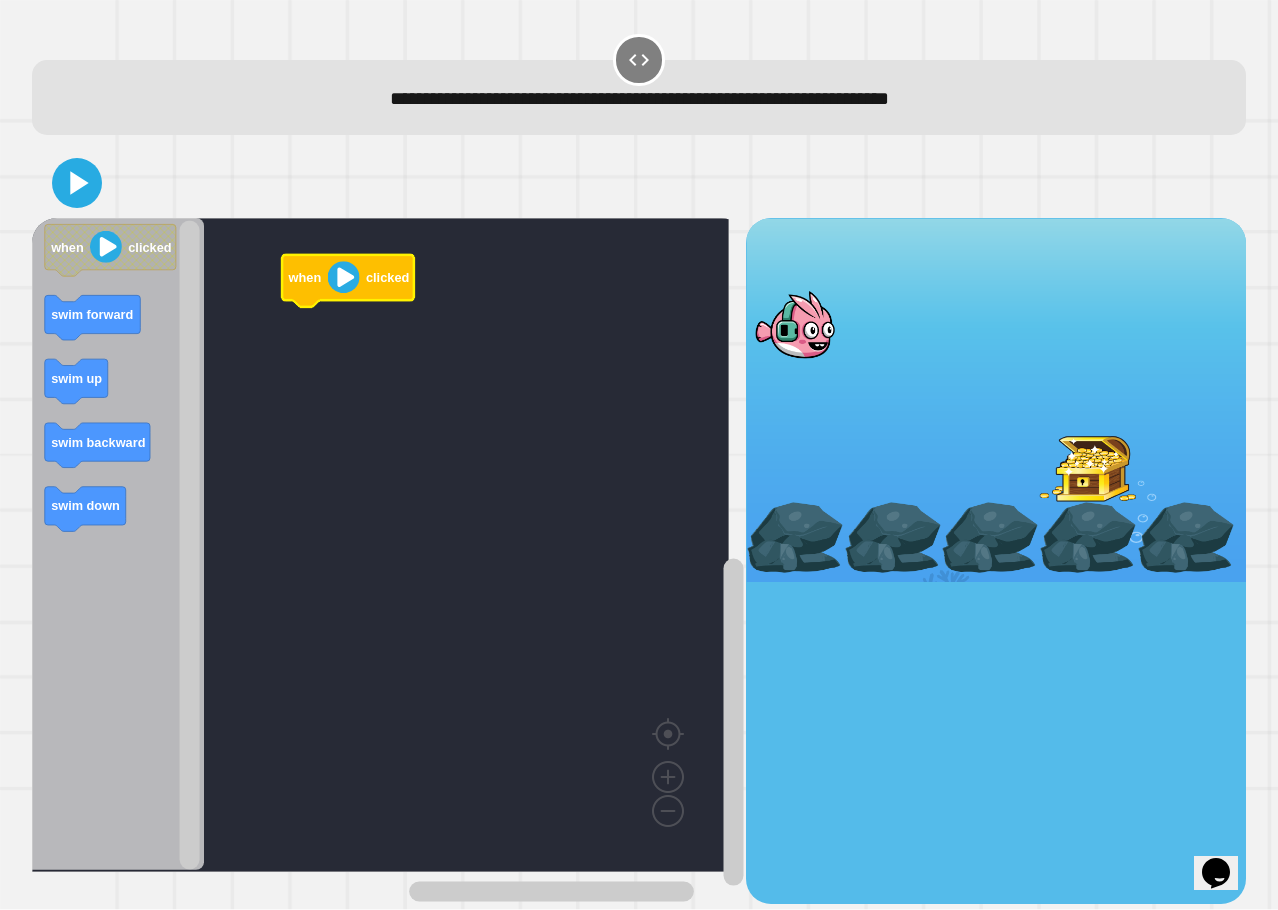 click 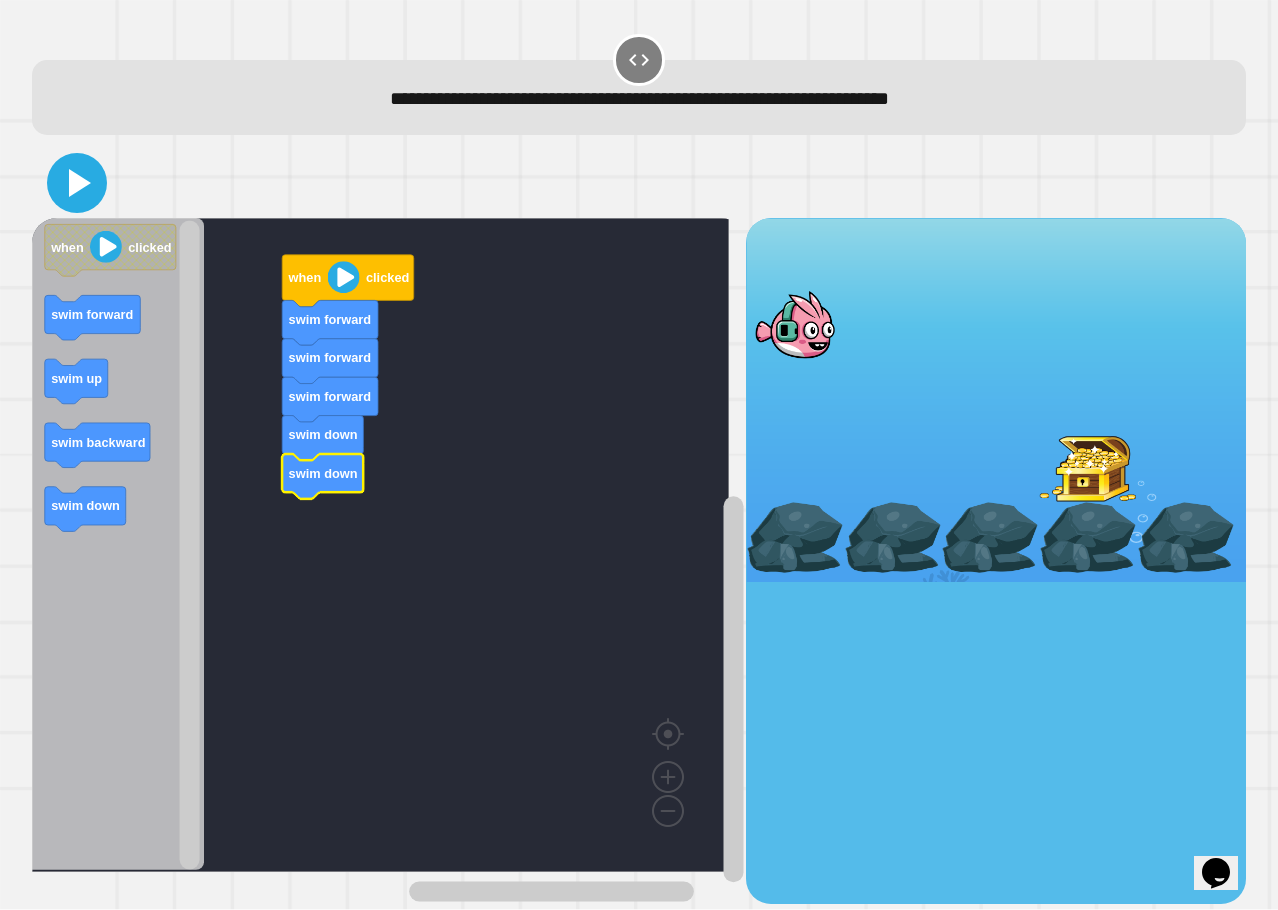 click 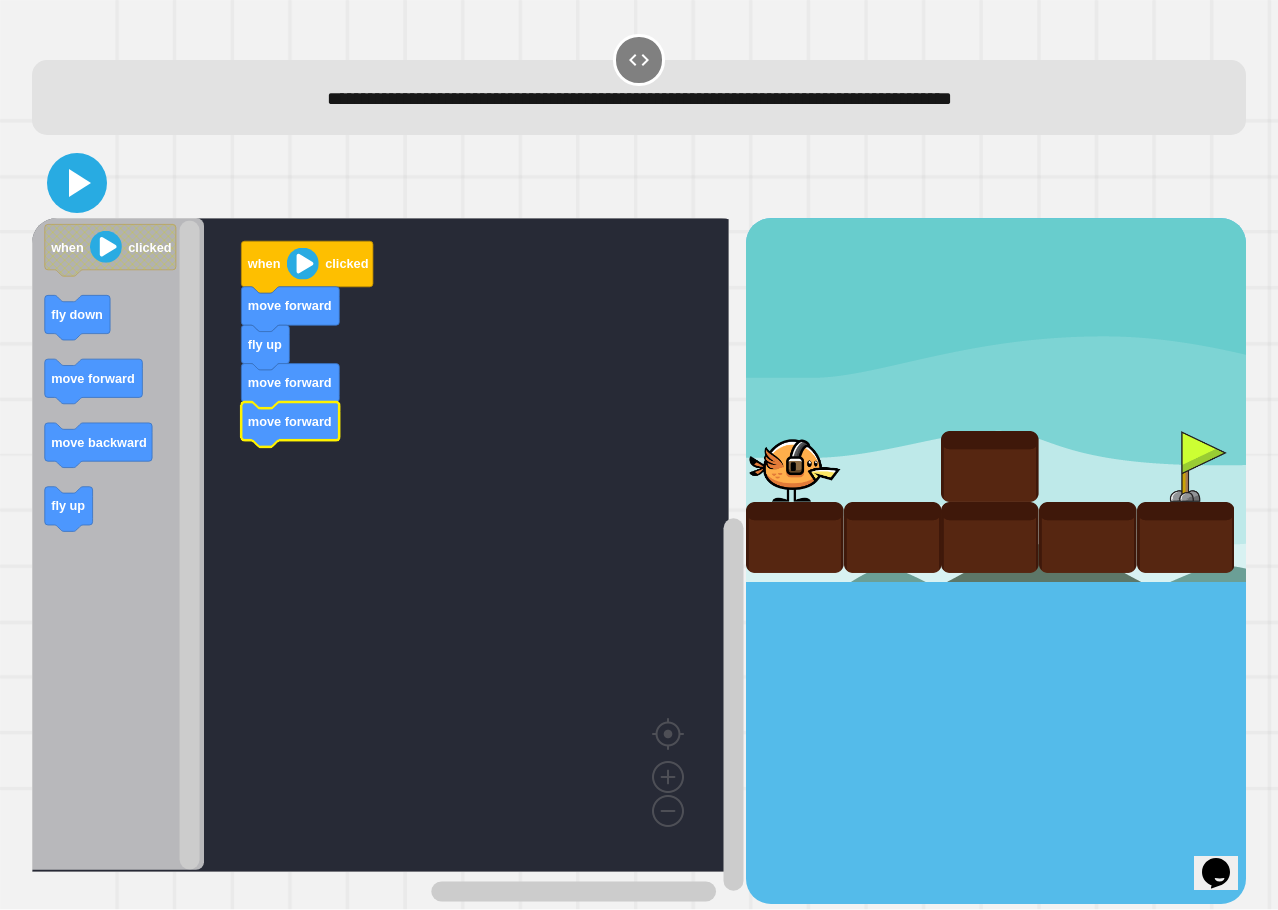 click 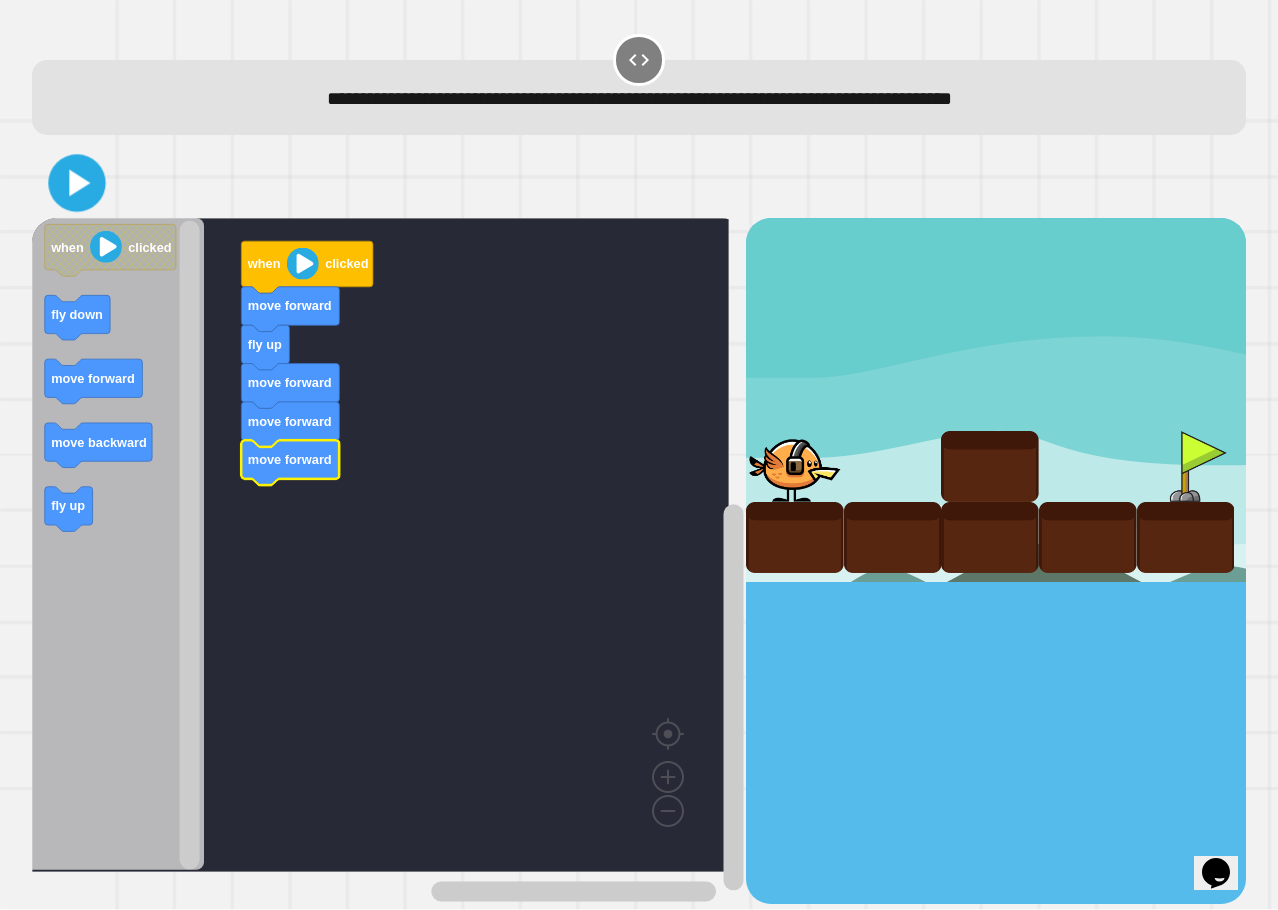 click 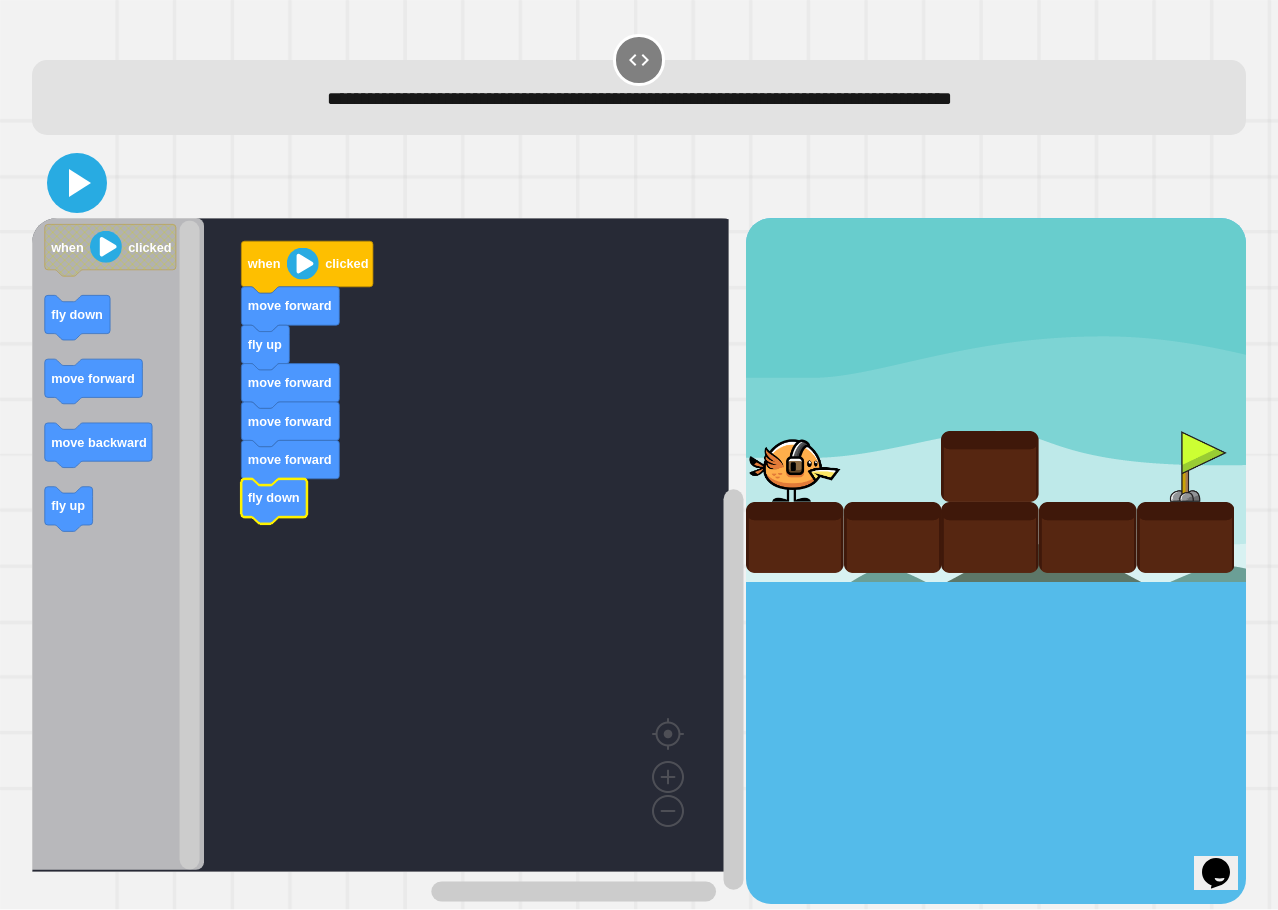 click 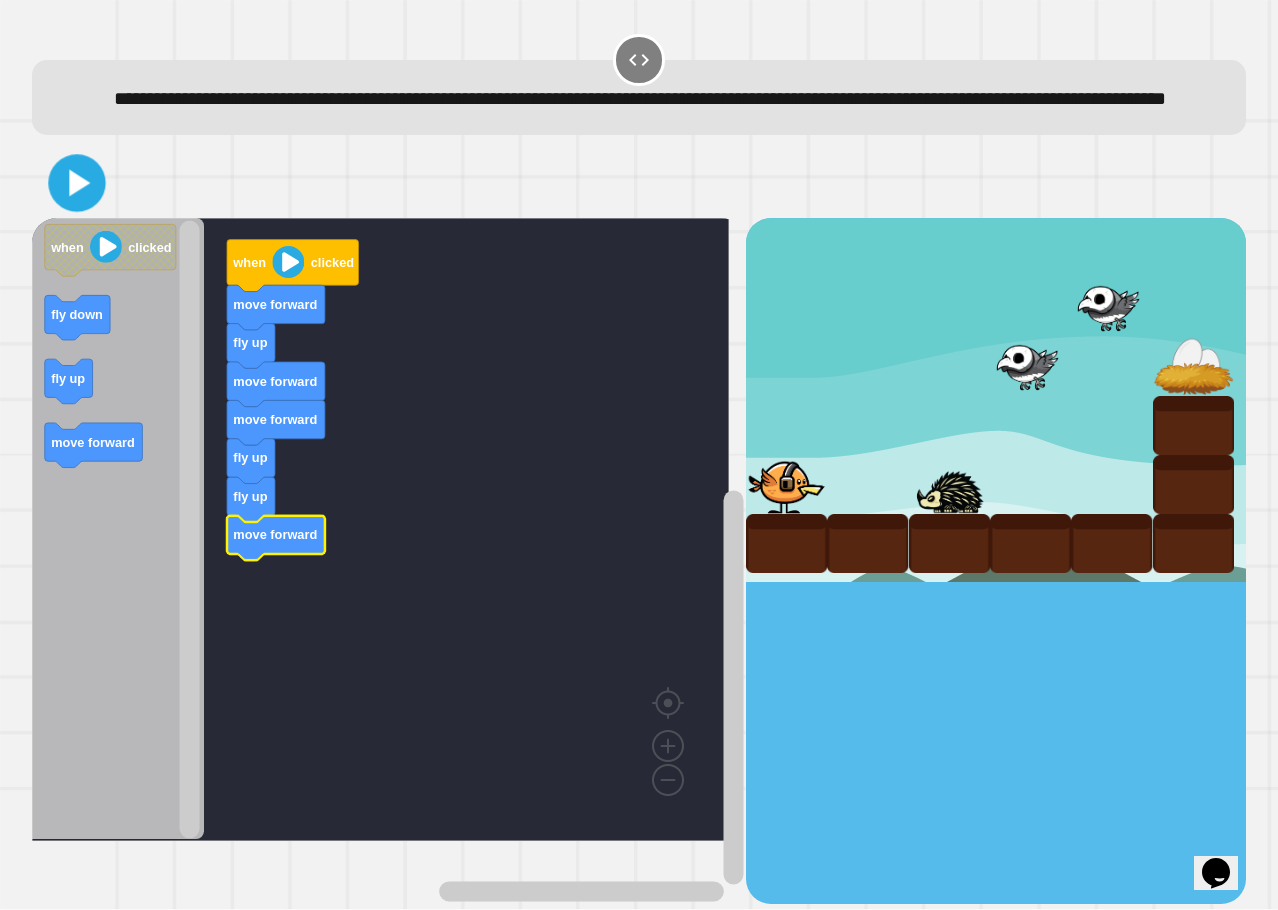 click 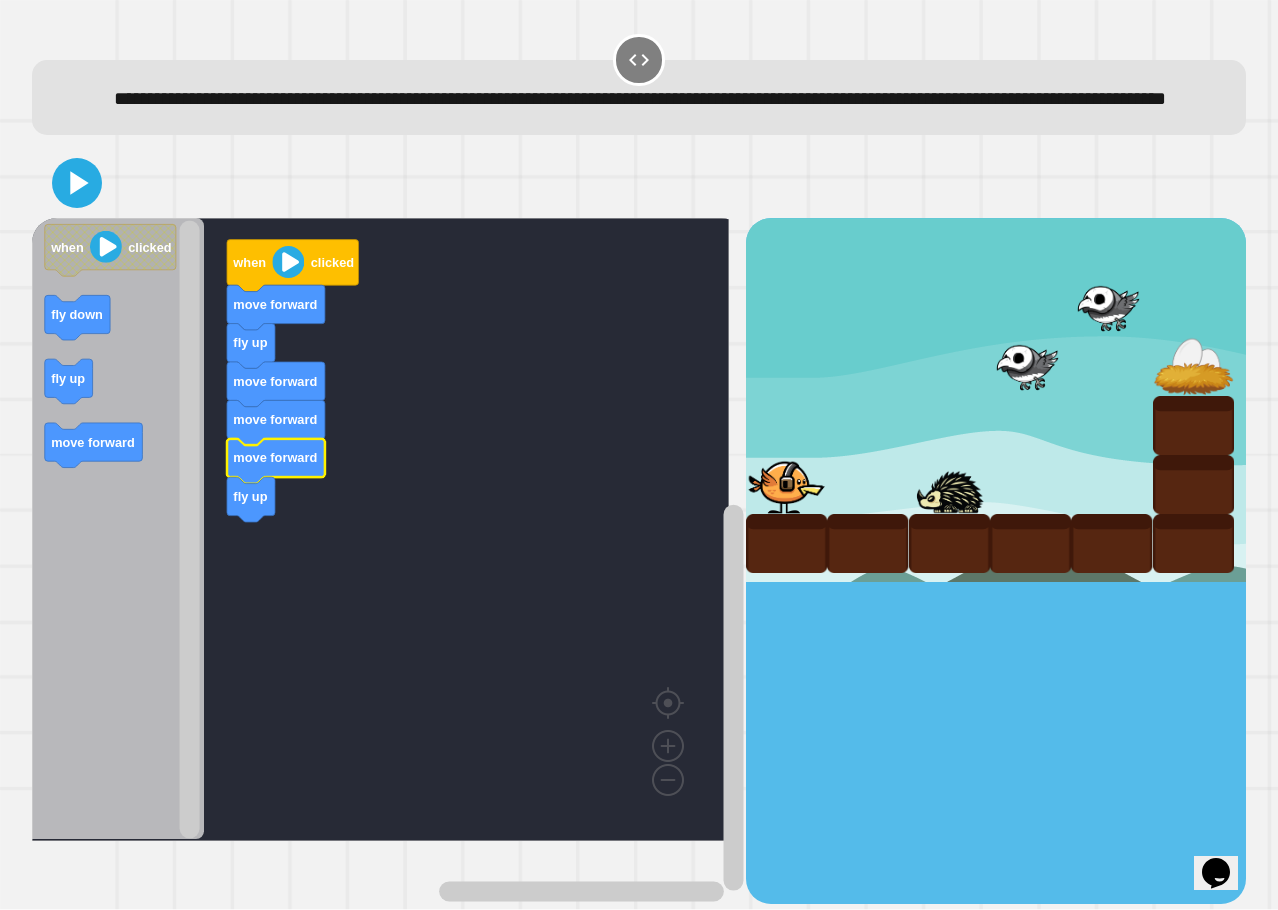 click on "fly up move forward move forward move forward fly up move forward when clicked when clicked fly down fly up move forward" at bounding box center (389, 560) 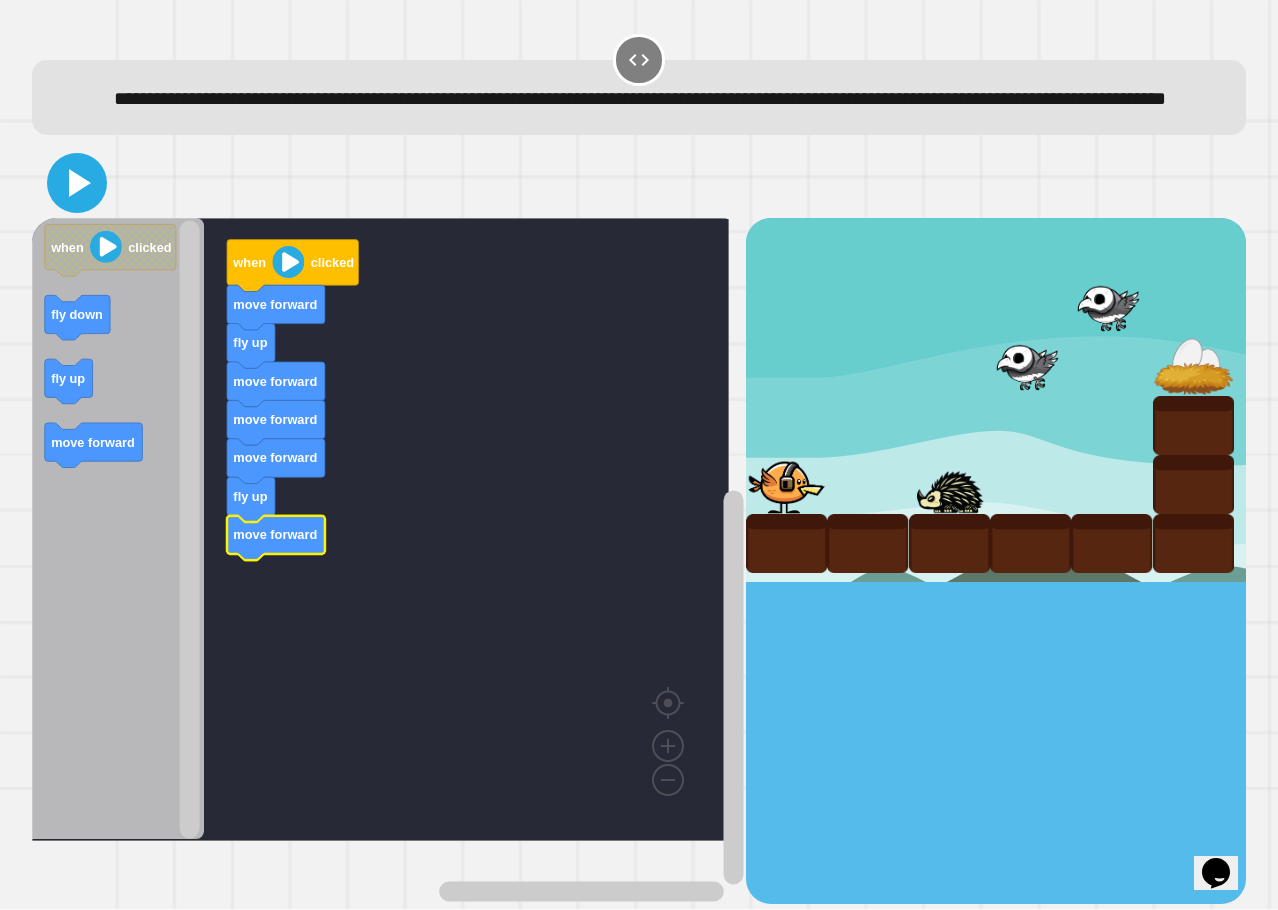 click 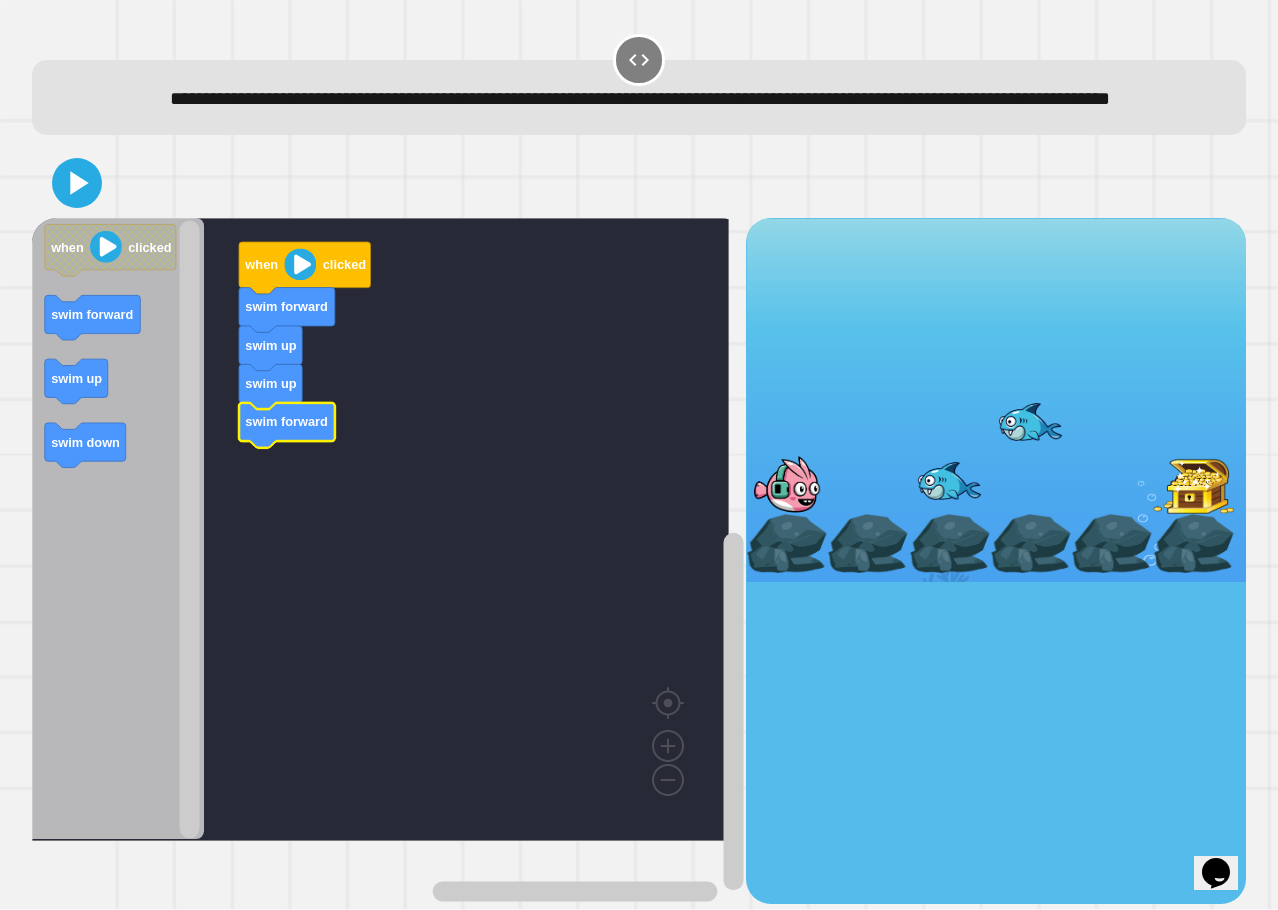click 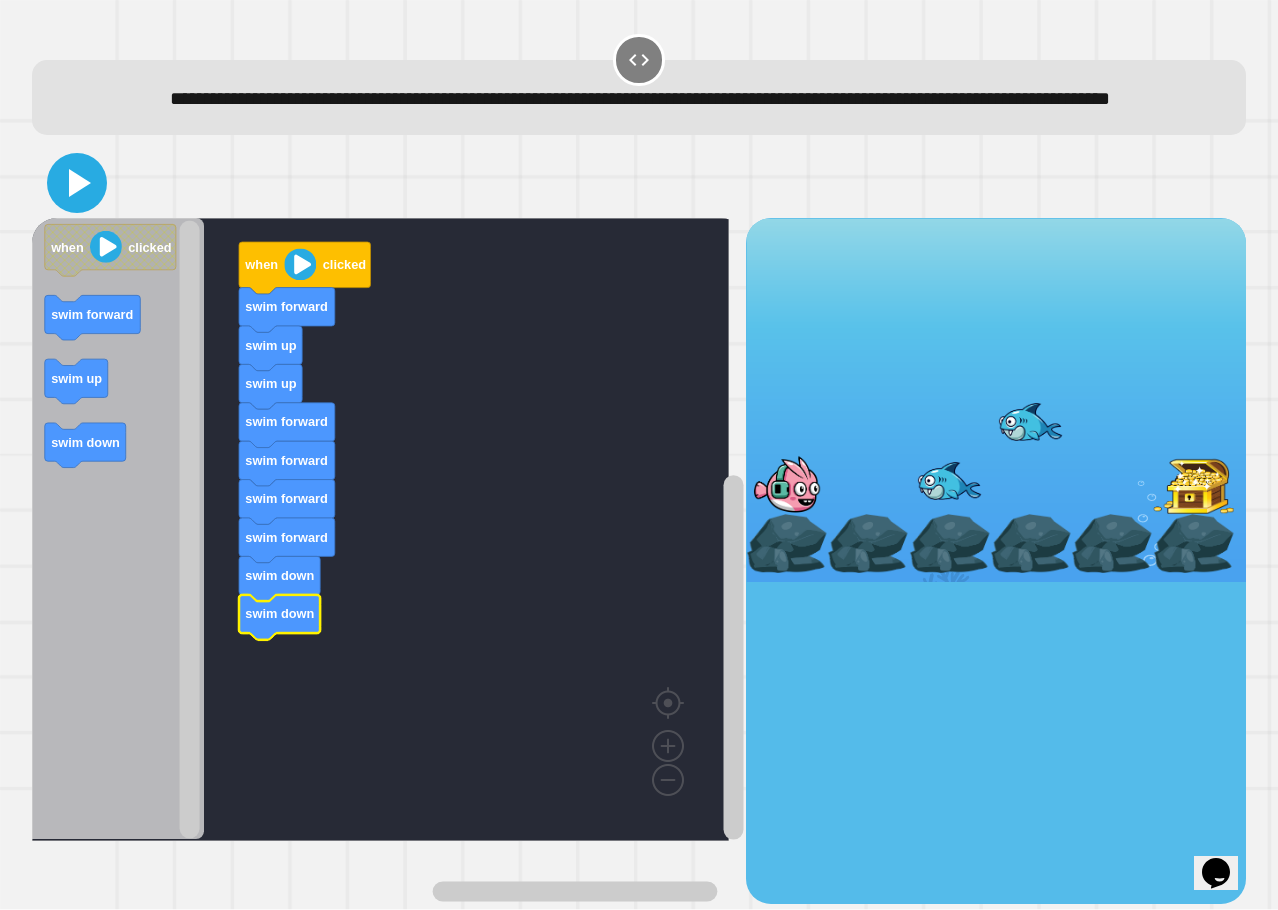 click 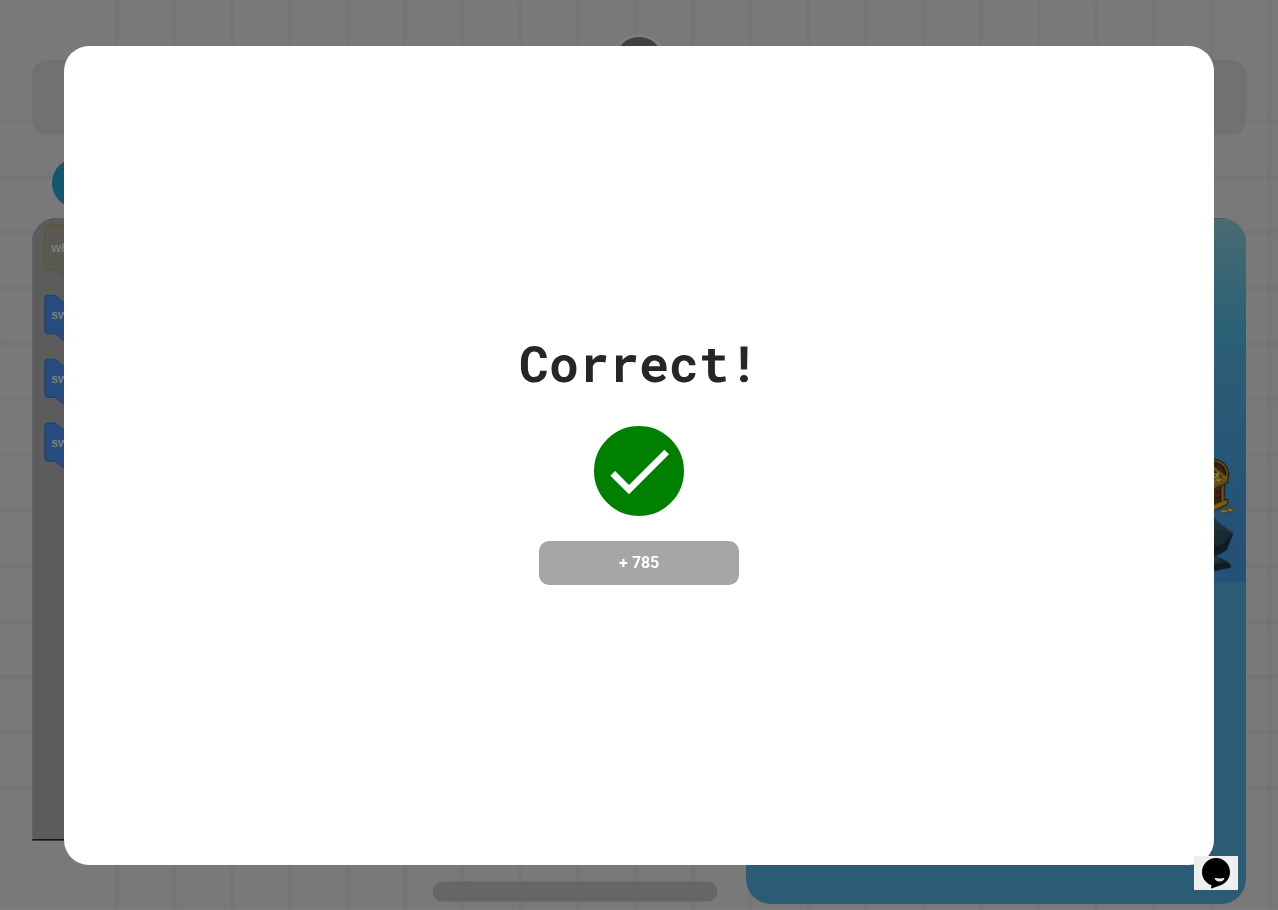 click on "Correct!   + 785" at bounding box center (639, 455) 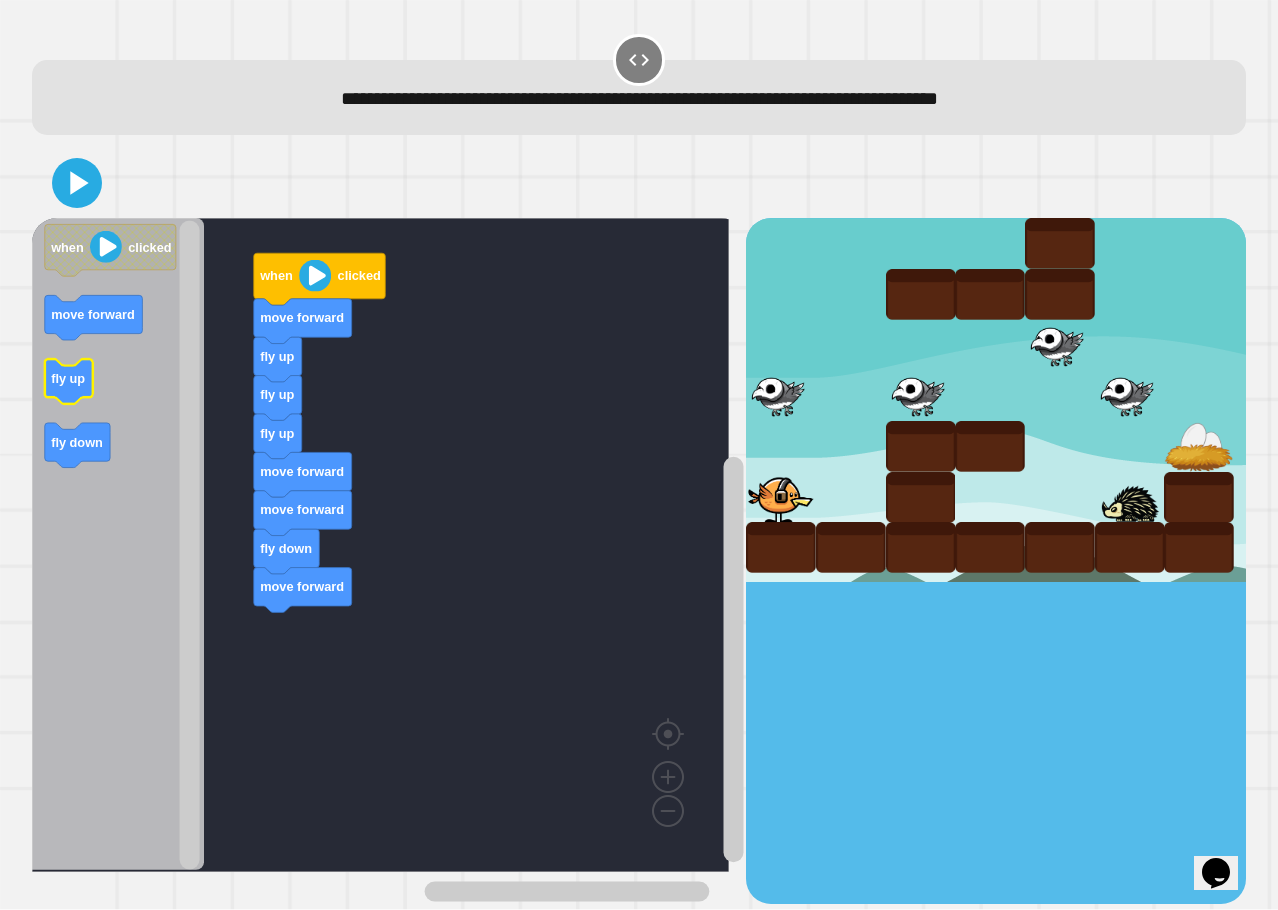 click 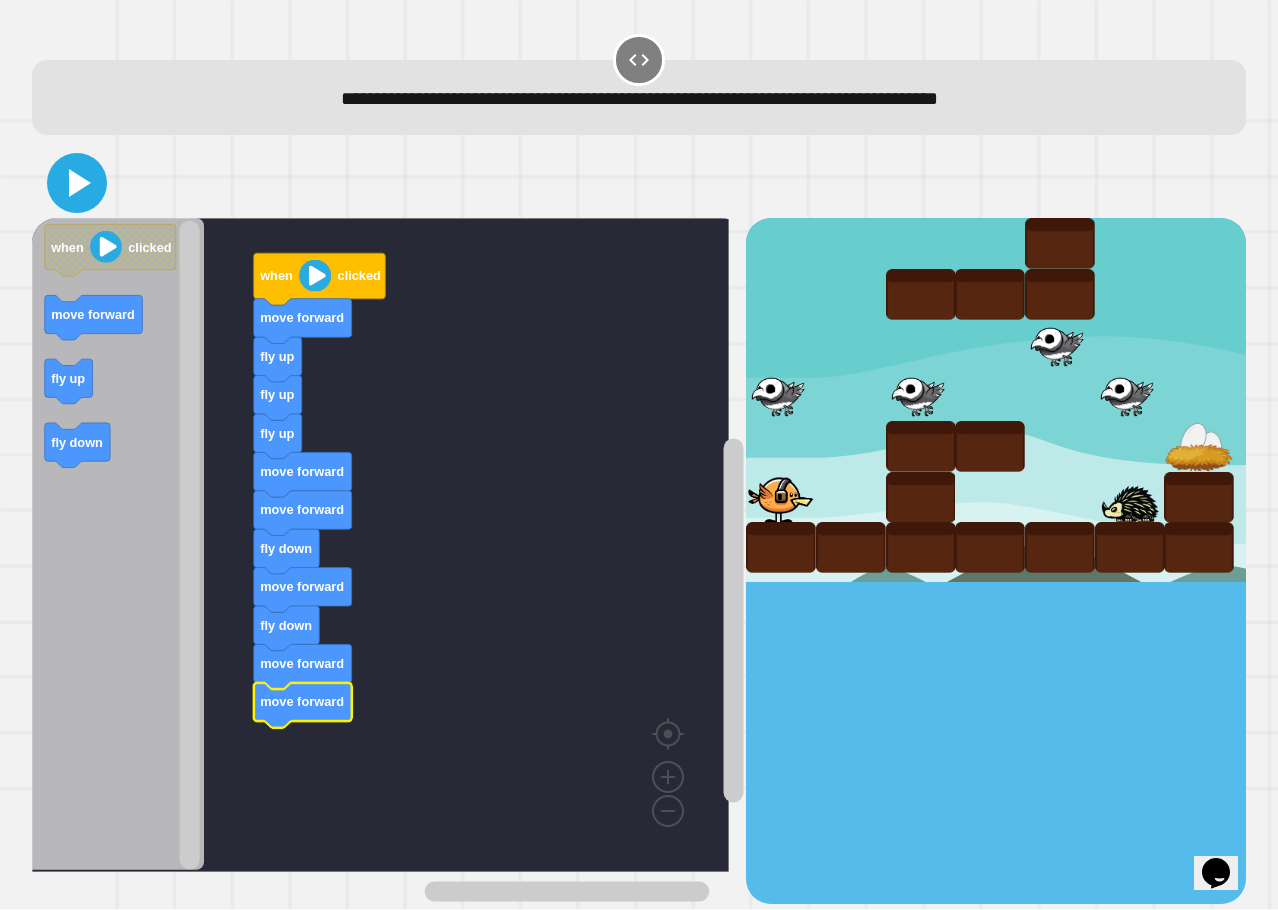 click 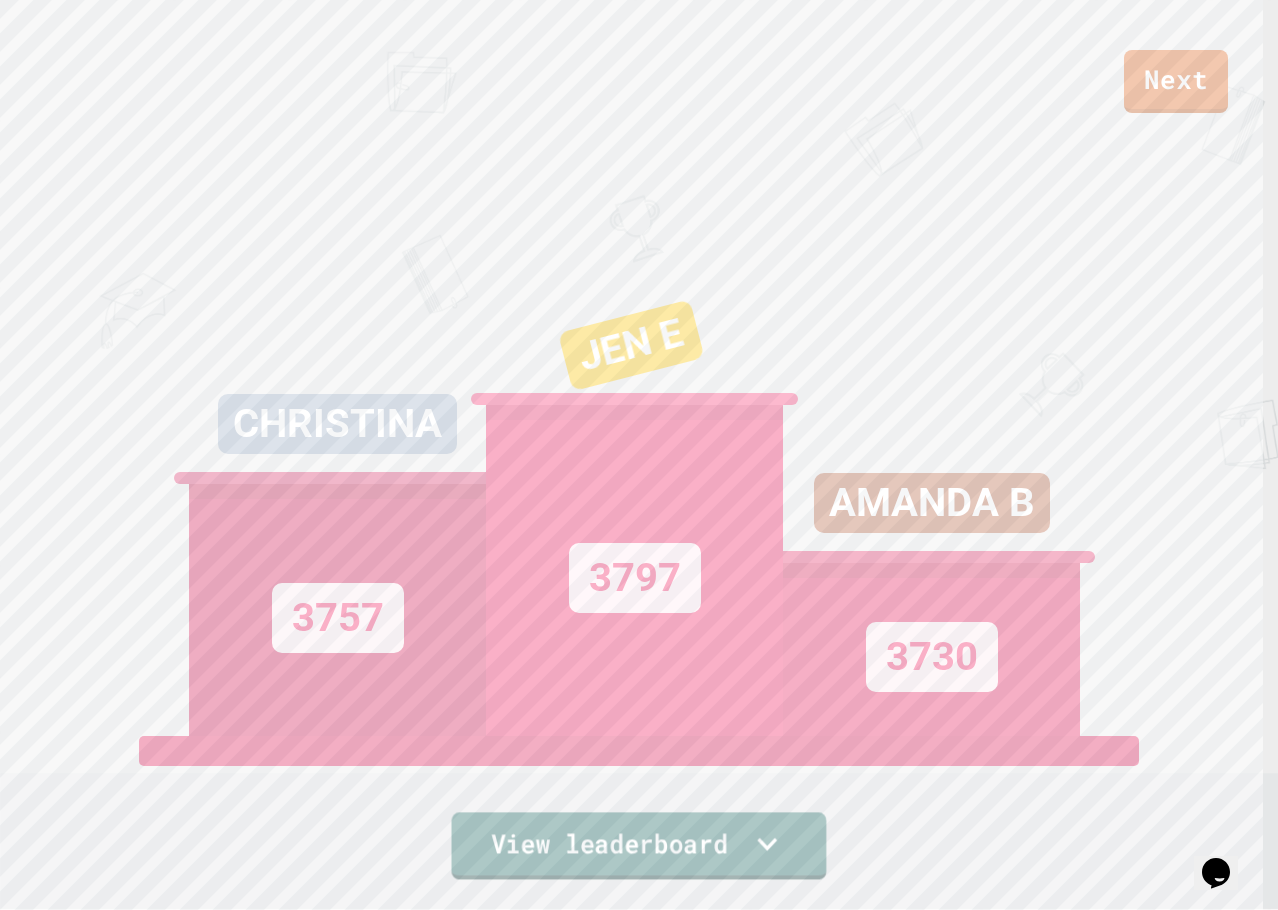 click on "View leaderboard" at bounding box center (639, 845) 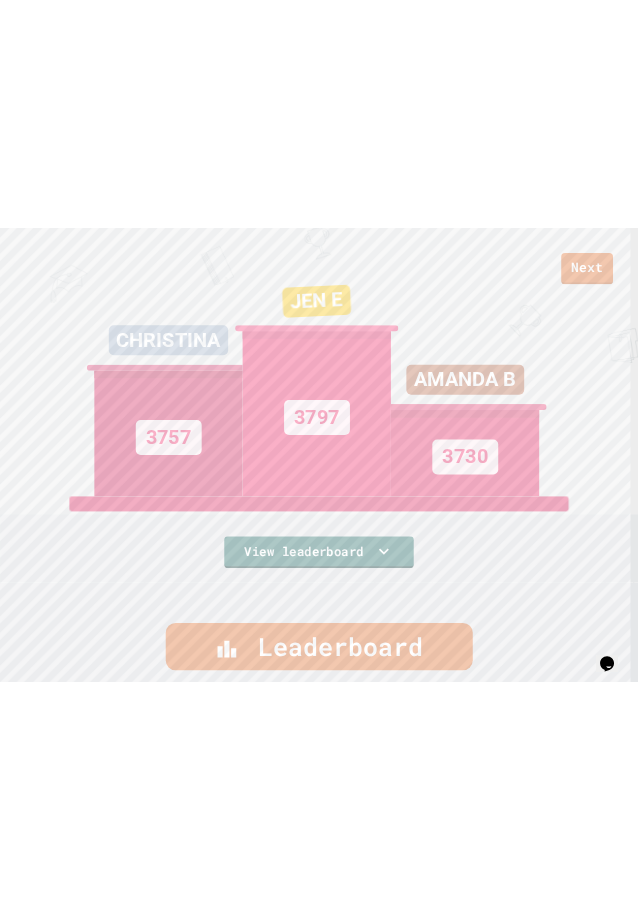 scroll, scrollTop: 200, scrollLeft: 0, axis: vertical 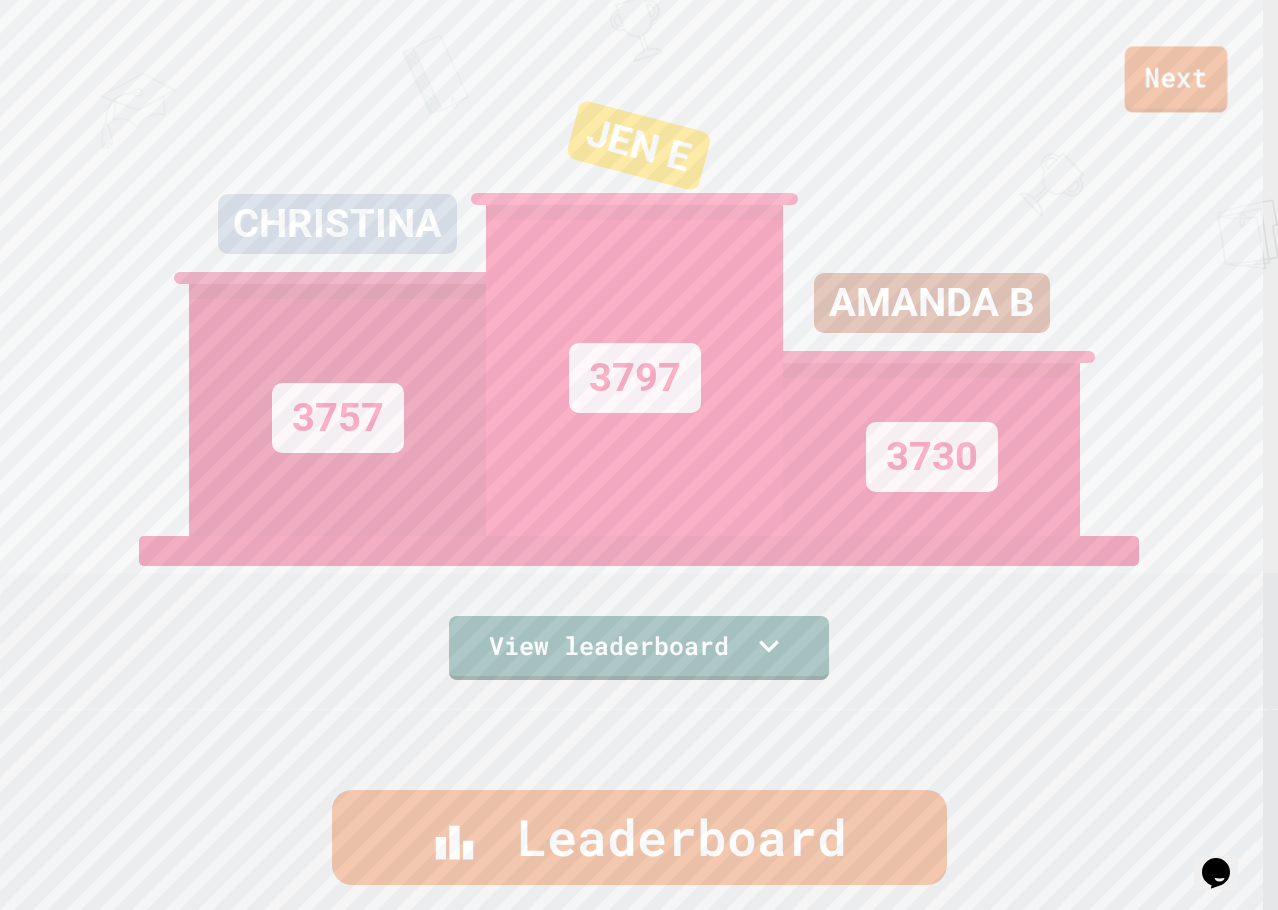click on "Next" at bounding box center (1176, 79) 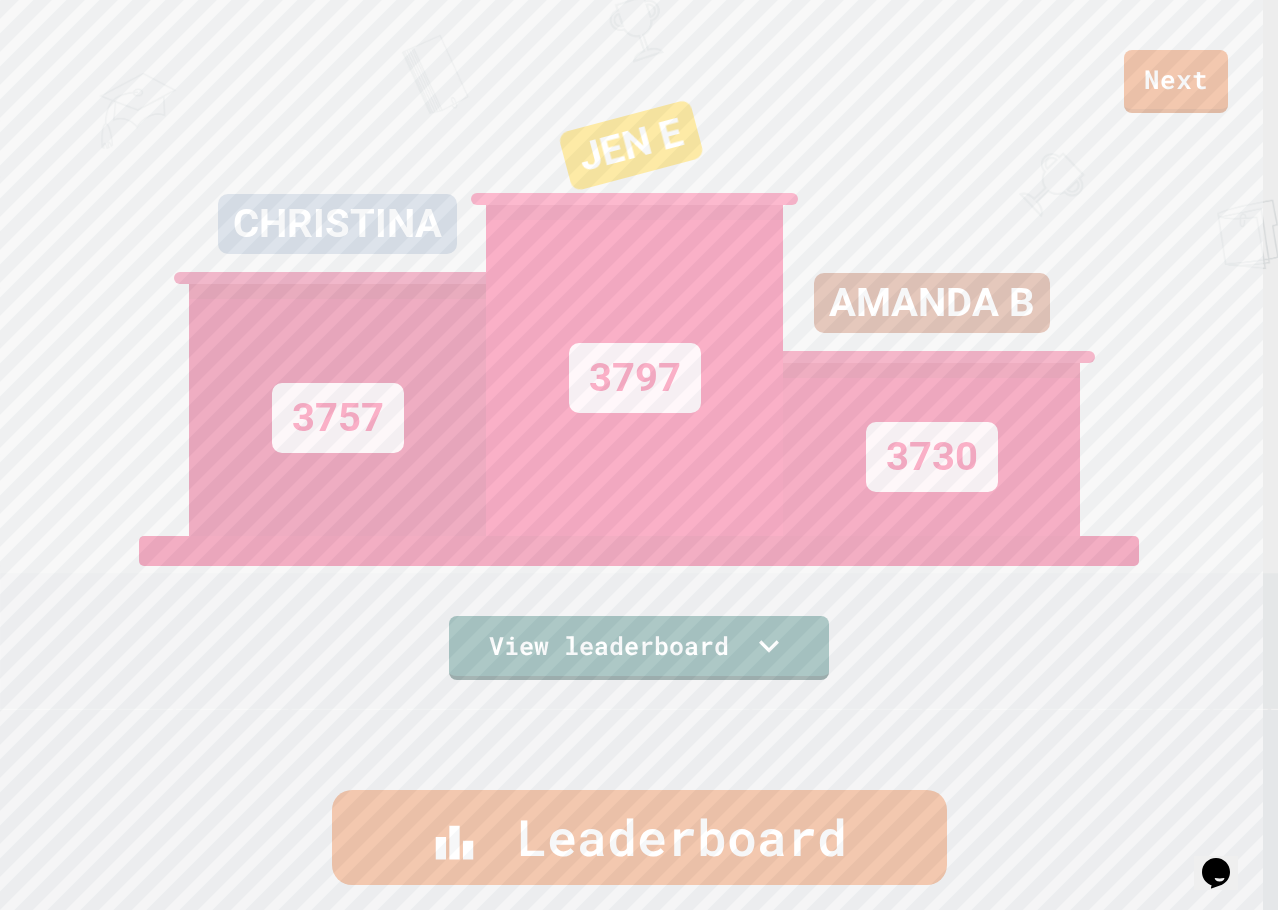 click on "No" at bounding box center (639, 3620) 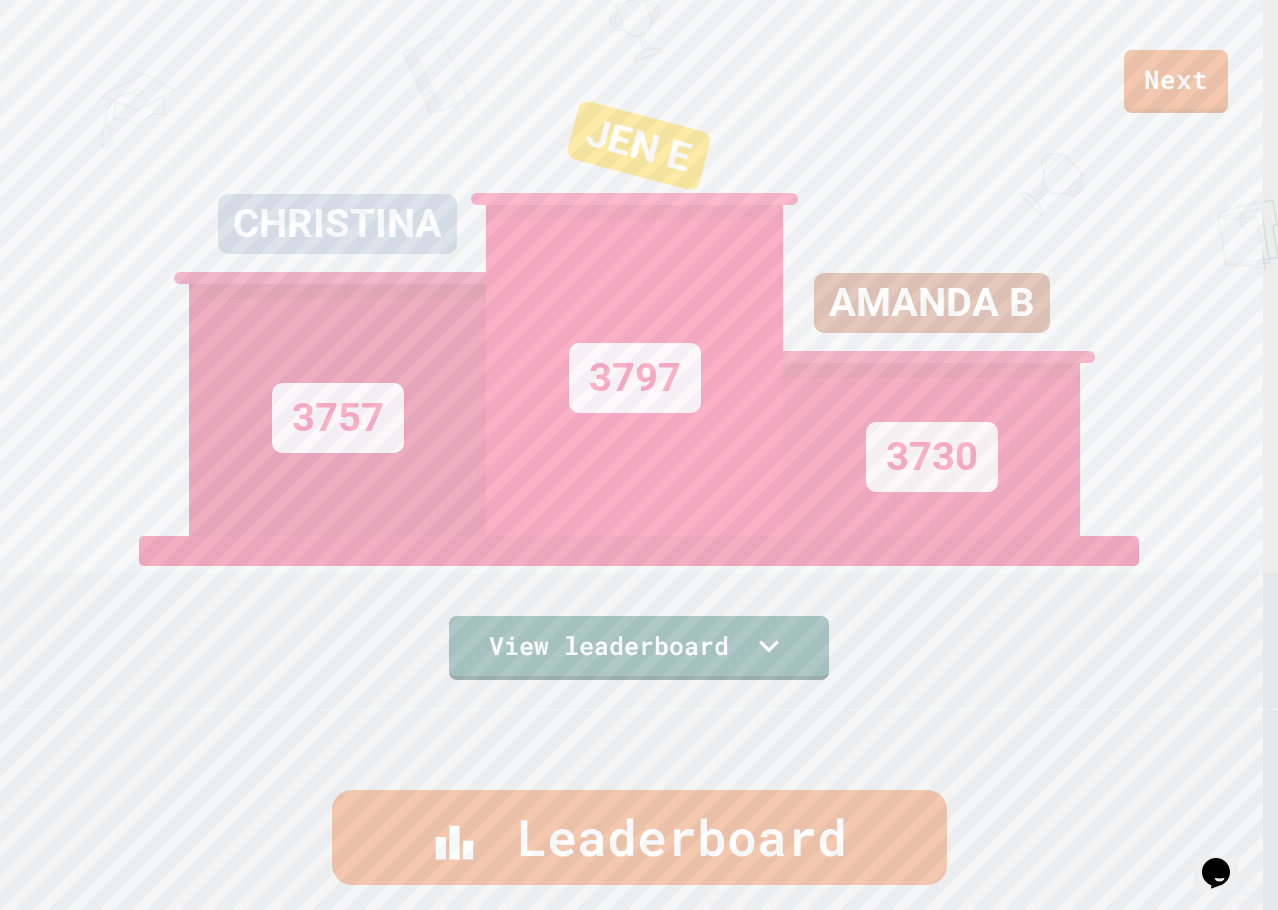 click on "Submit" at bounding box center [639, 3703] 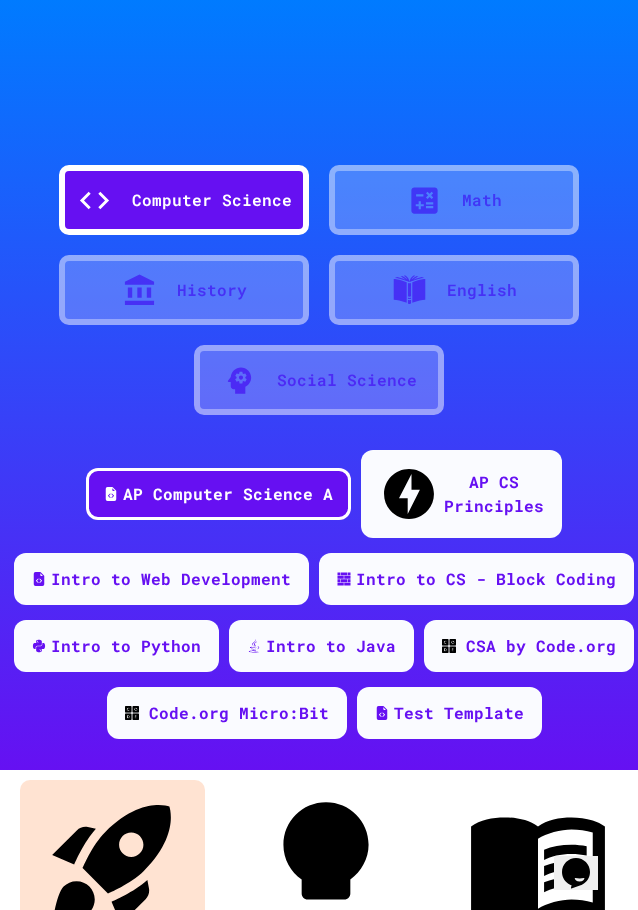 click on "Computer Science Math History English Social Science" at bounding box center (319, 250) 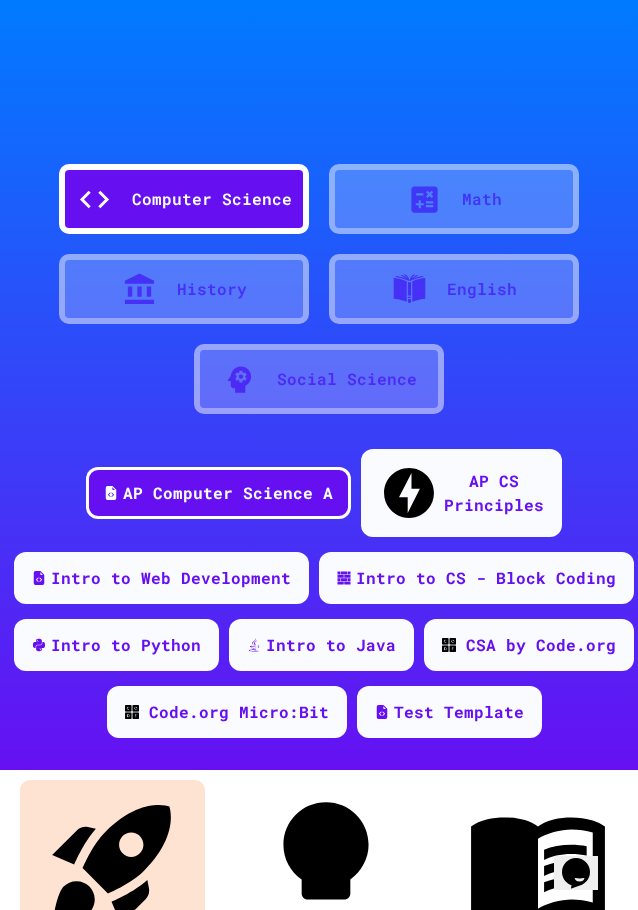 scroll, scrollTop: 0, scrollLeft: 0, axis: both 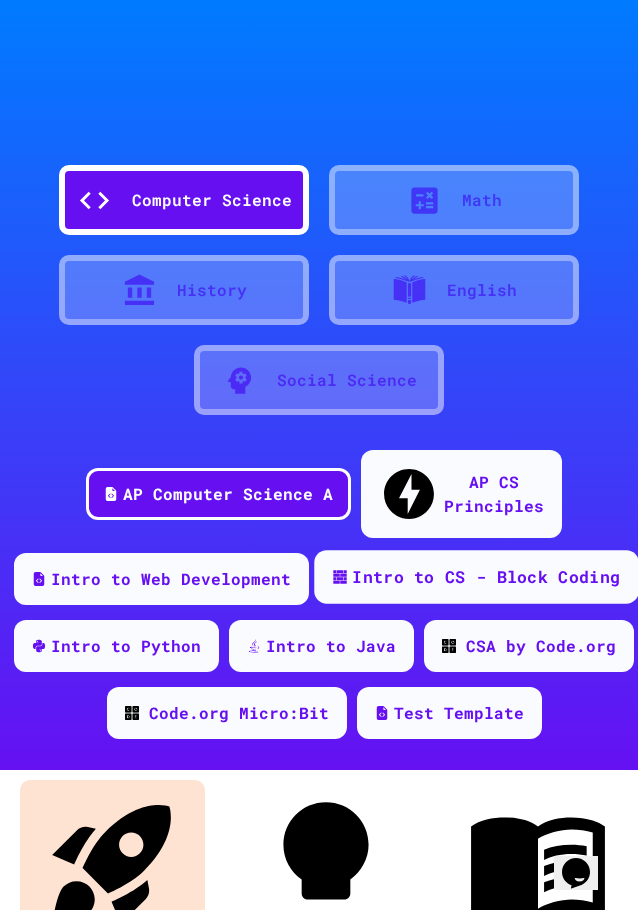 click on "Intro to CS - Block Coding" at bounding box center (486, 577) 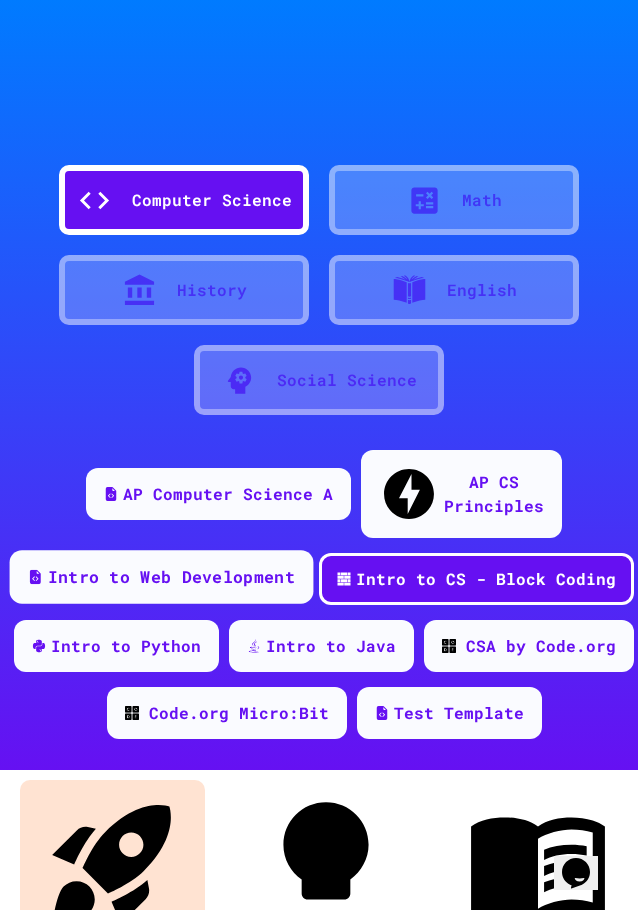 click on "Intro to Web Development" at bounding box center [171, 577] 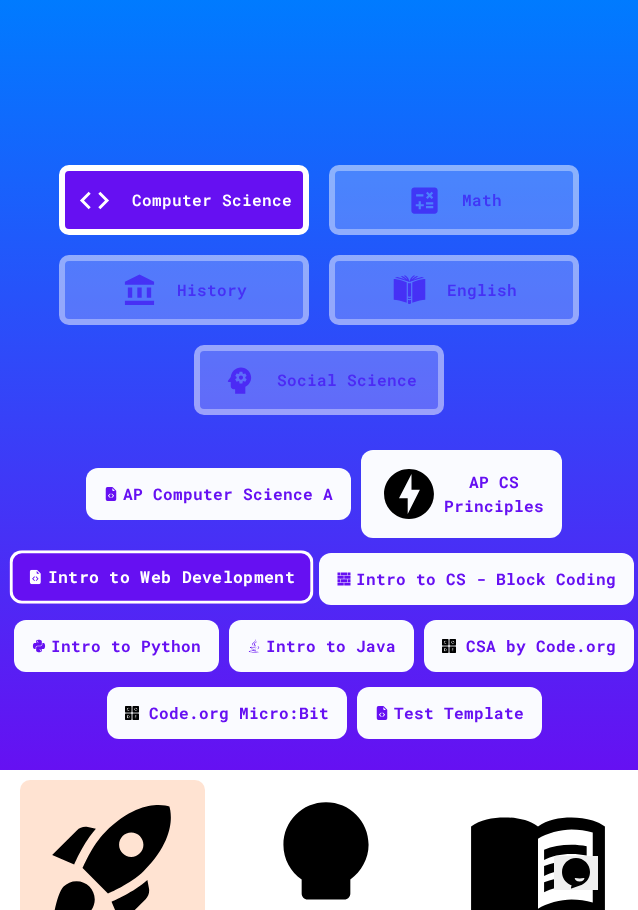 scroll, scrollTop: 200, scrollLeft: 0, axis: vertical 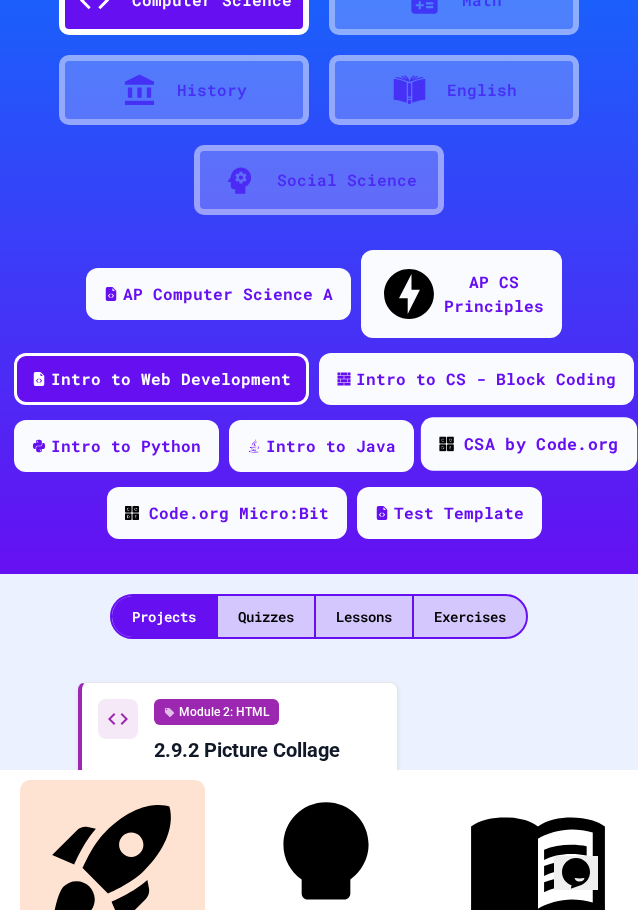 click on "CSA by Code.org" at bounding box center (529, 444) 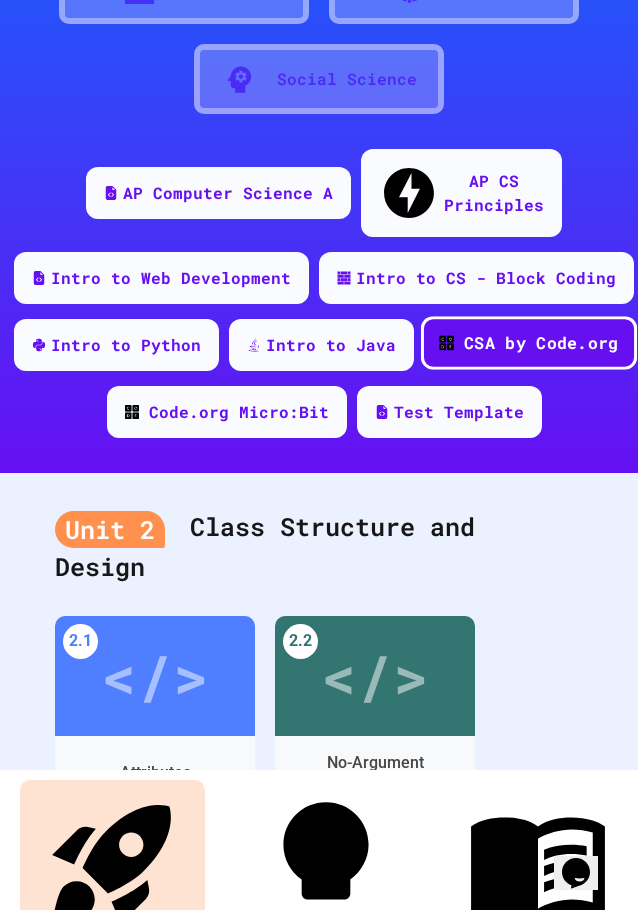 scroll, scrollTop: 300, scrollLeft: 0, axis: vertical 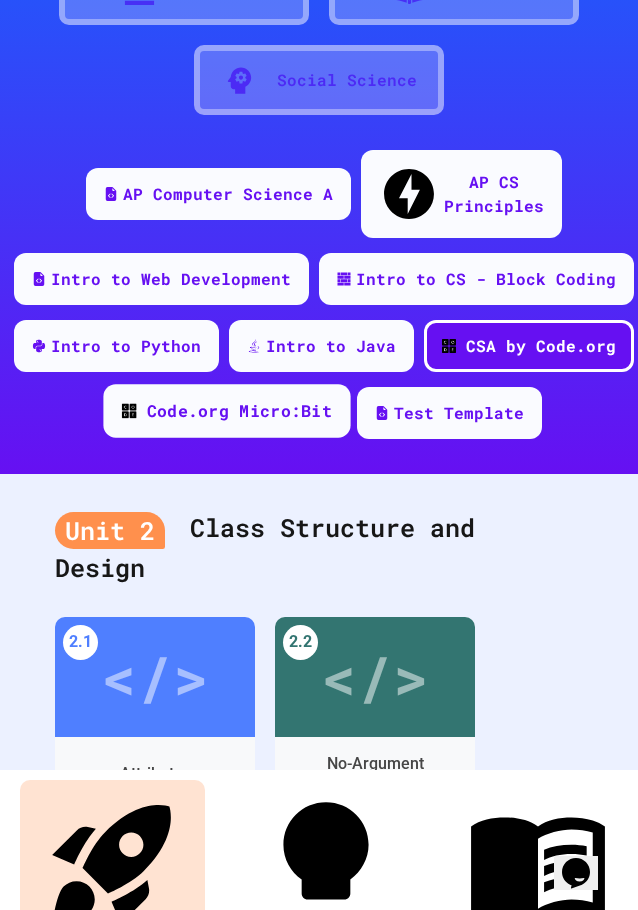 click on "Code.org Micro:Bit" at bounding box center [226, 411] 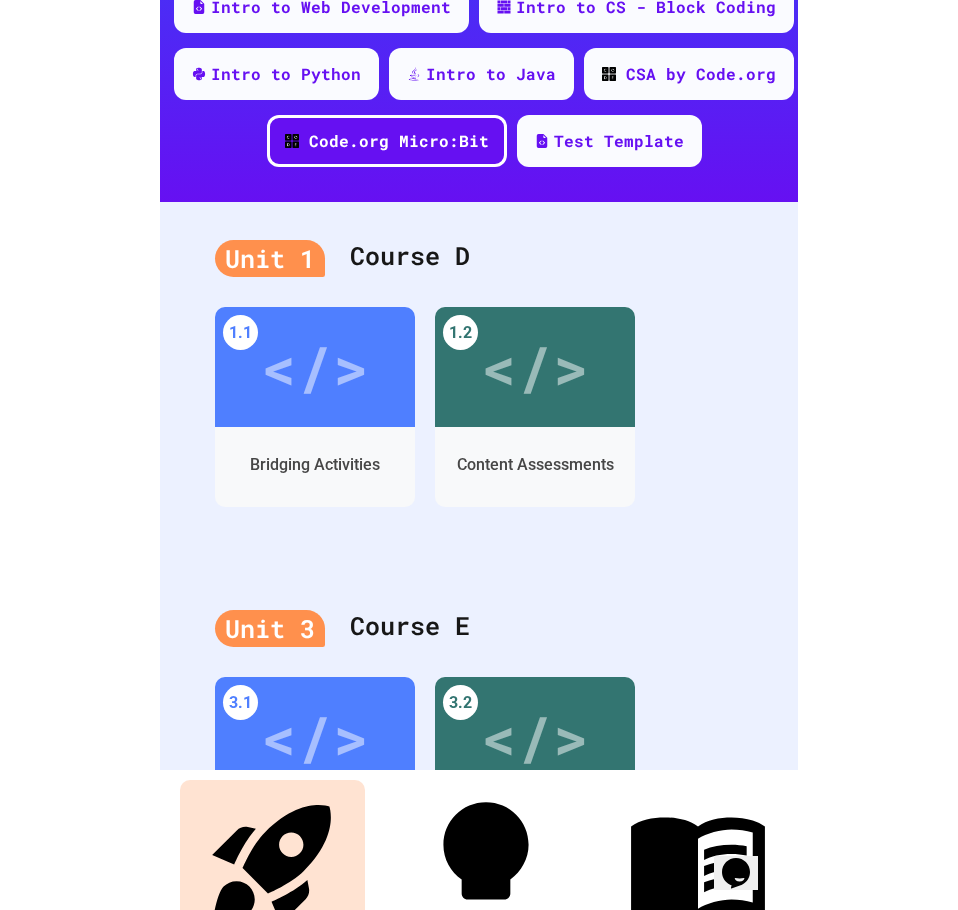 scroll, scrollTop: 600, scrollLeft: 0, axis: vertical 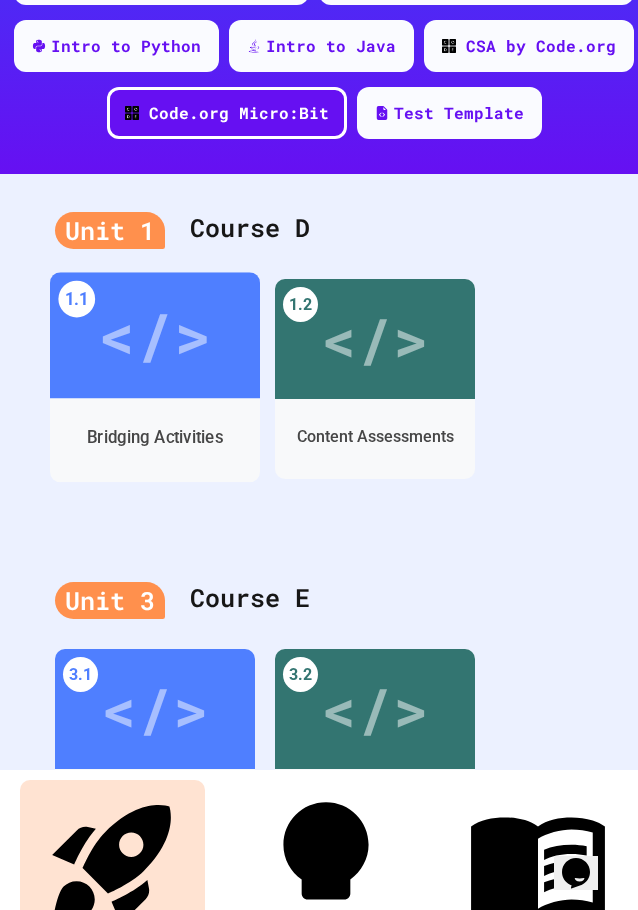 click on "</>" at bounding box center (155, 335) 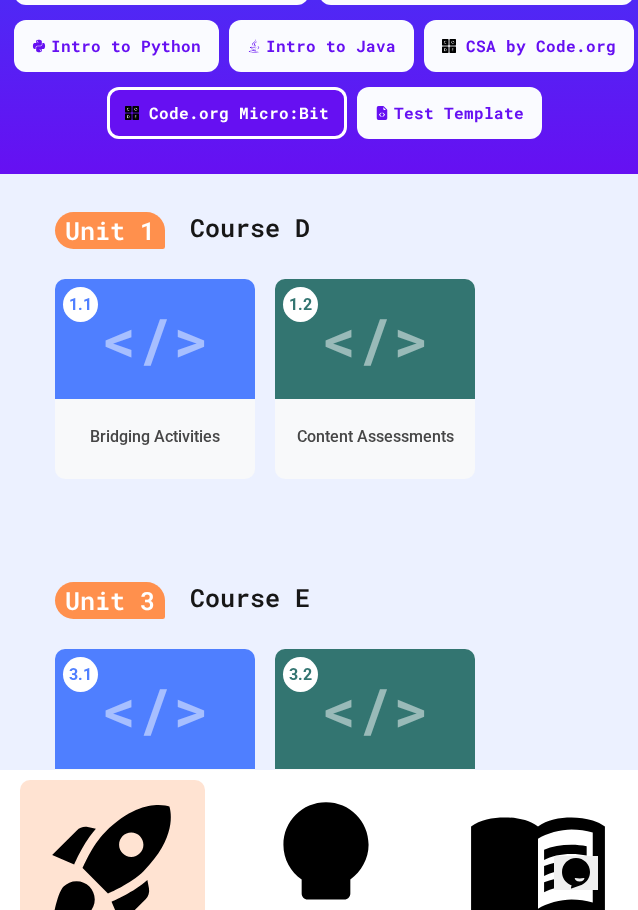 click on "micro:bit Course C Bridging Activity" at bounding box center (560, 1249) 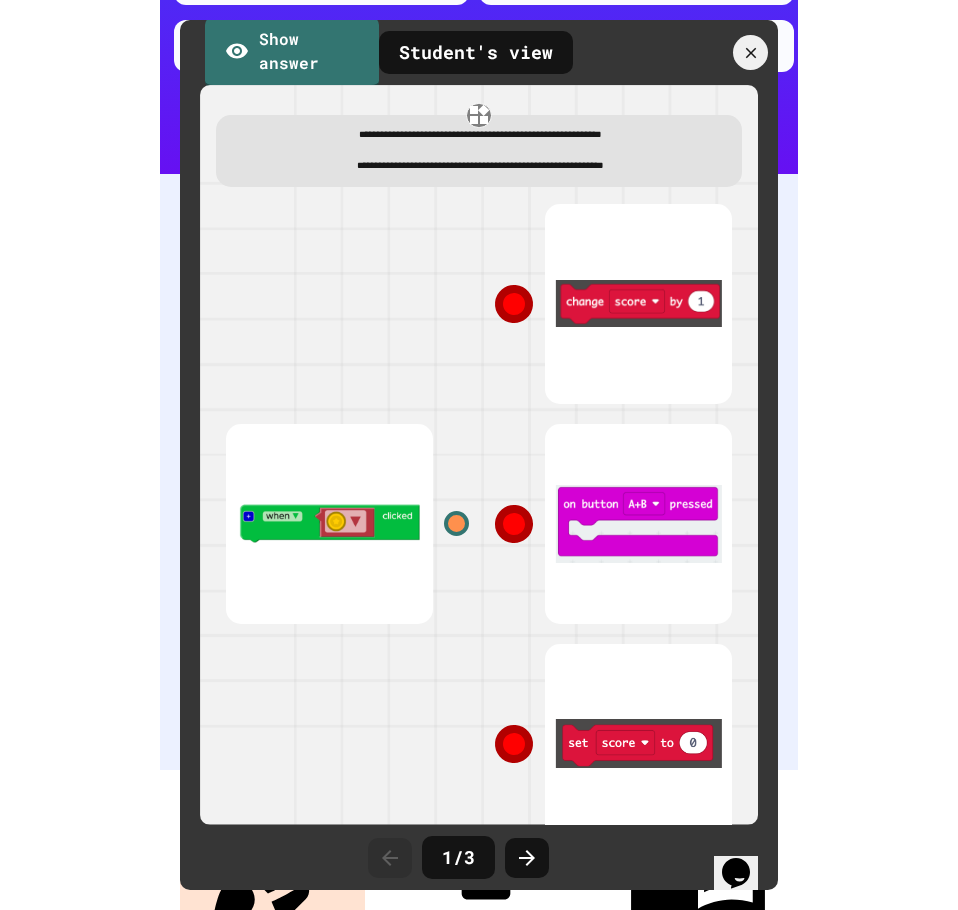 scroll, scrollTop: 463, scrollLeft: 0, axis: vertical 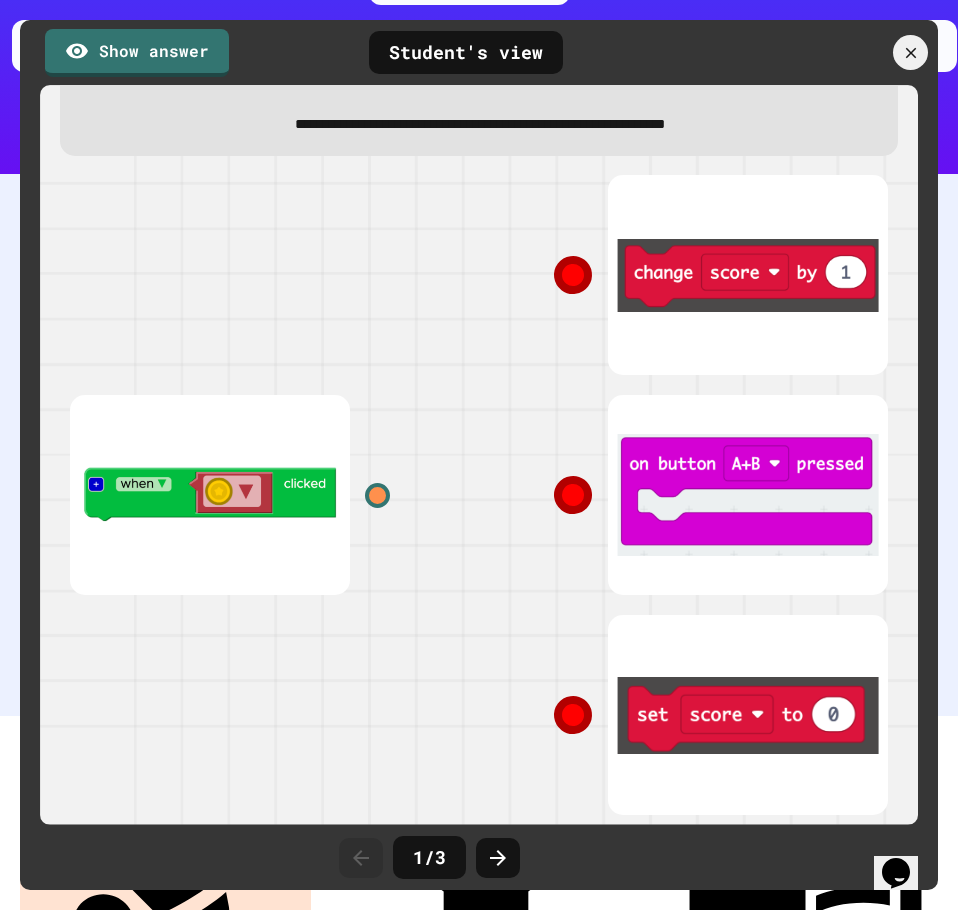 click 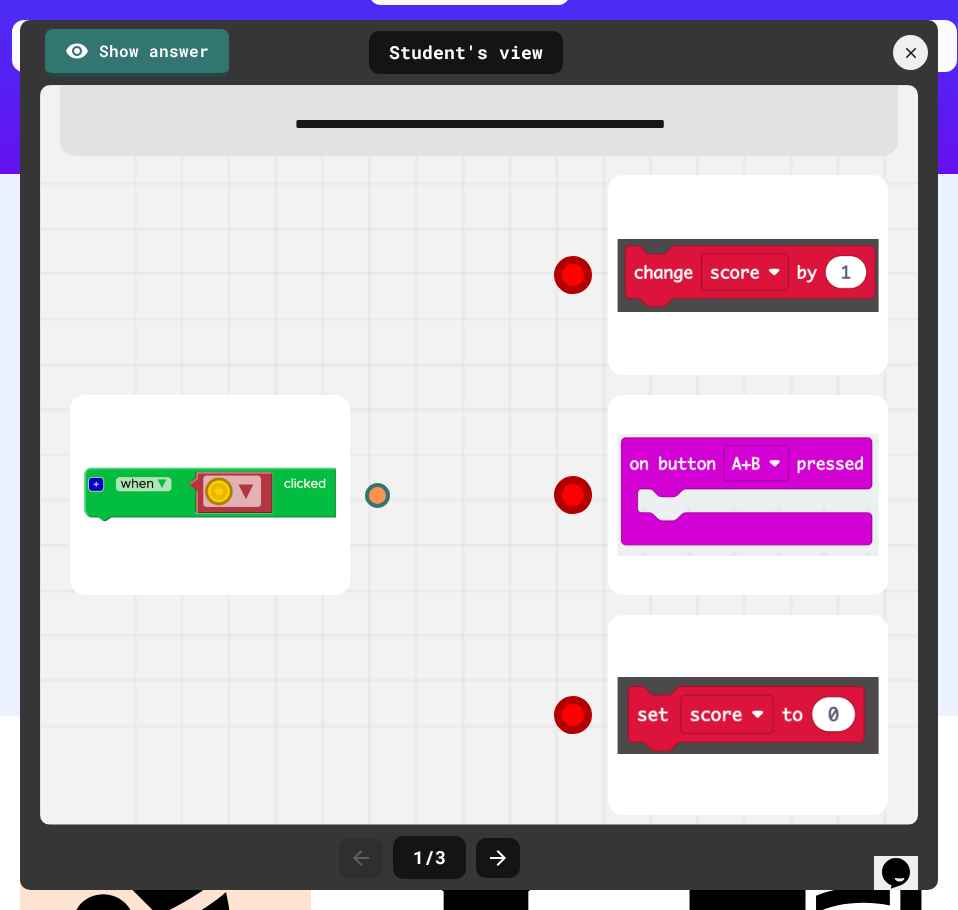 drag, startPoint x: 681, startPoint y: 431, endPoint x: 520, endPoint y: 485, distance: 169.8146 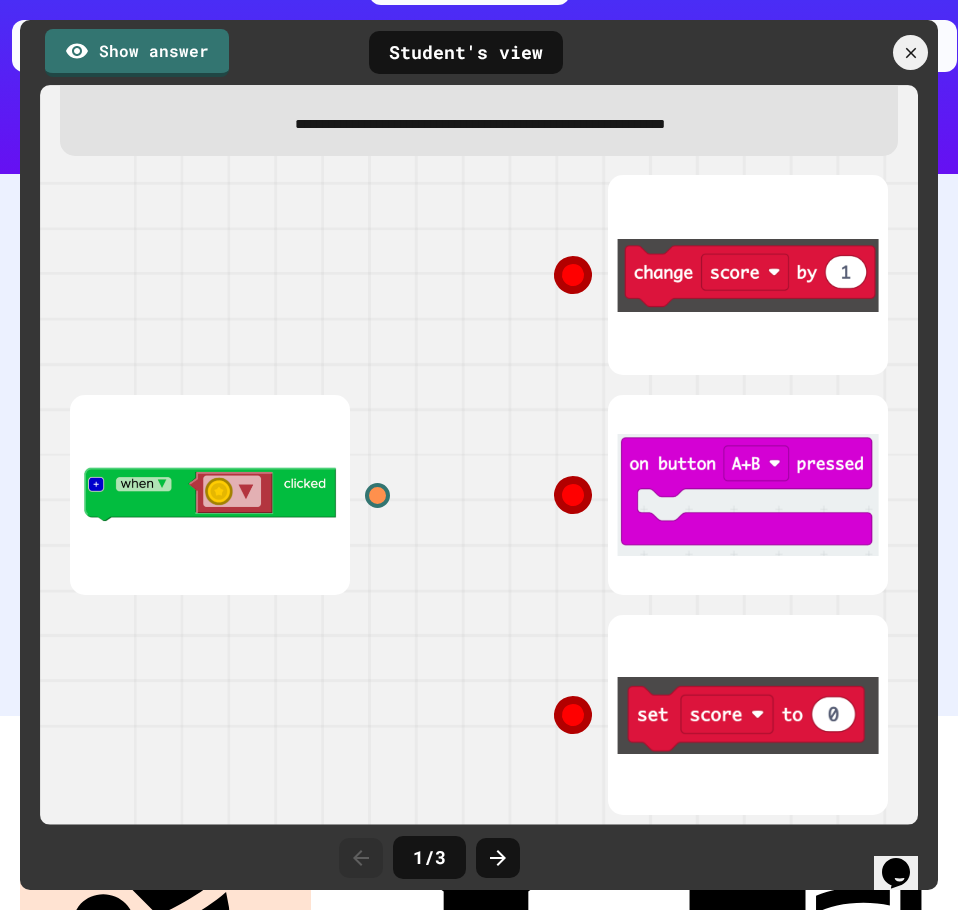 click 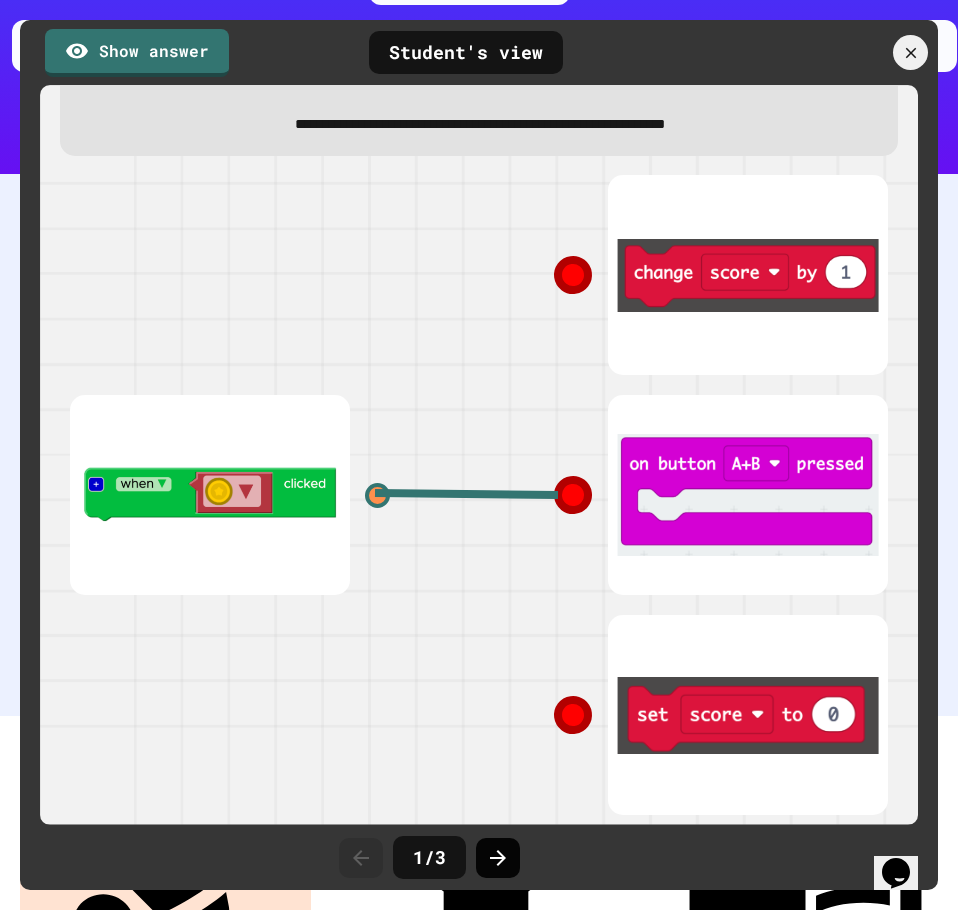 click 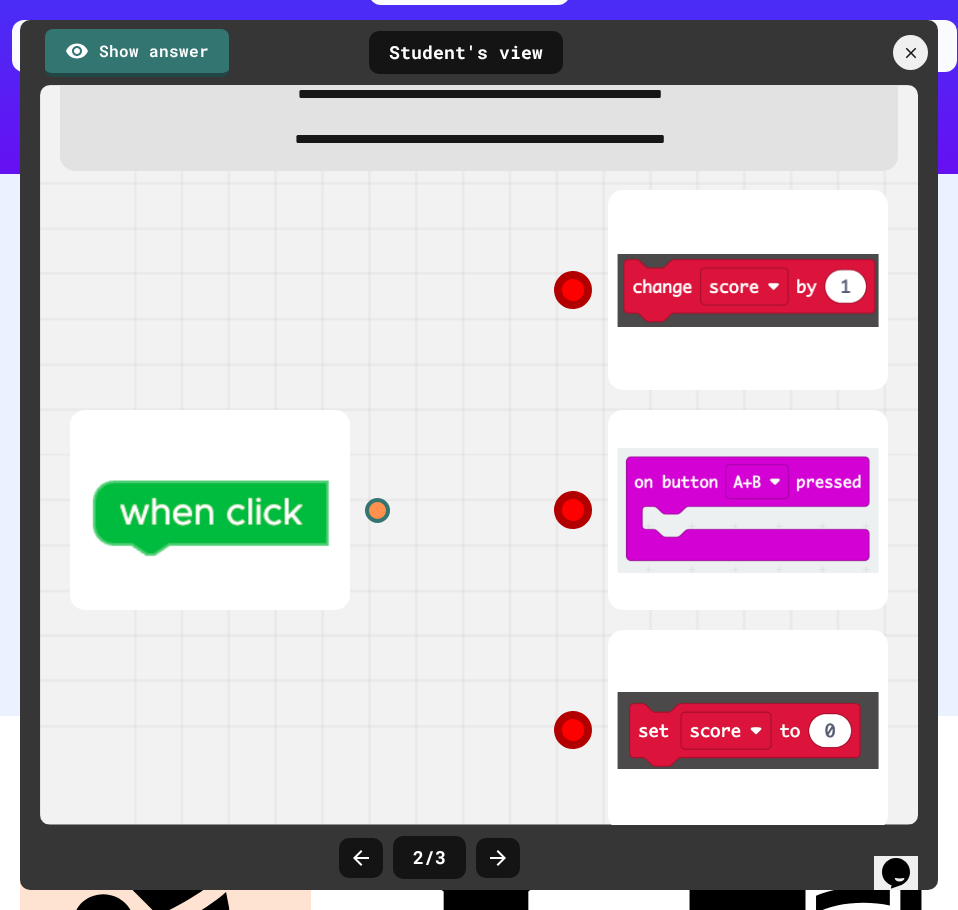 scroll, scrollTop: 94, scrollLeft: 0, axis: vertical 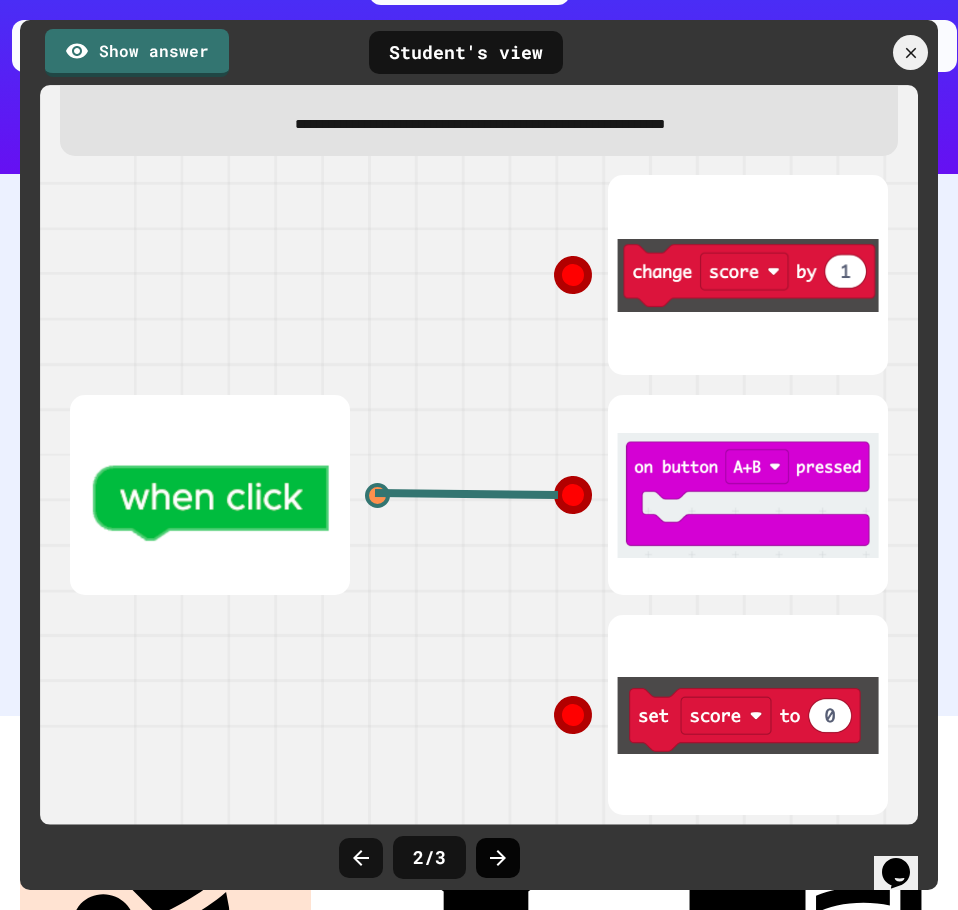click 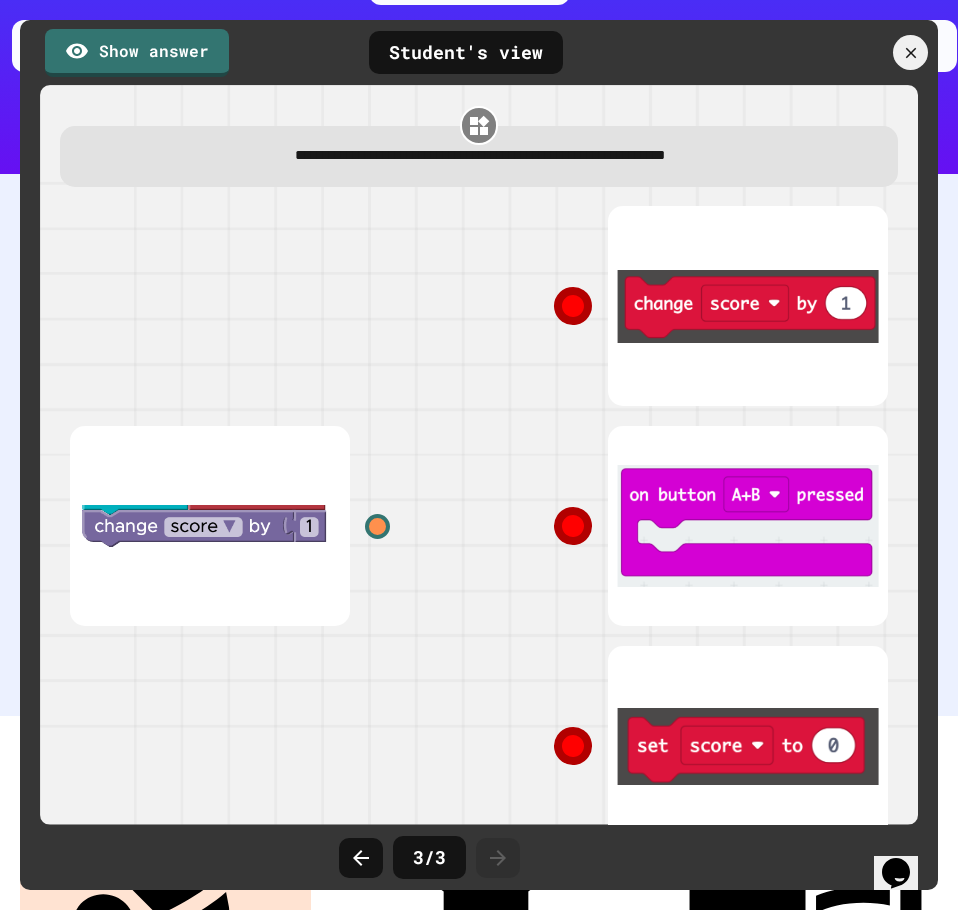 scroll, scrollTop: 47, scrollLeft: 0, axis: vertical 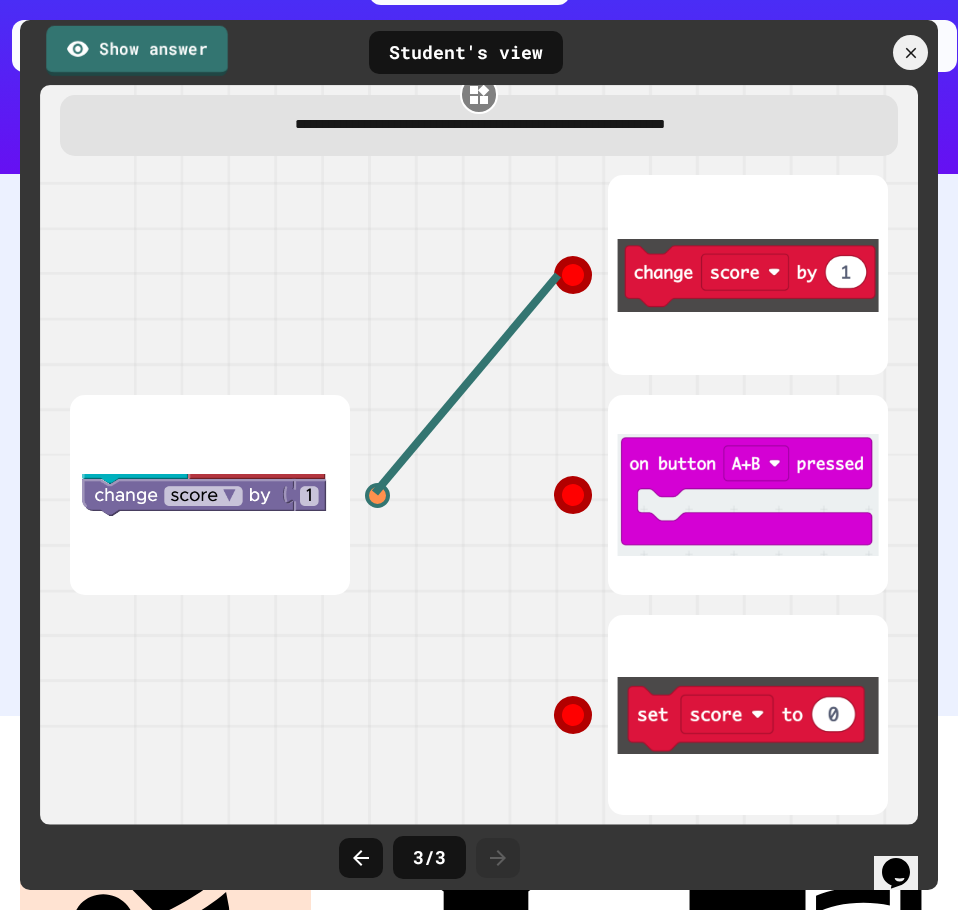 click on "Show answer" at bounding box center [136, 50] 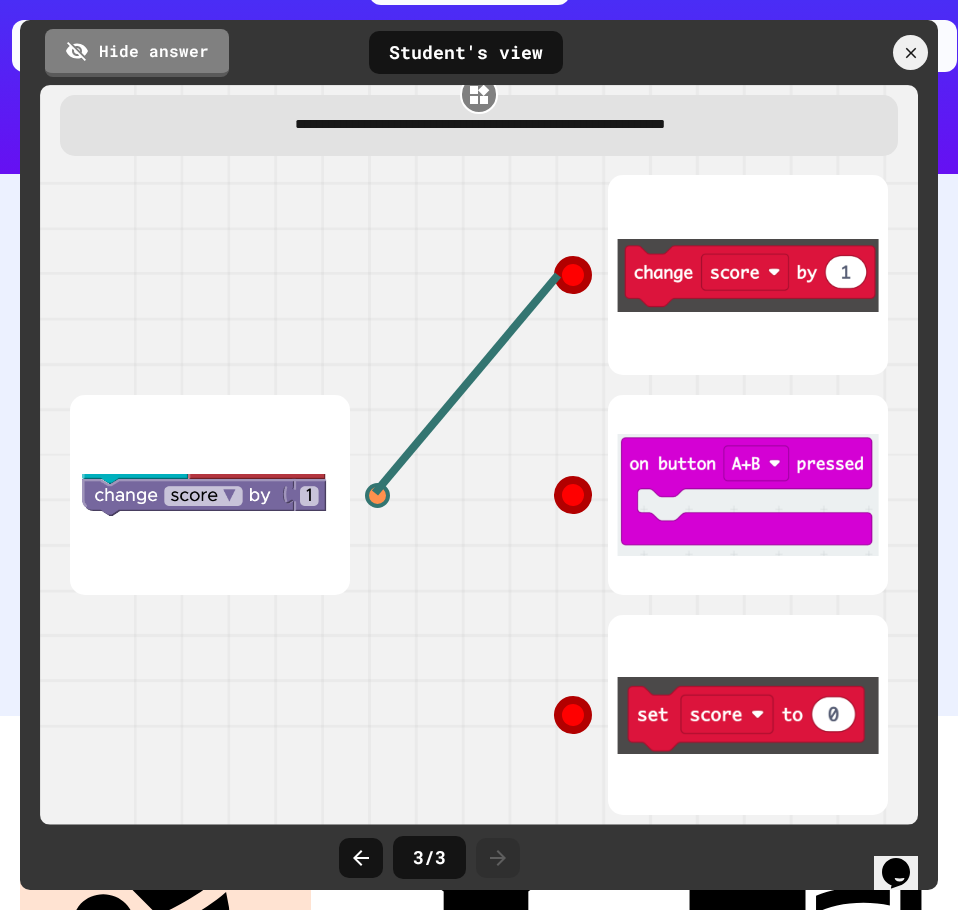 click on "Student's view" at bounding box center (466, 52) 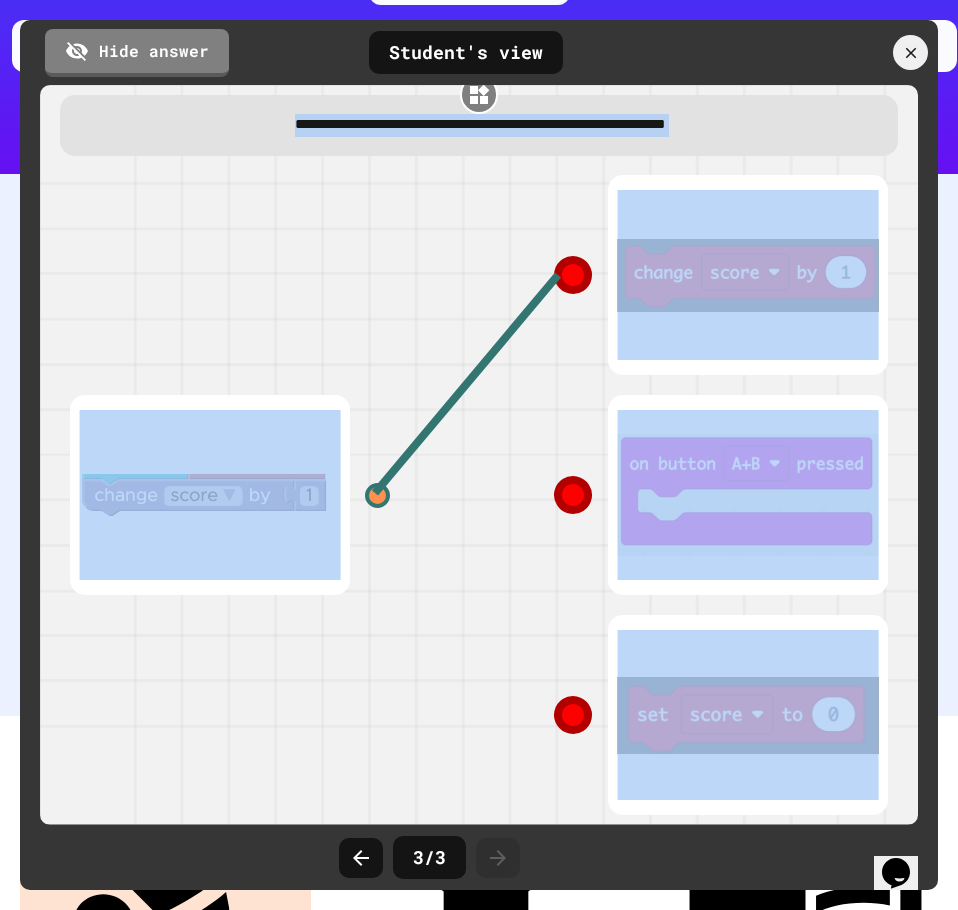 drag, startPoint x: 908, startPoint y: 38, endPoint x: 927, endPoint y: 737, distance: 699.2582 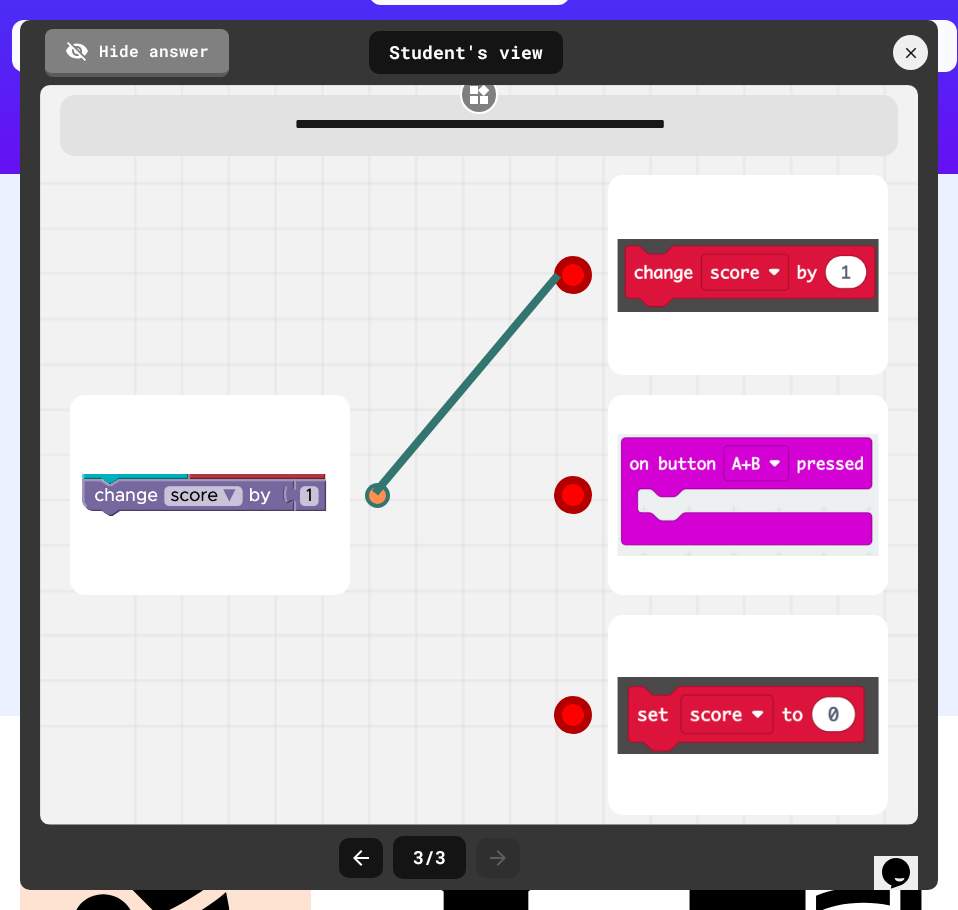 click on "3 / 3" at bounding box center [479, 857] 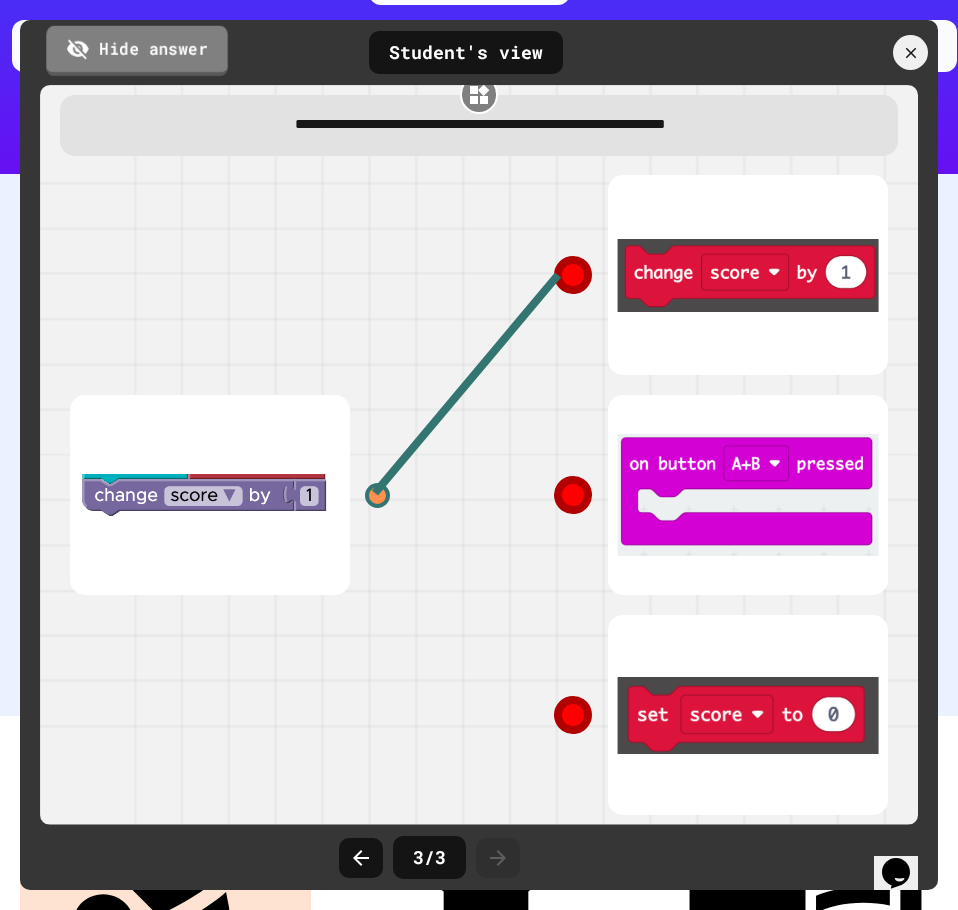 click on "Hide answer" at bounding box center (136, 50) 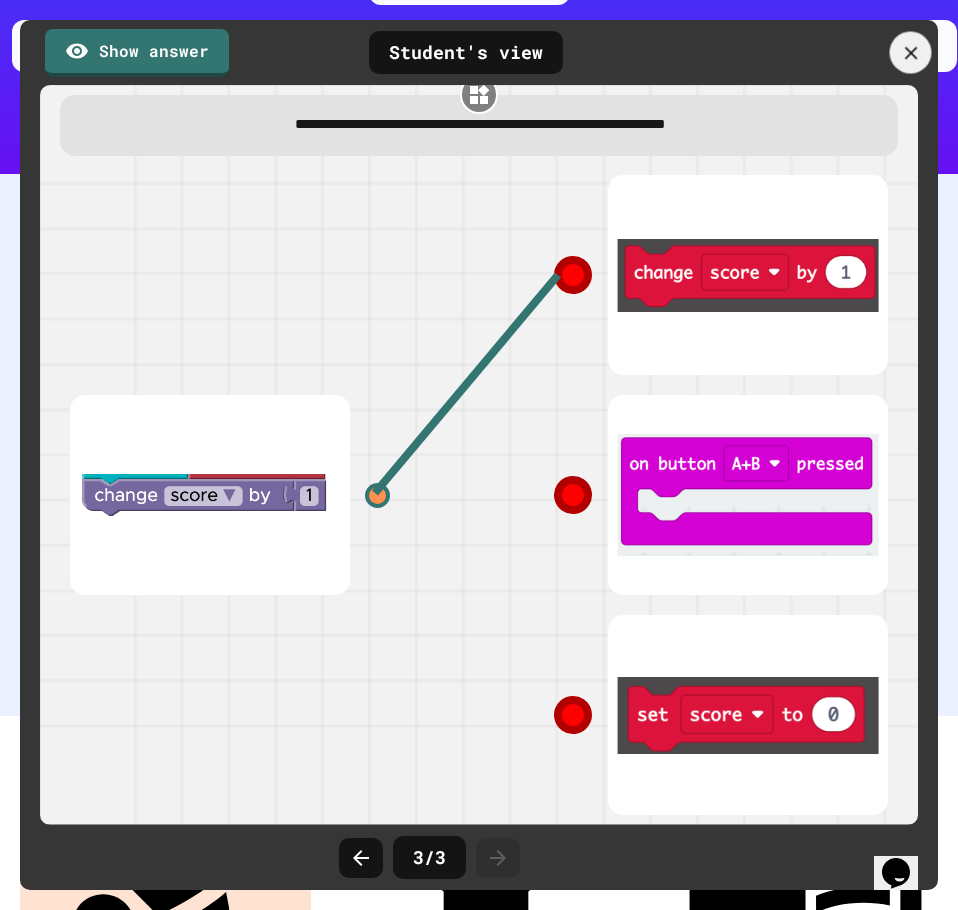 click 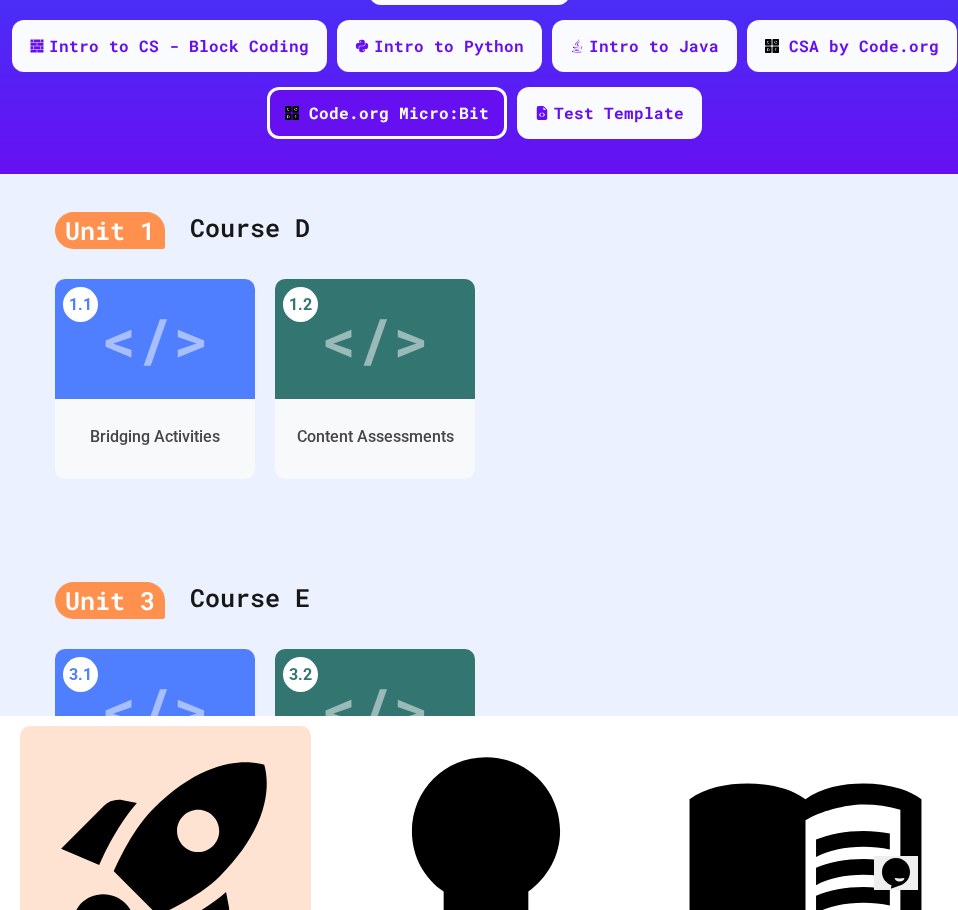 click 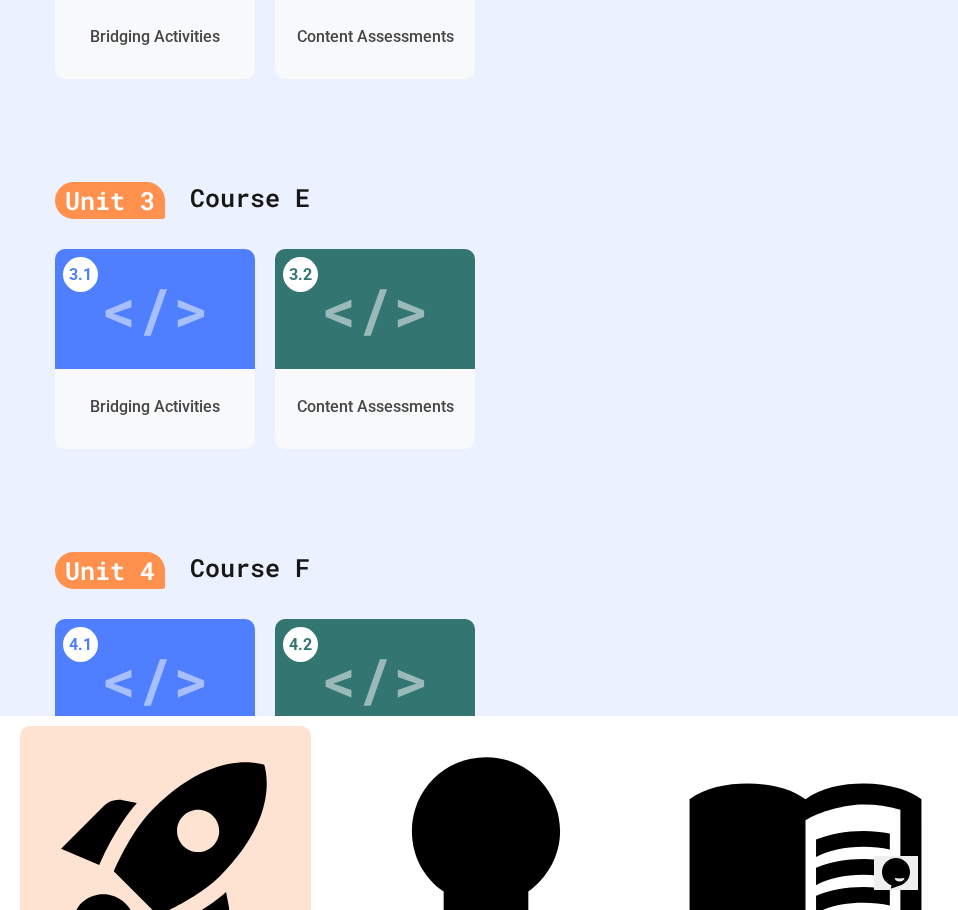 scroll, scrollTop: 866, scrollLeft: 0, axis: vertical 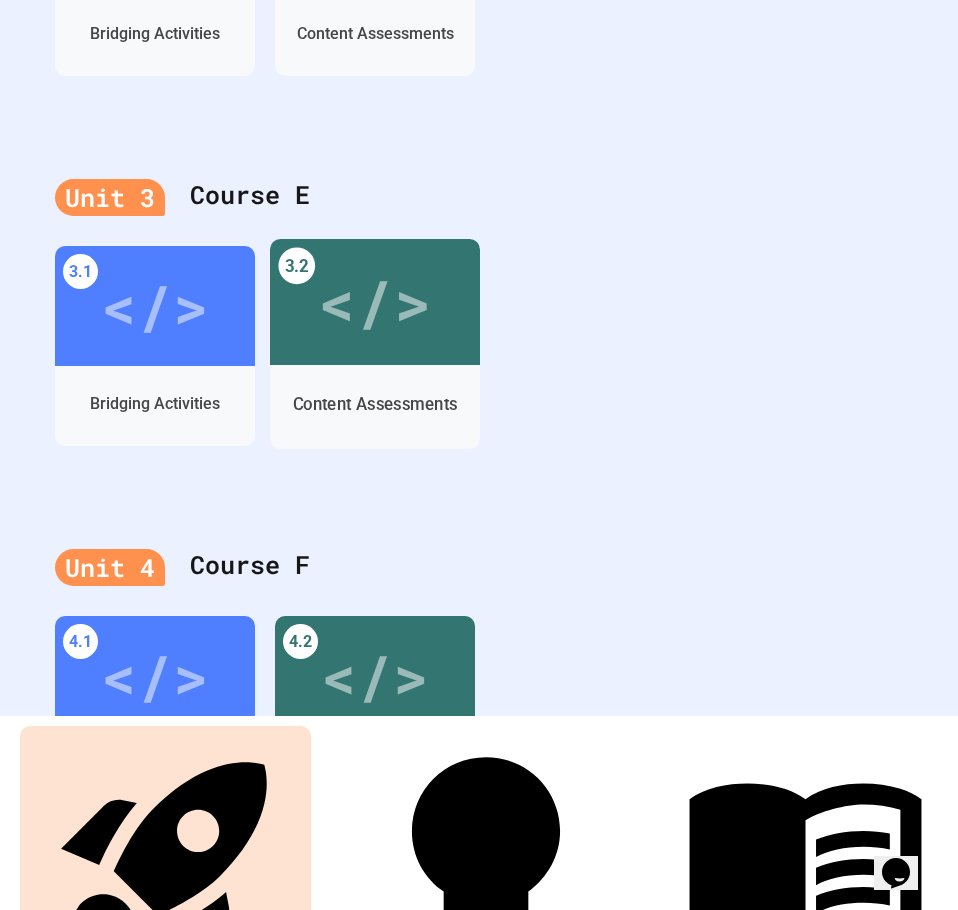 click on "</>" at bounding box center (374, 302) 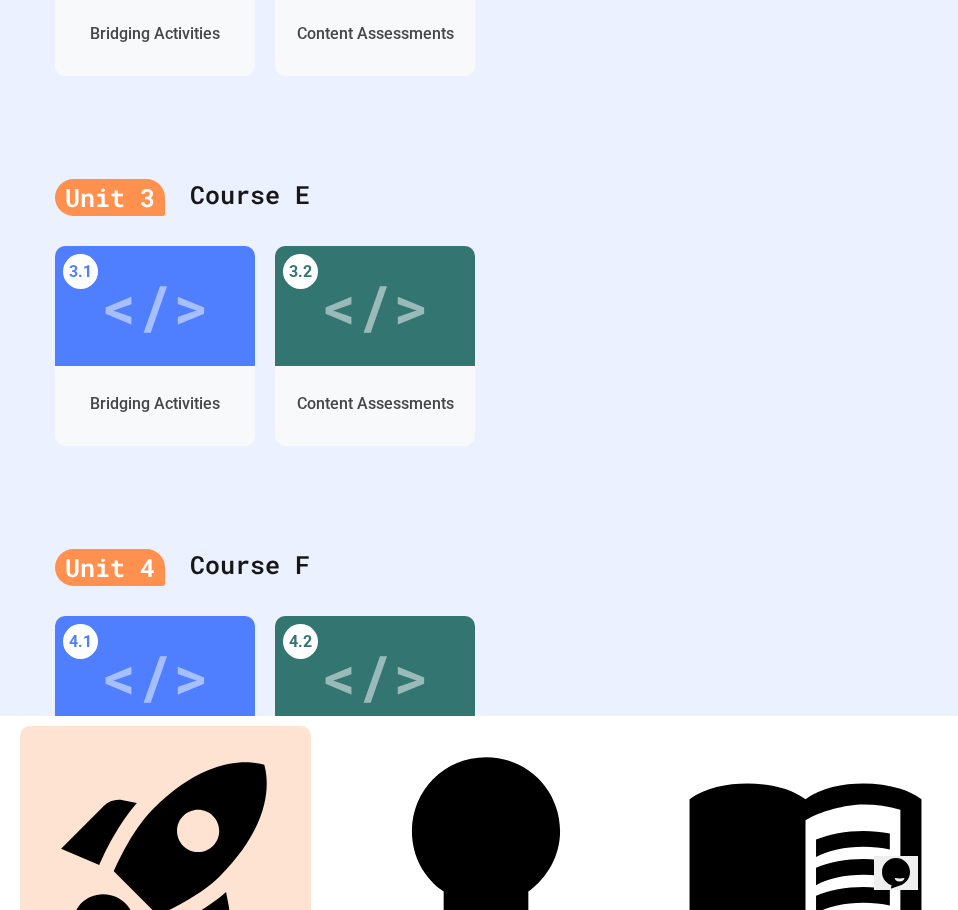 click on "Stretch" at bounding box center [689, 1192] 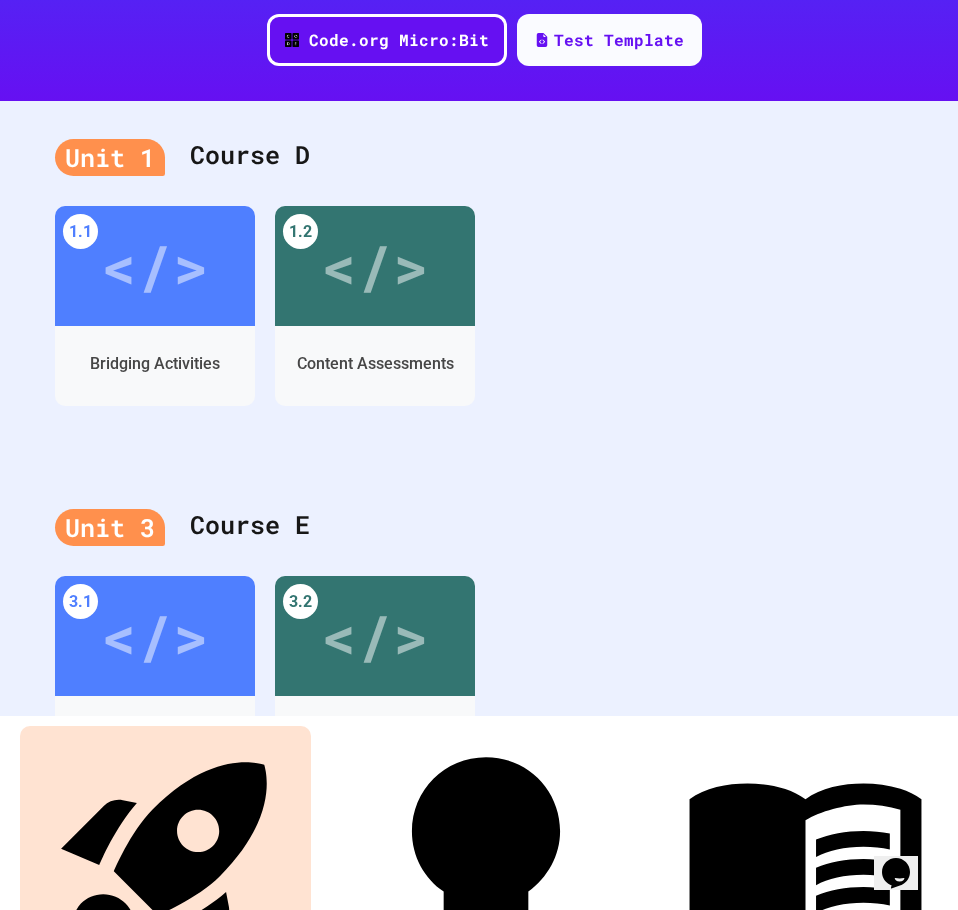 scroll, scrollTop: 466, scrollLeft: 0, axis: vertical 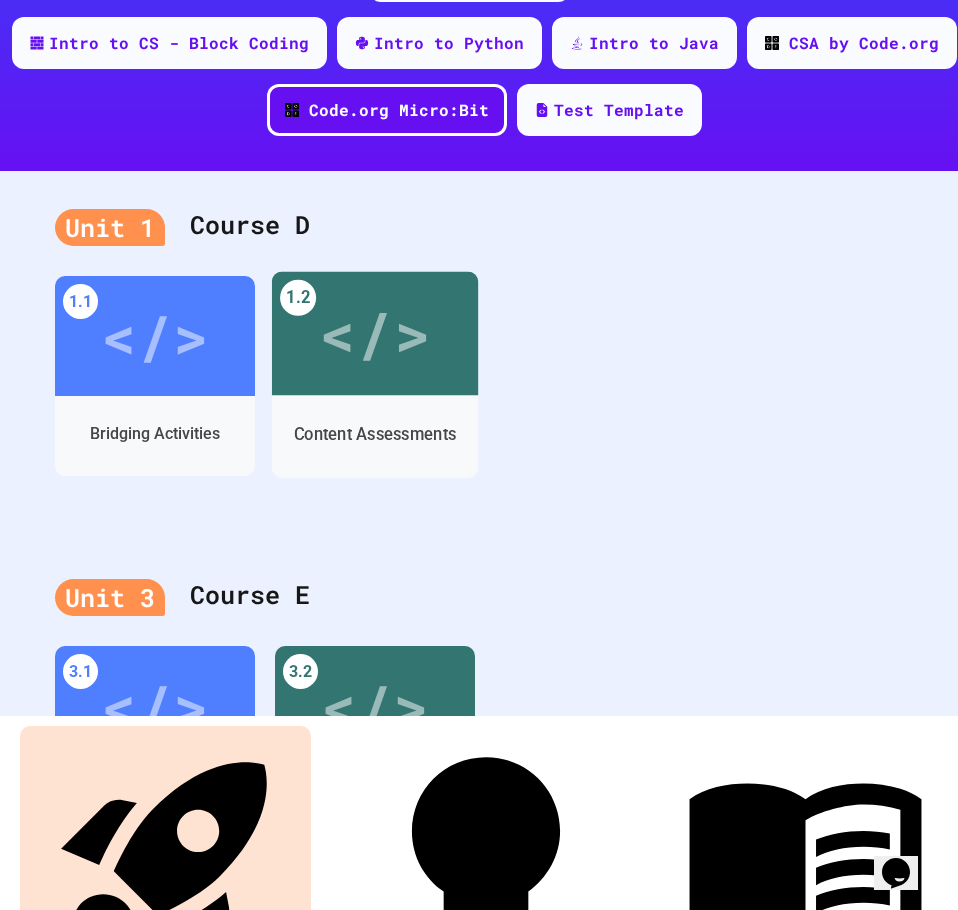 click on "</>" at bounding box center [374, 333] 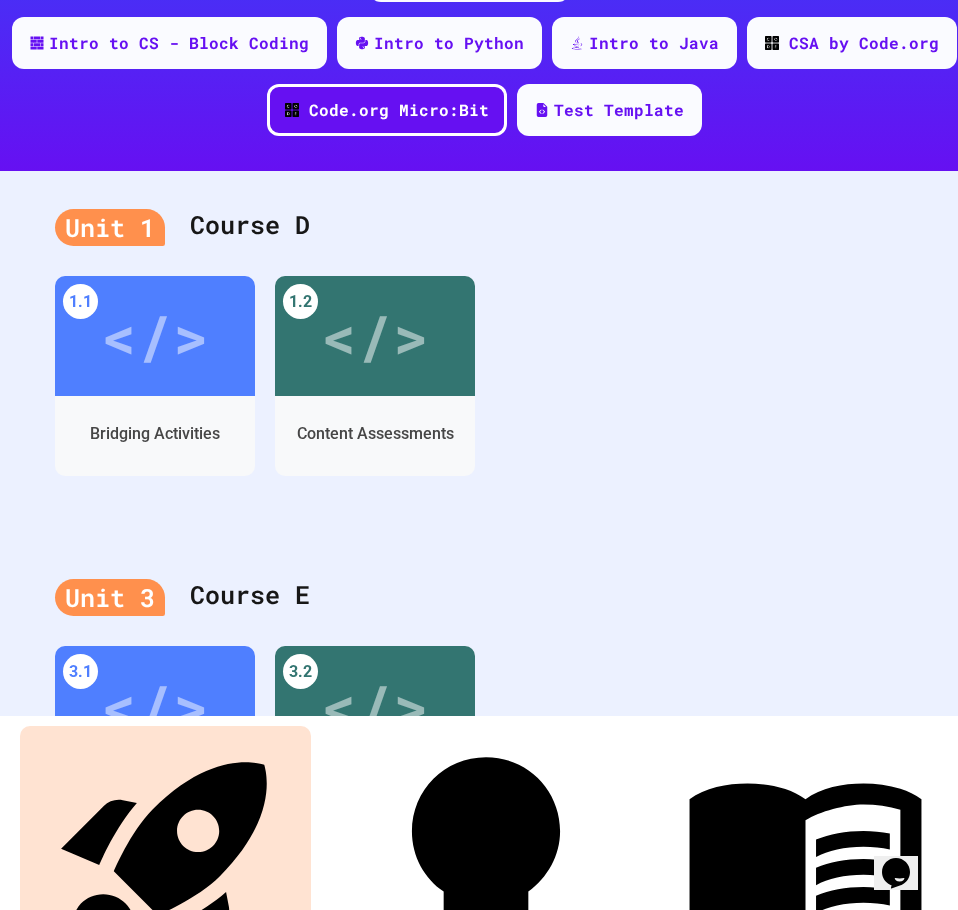 click on "</>" at bounding box center (688, 1094) 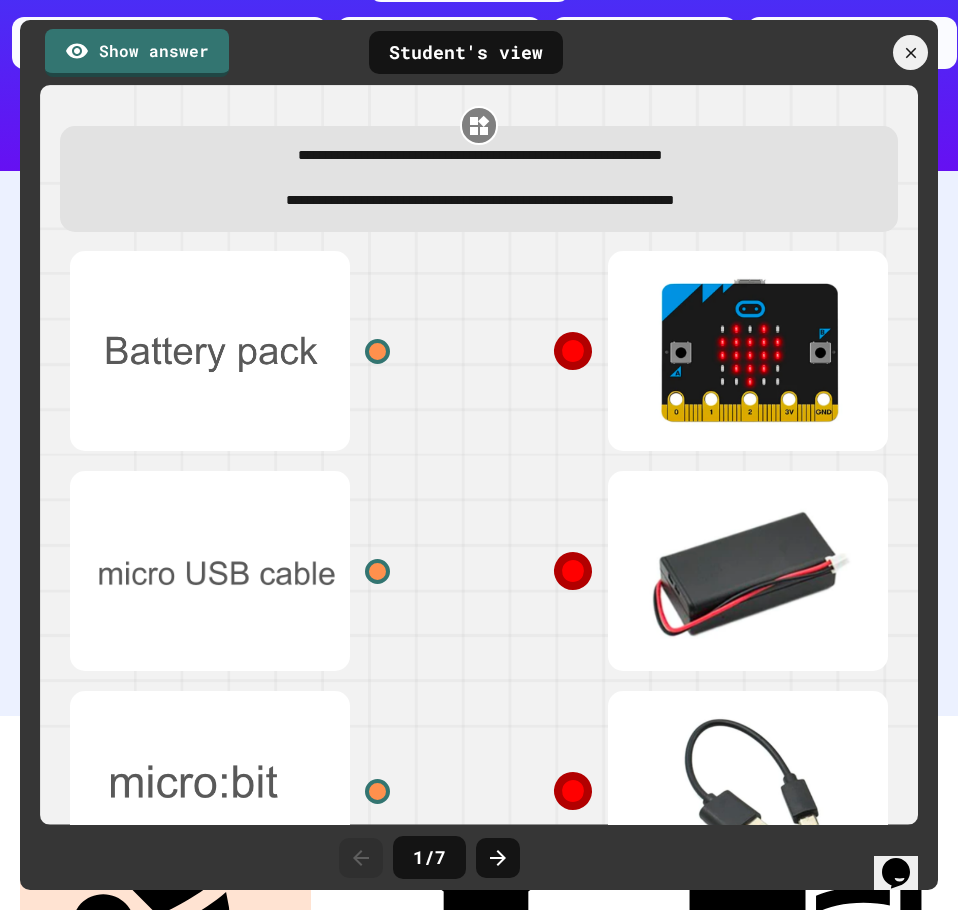 scroll, scrollTop: 94, scrollLeft: 0, axis: vertical 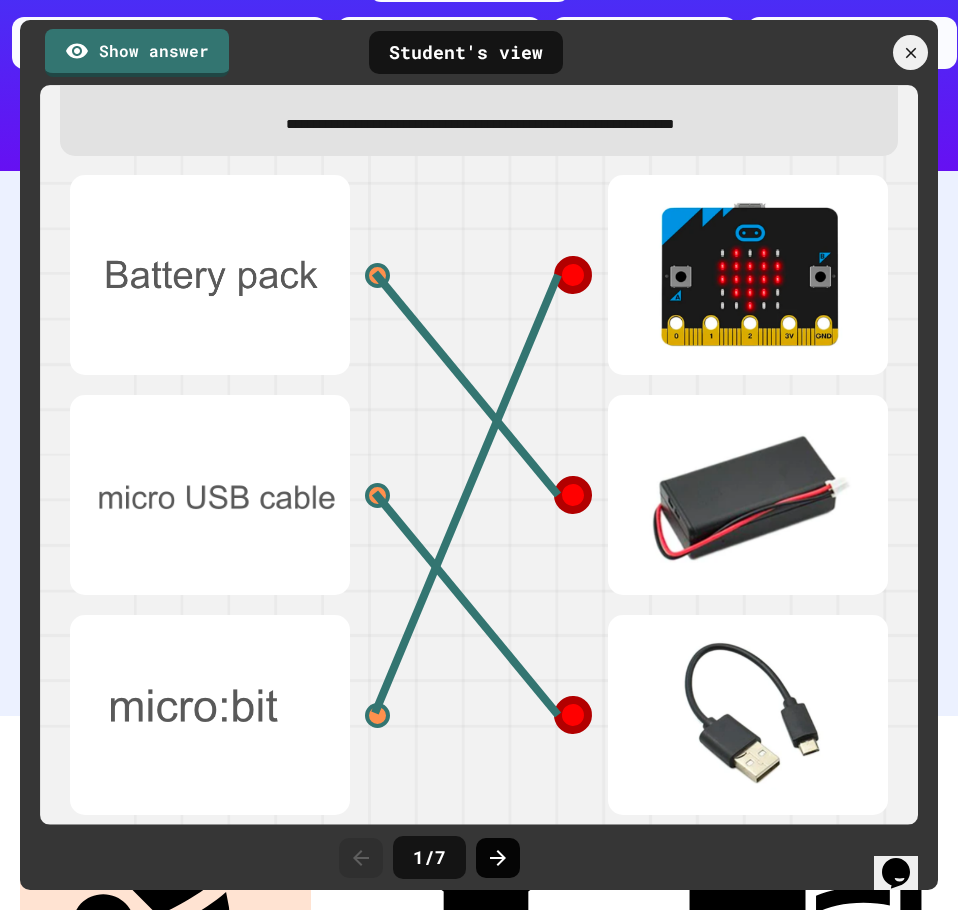 click 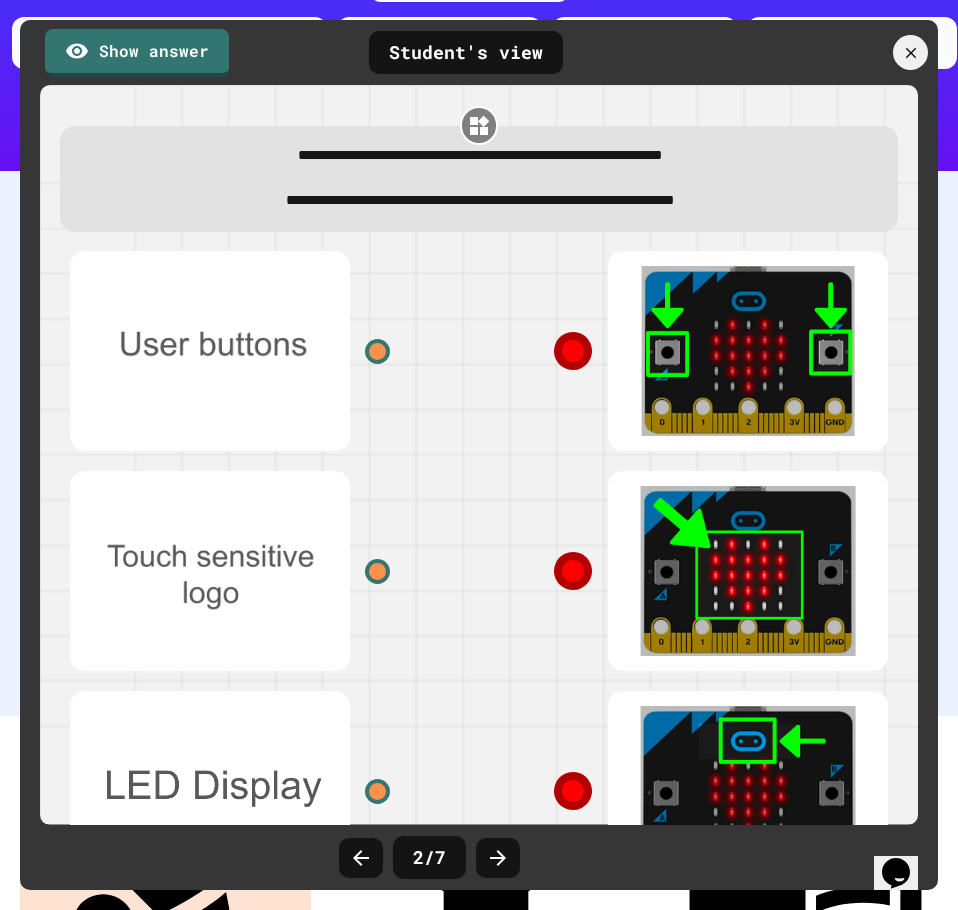 scroll, scrollTop: 94, scrollLeft: 0, axis: vertical 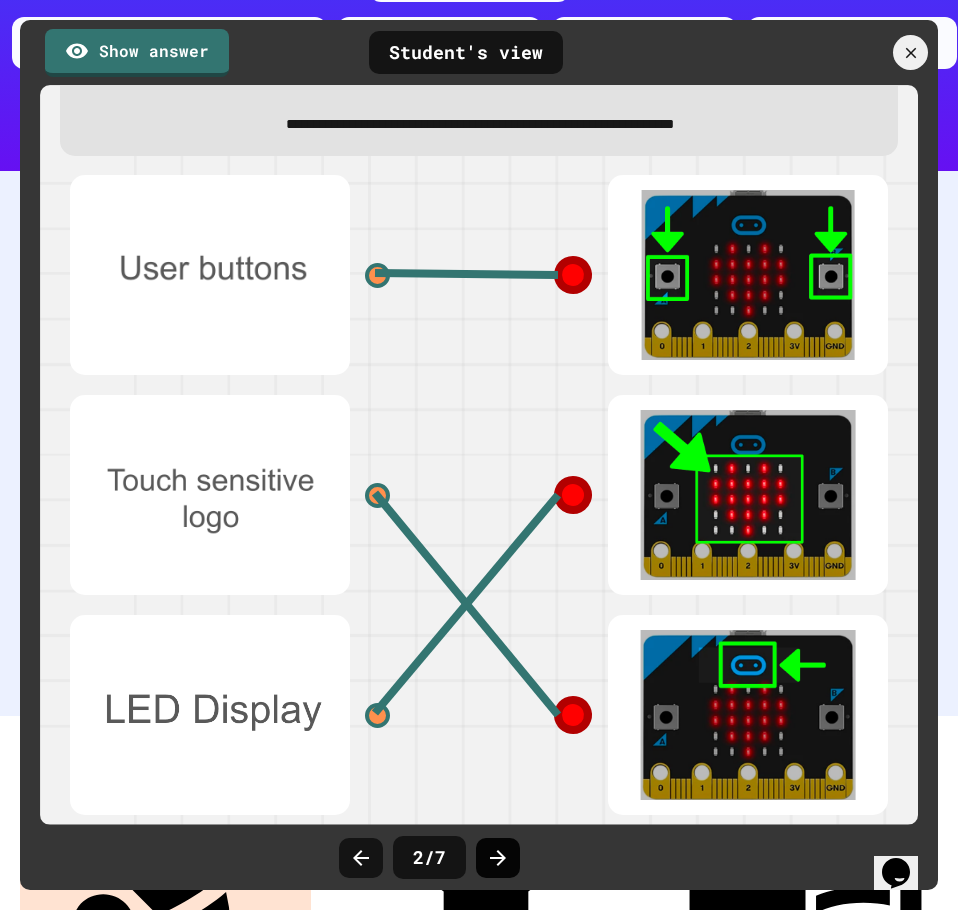 click 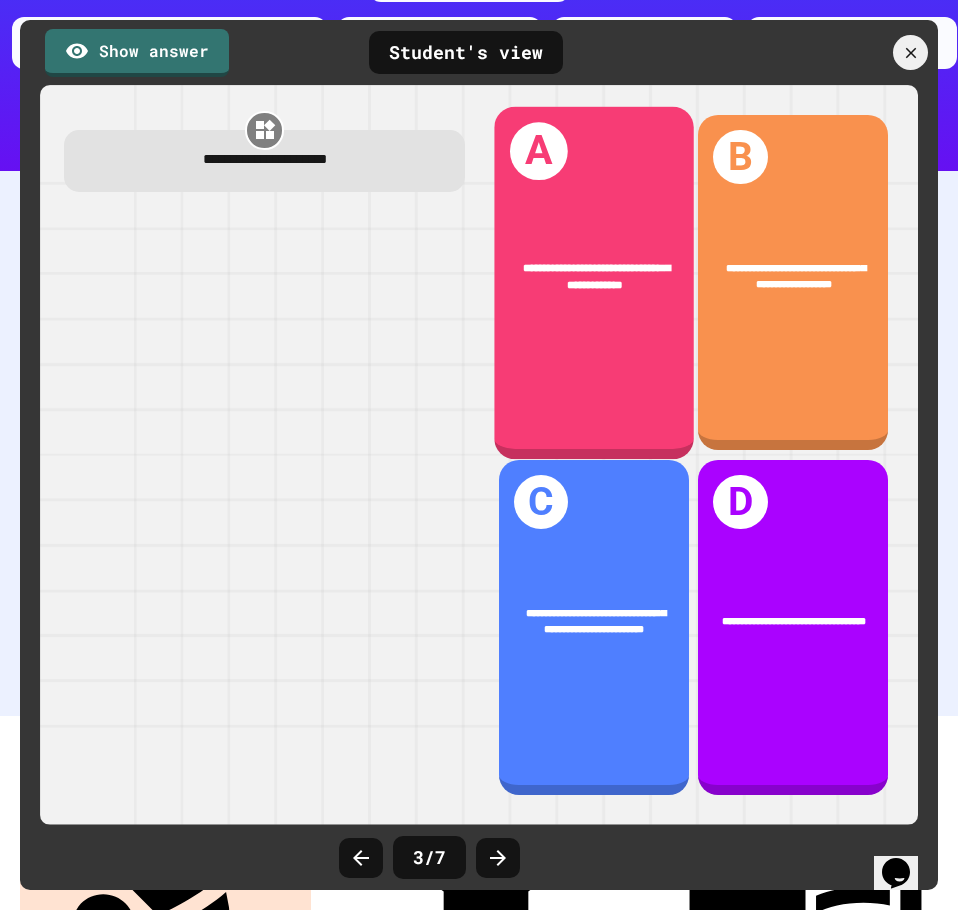 click on "**********" at bounding box center [594, 282] 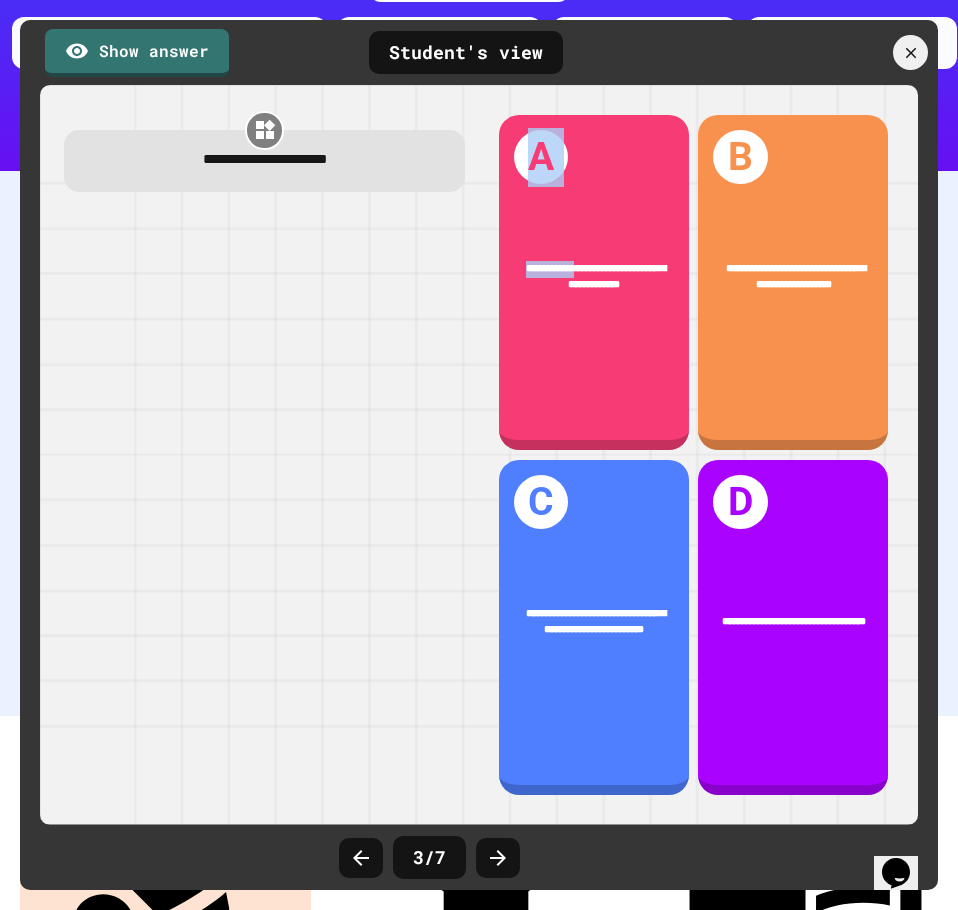 drag, startPoint x: 585, startPoint y: 238, endPoint x: 219, endPoint y: 394, distance: 397.85928 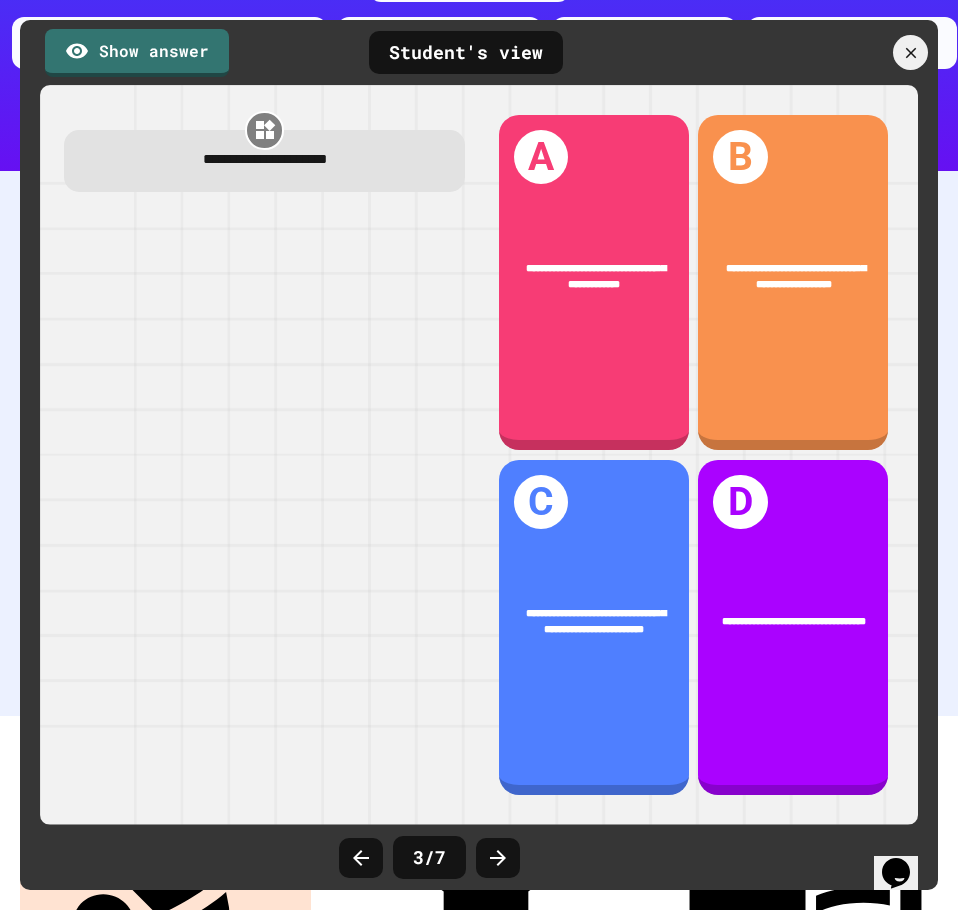 click on "**********" at bounding box center (596, 276) 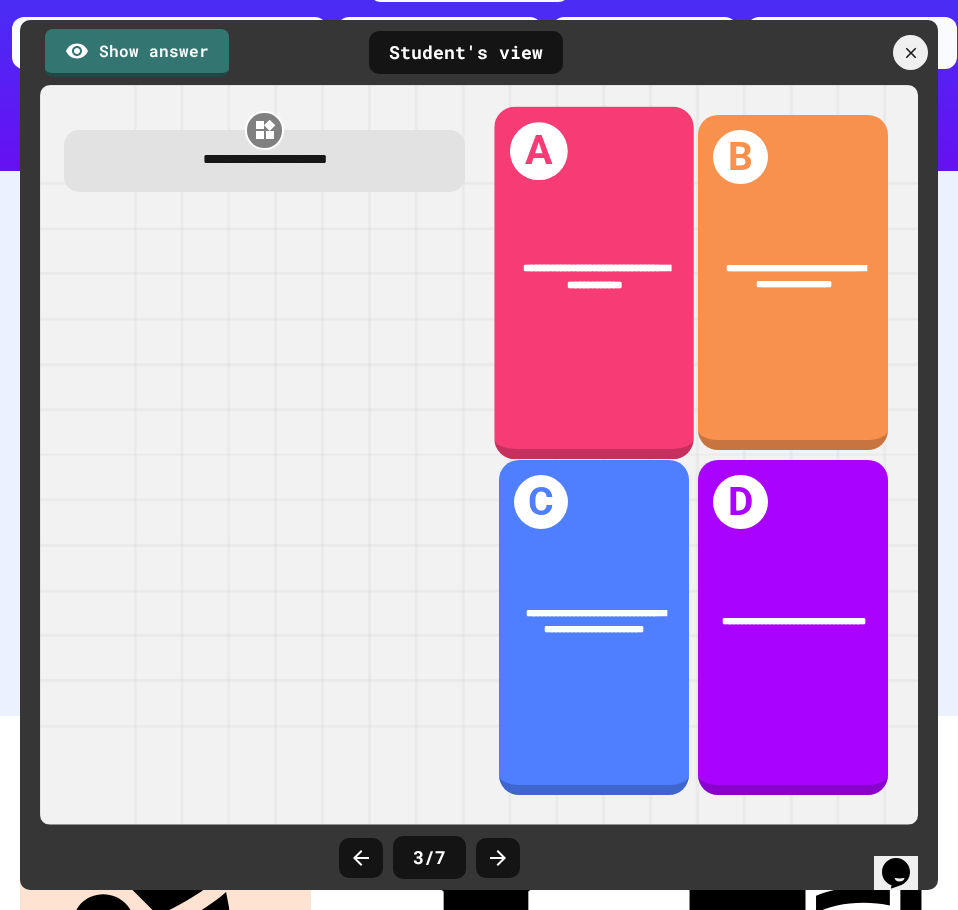 click on "A" at bounding box center (538, 150) 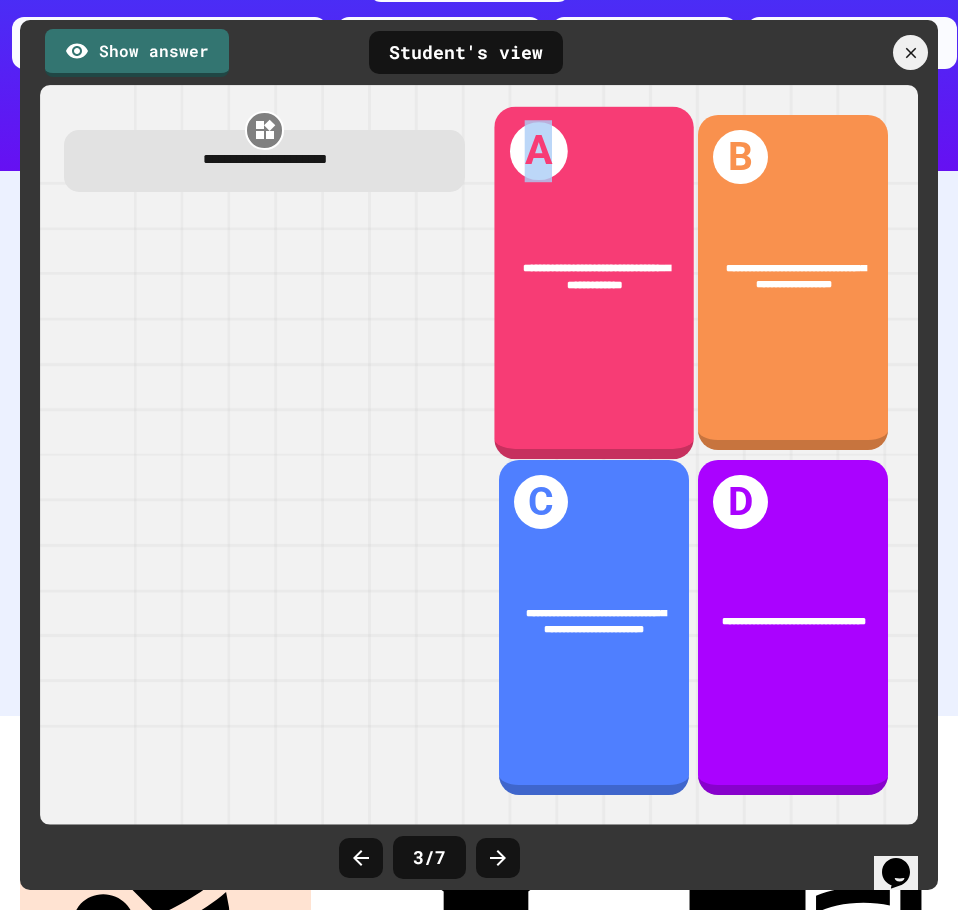 click on "A" at bounding box center (538, 150) 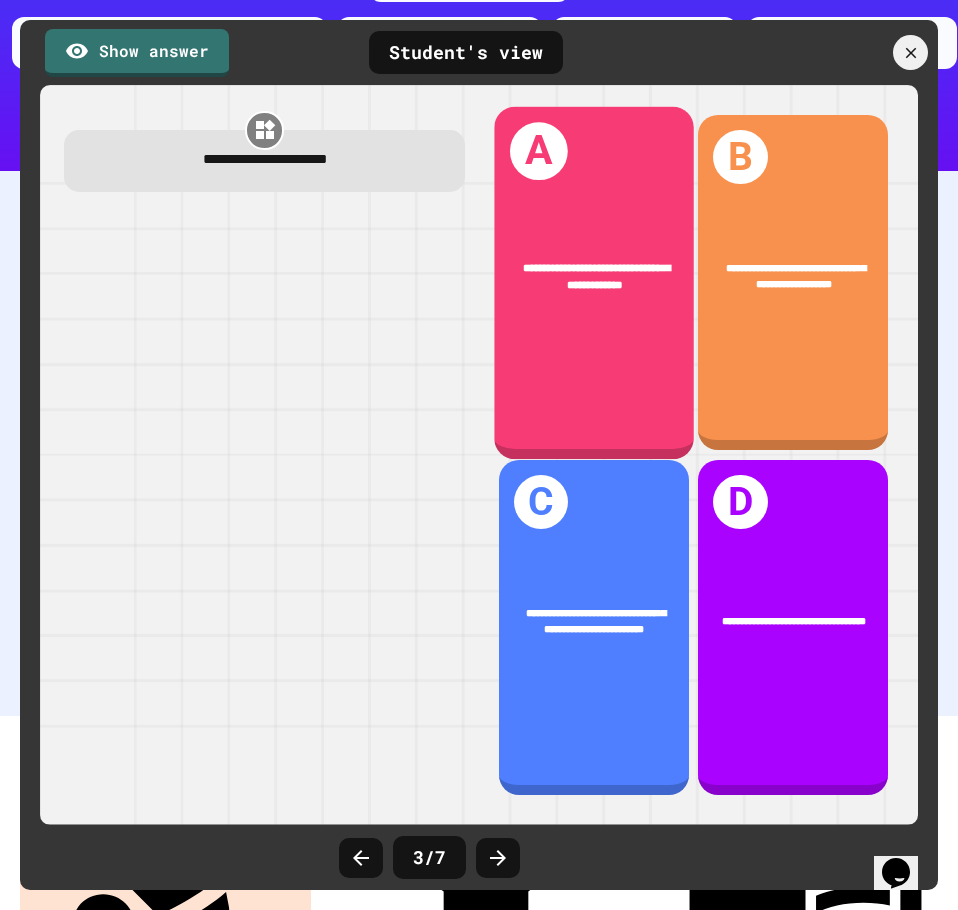 click on "**********" at bounding box center [594, 282] 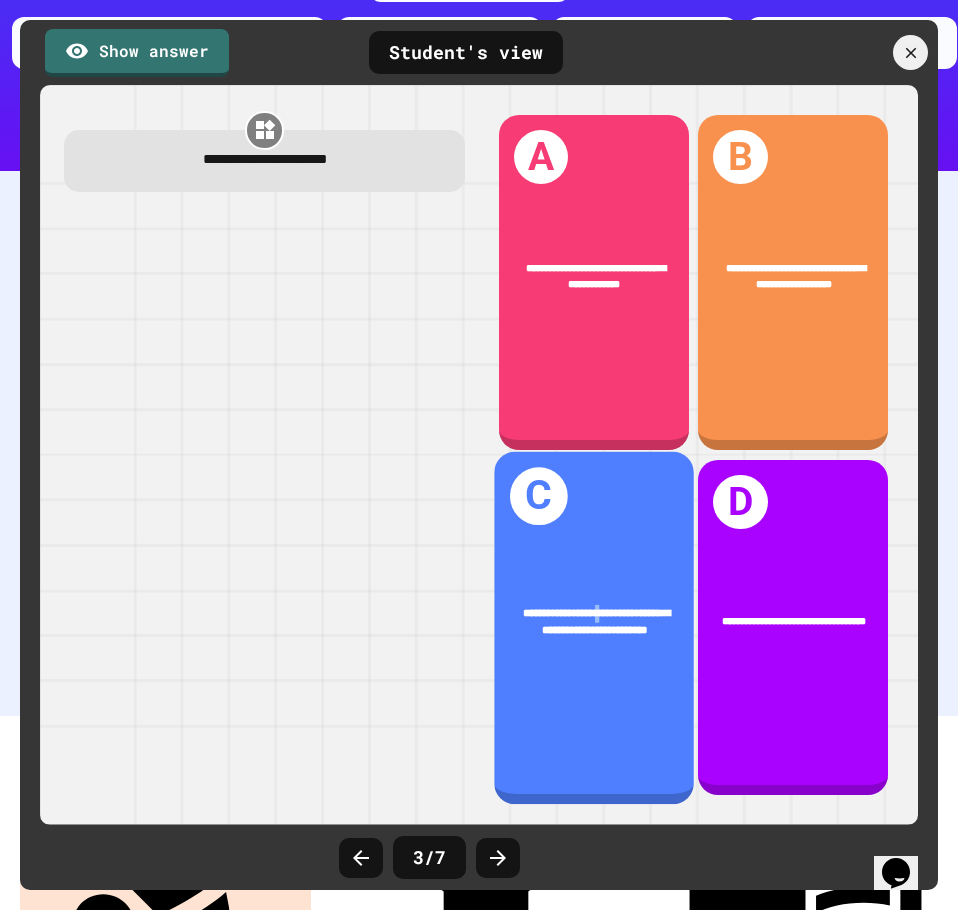 click on "**********" at bounding box center [594, 622] 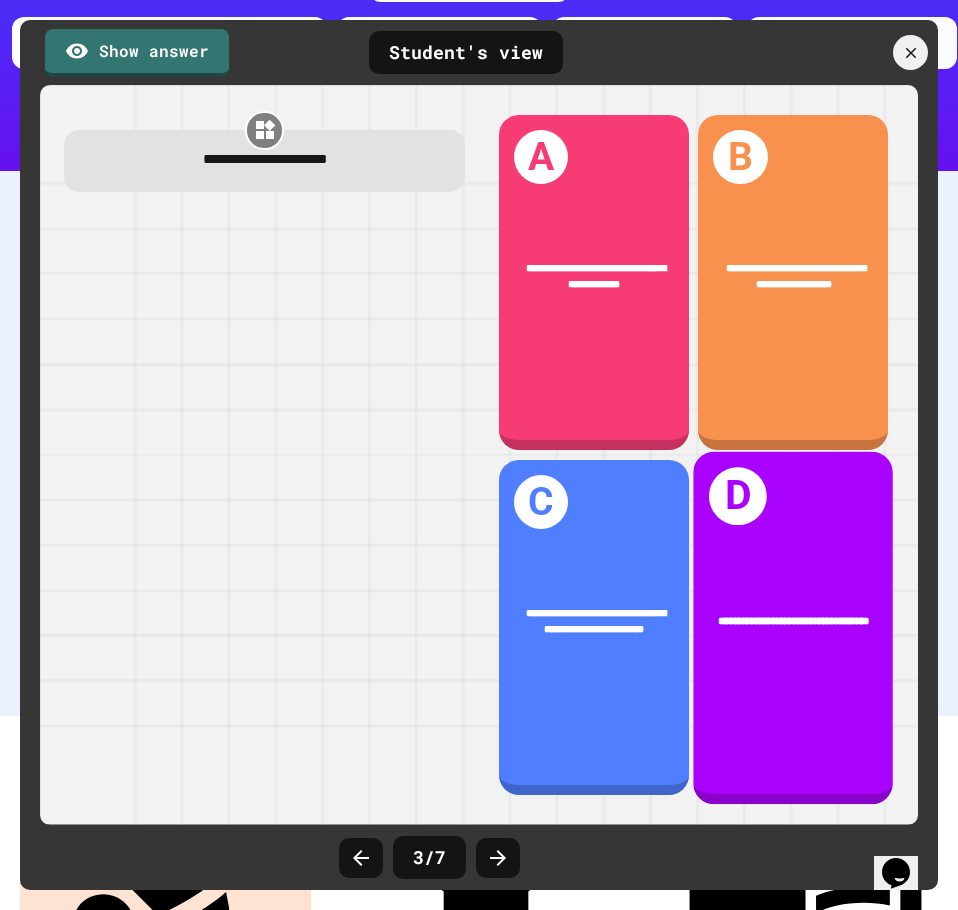 click on "**********" at bounding box center [794, 622] 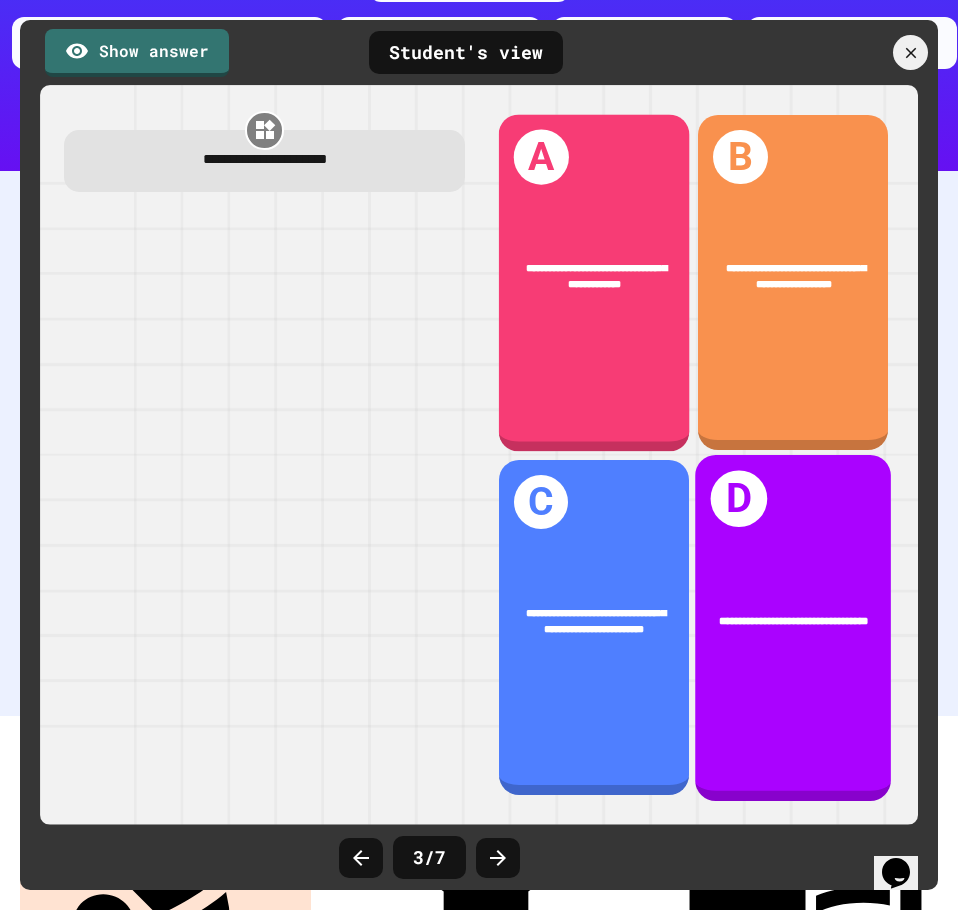 click on "**********" at bounding box center (794, 282) 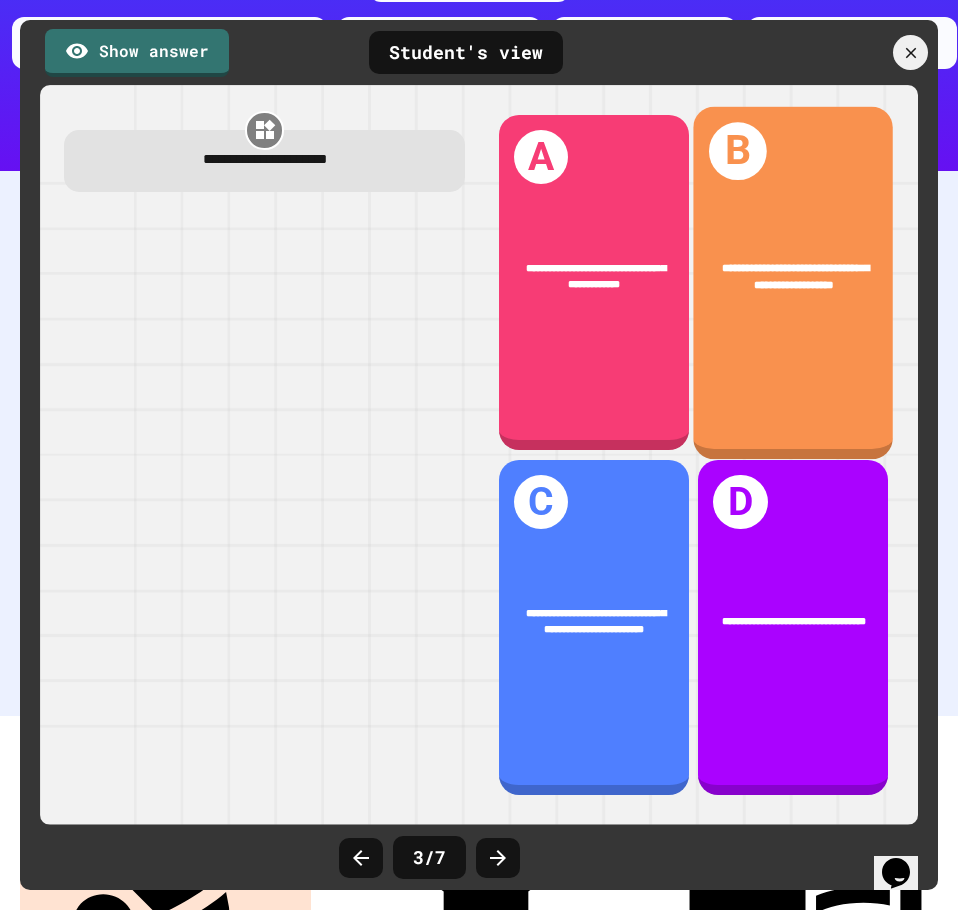 click on "**********" at bounding box center (794, 282) 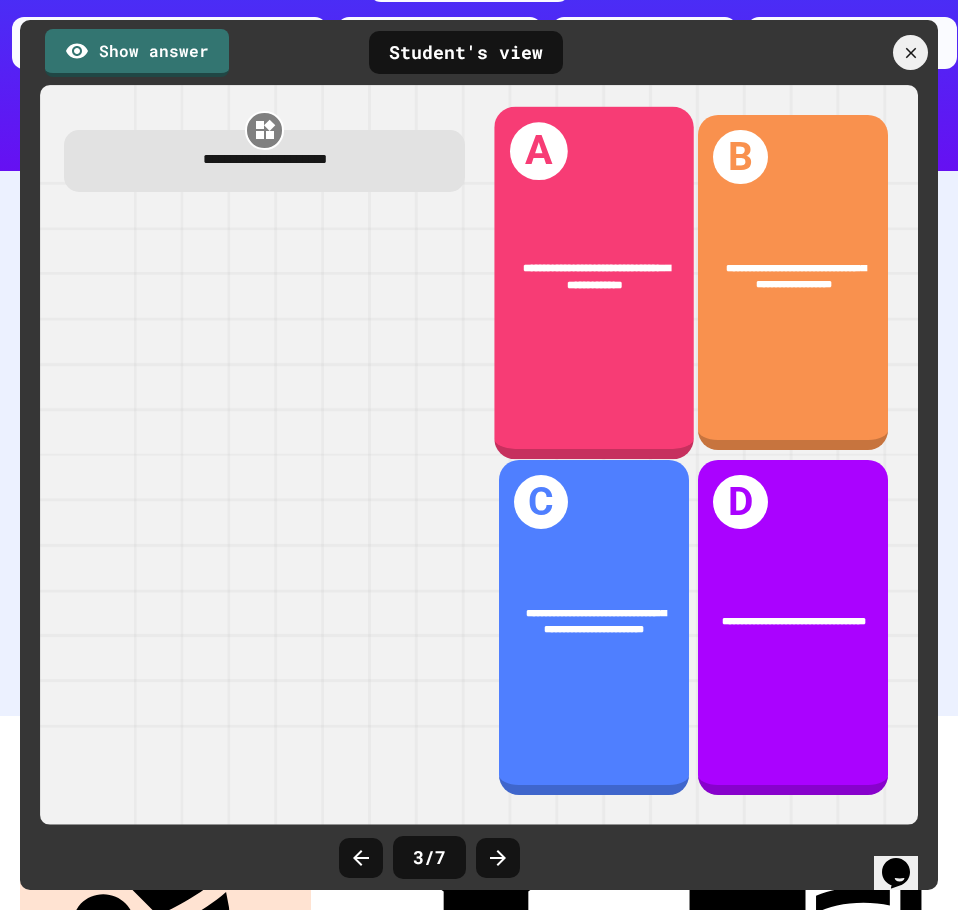 click on "A" at bounding box center [538, 150] 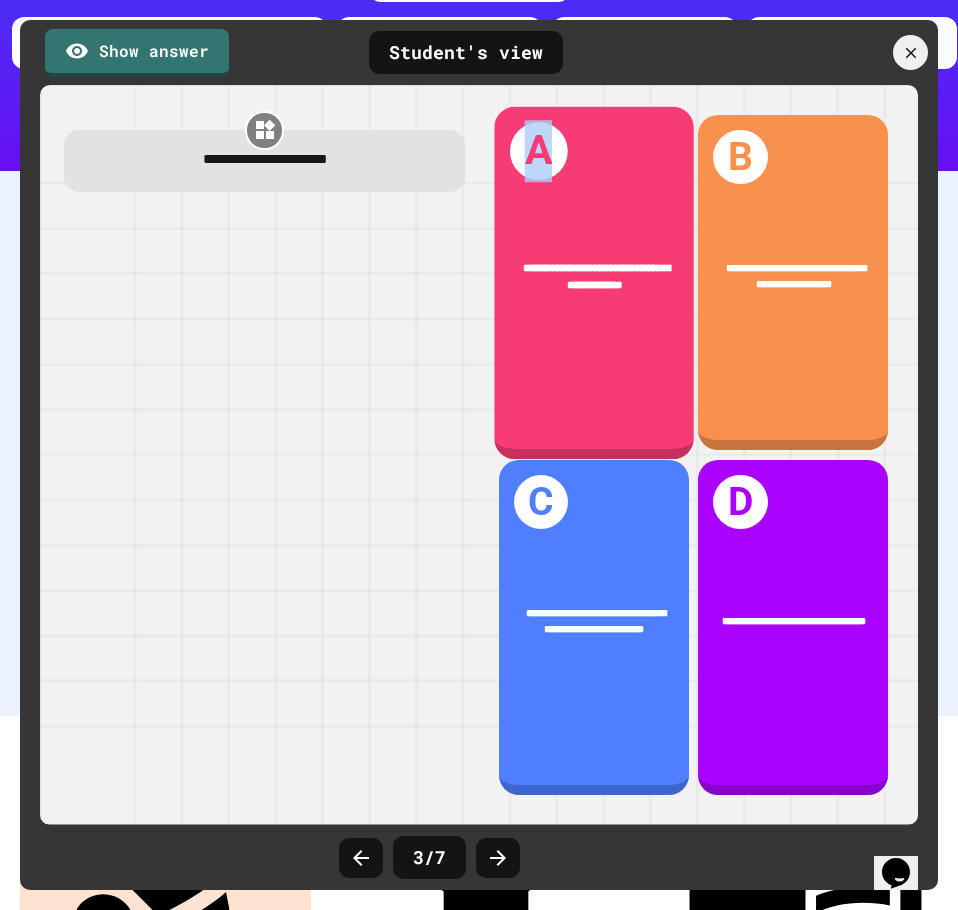 click on "A" at bounding box center (538, 150) 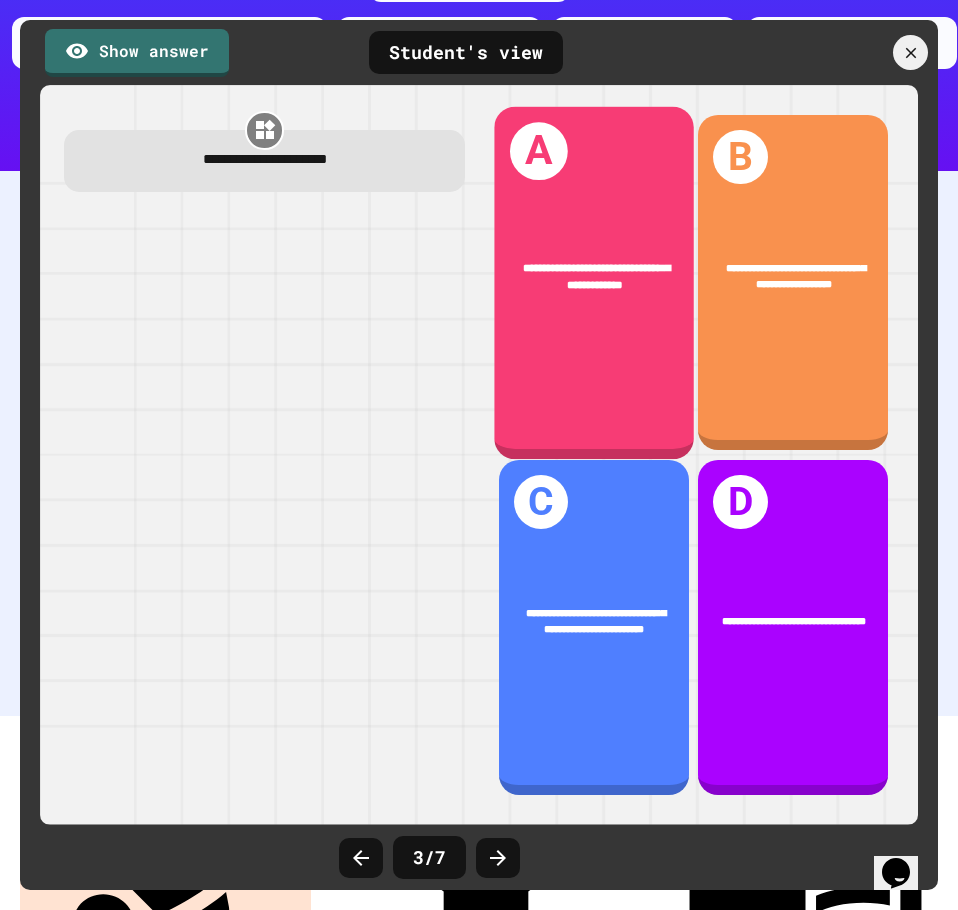 click on "**********" at bounding box center [594, 282] 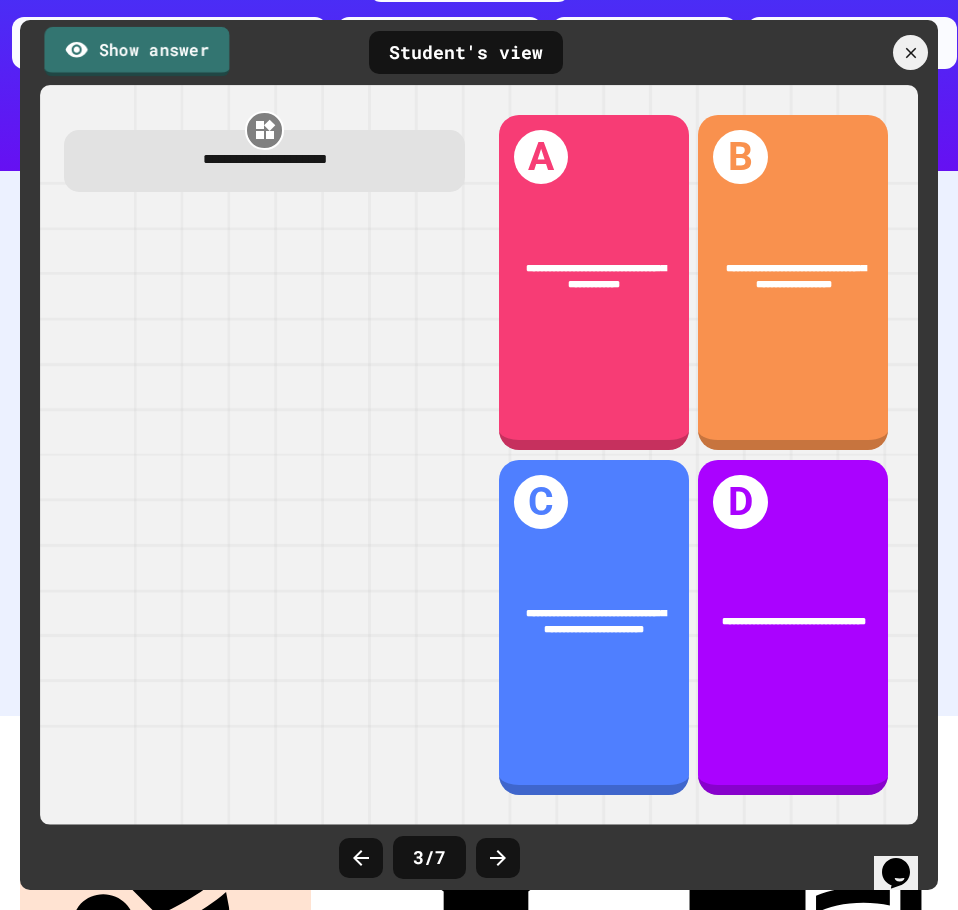 click on "Show answer" at bounding box center (136, 51) 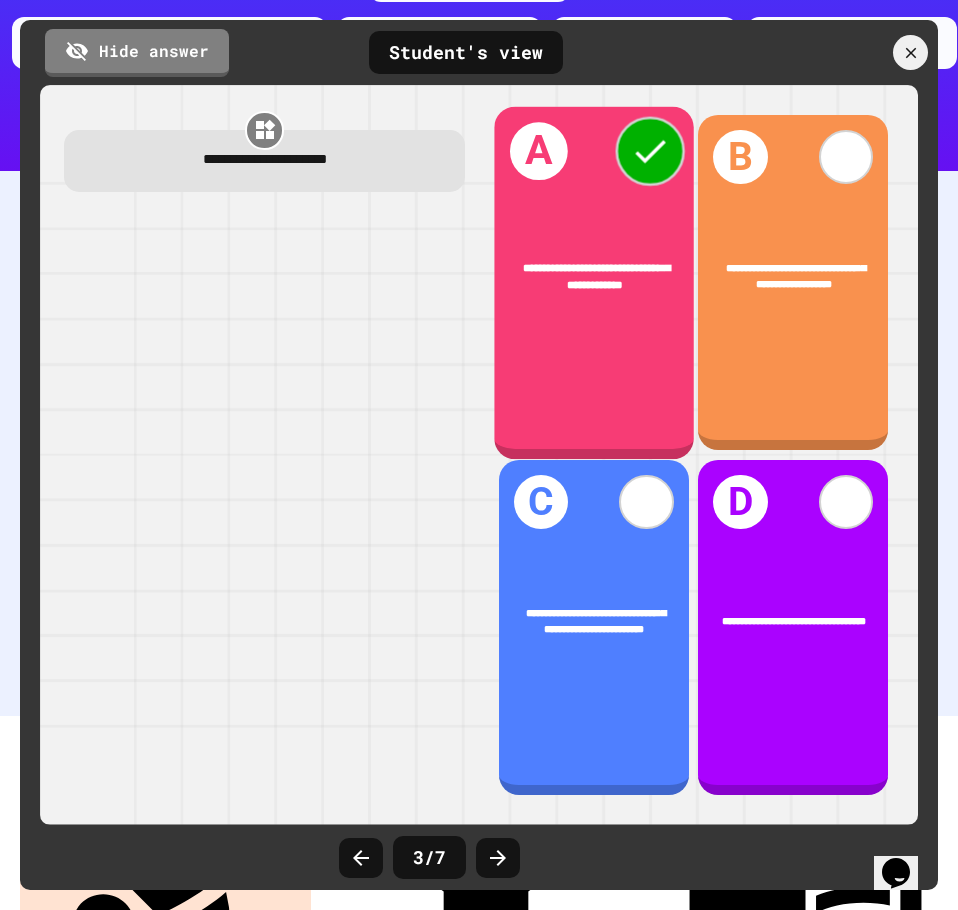 drag, startPoint x: 660, startPoint y: 147, endPoint x: 642, endPoint y: 162, distance: 23.43075 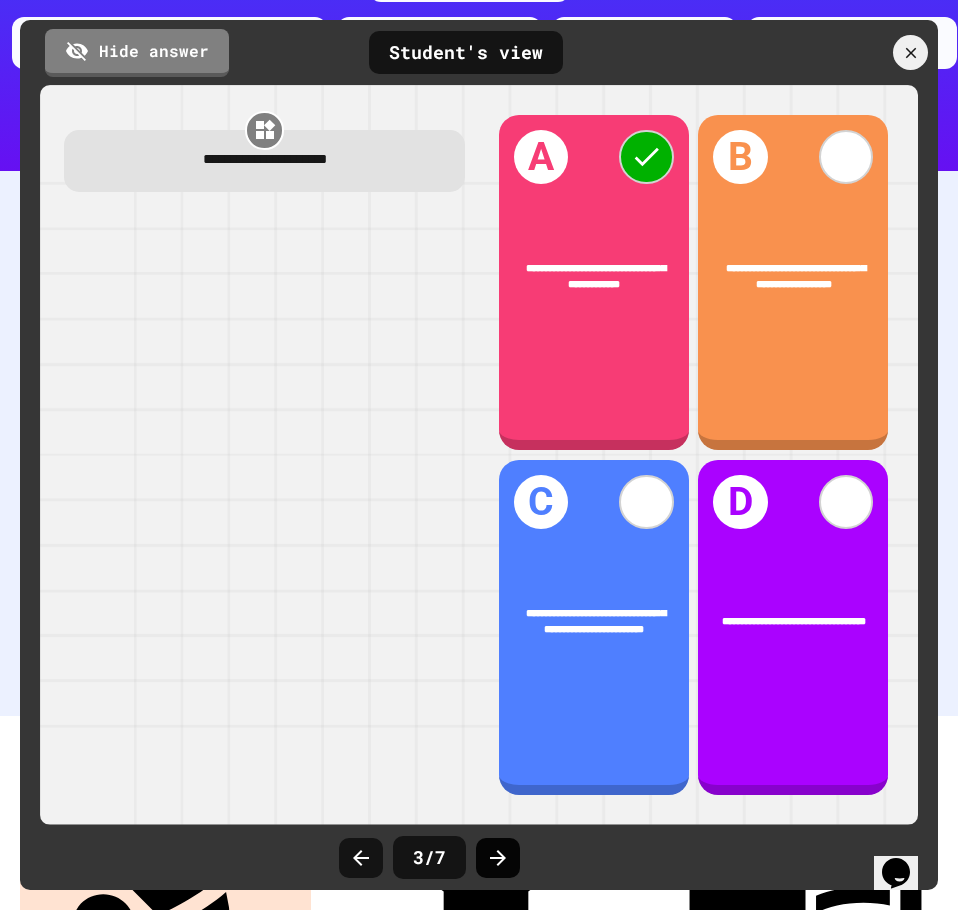 click 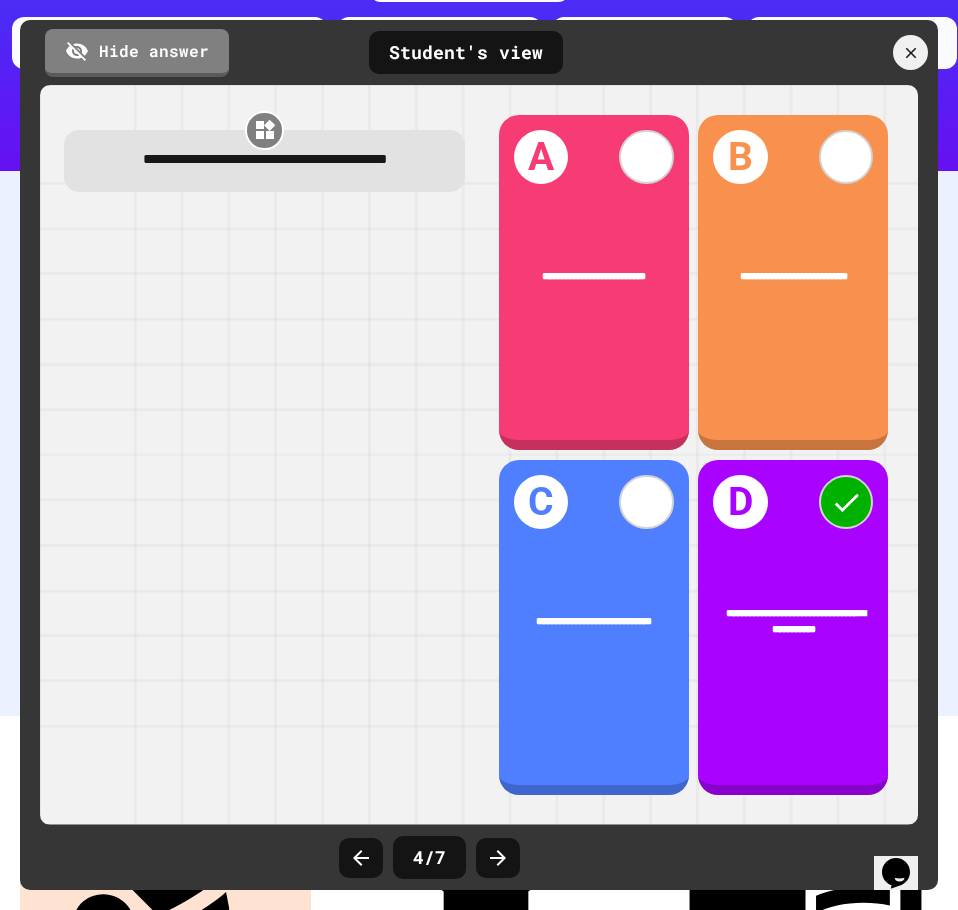 click 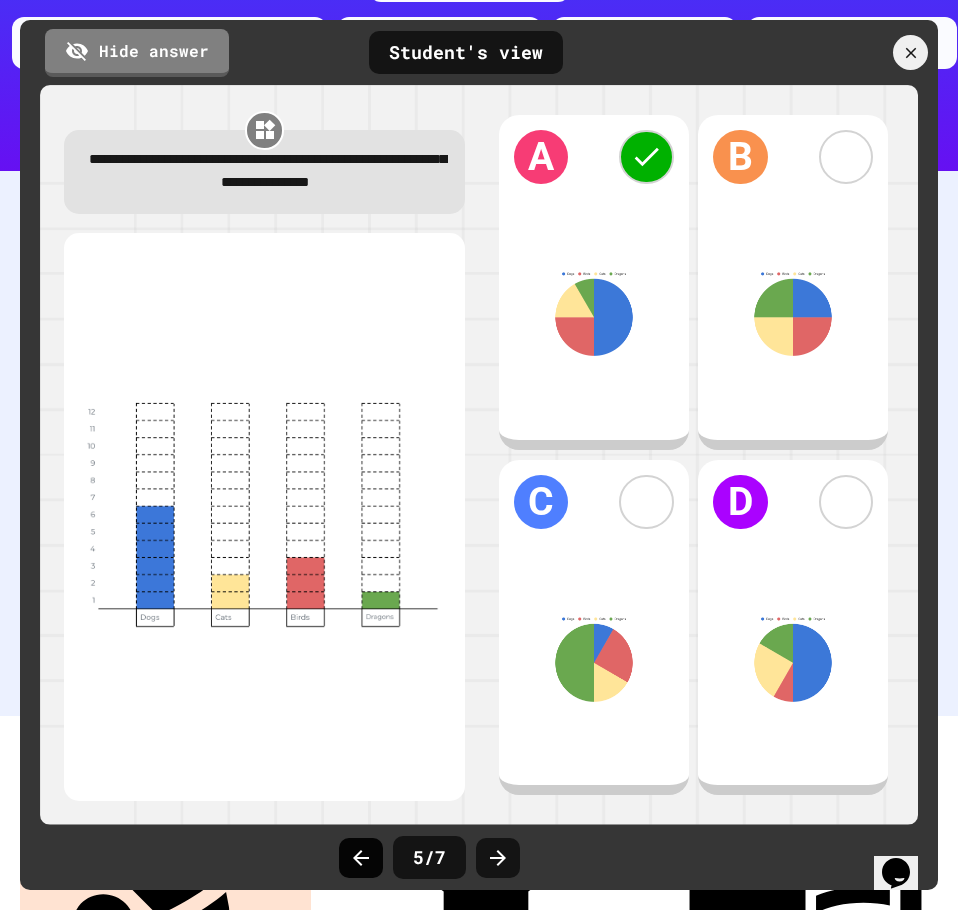 click 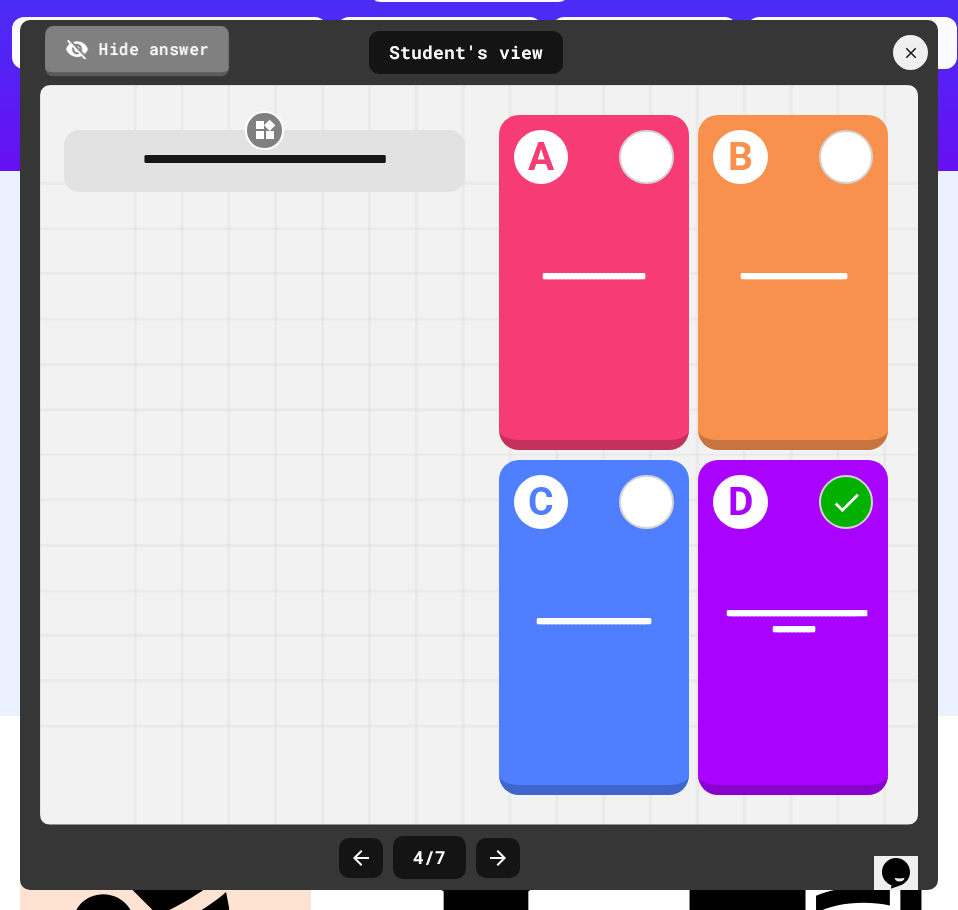 click on "Hide answer" at bounding box center (137, 51) 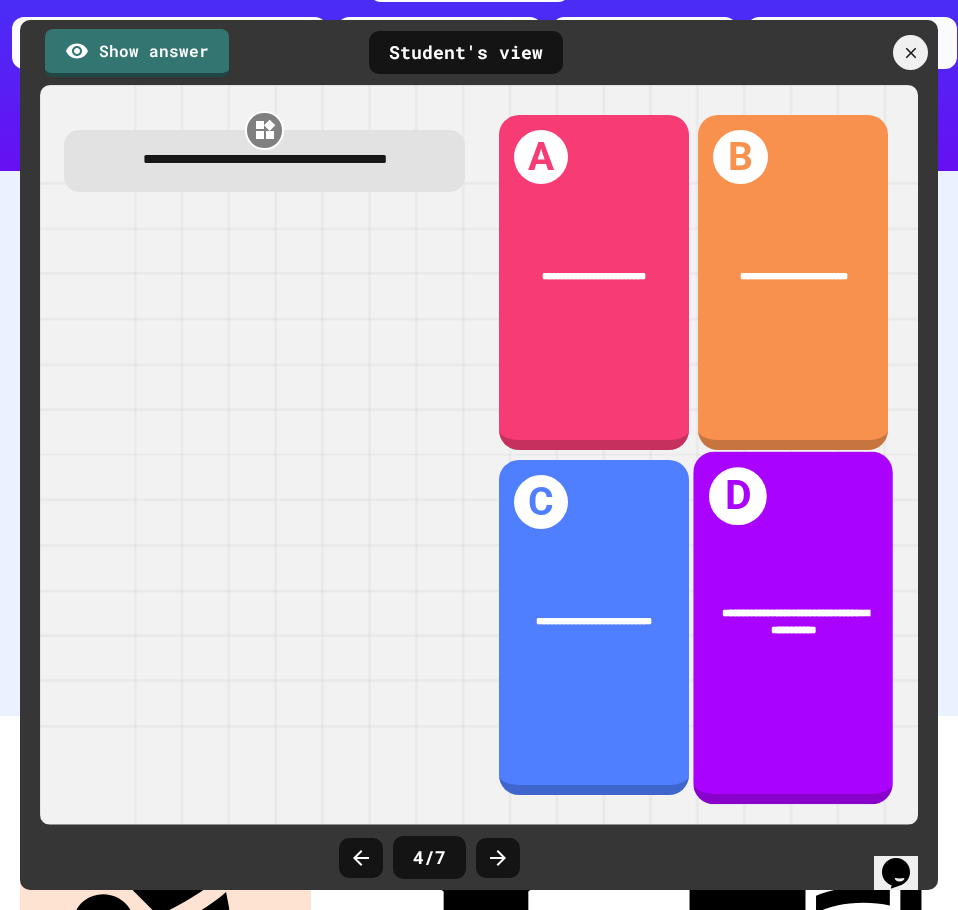 click on "**********" at bounding box center (794, 627) 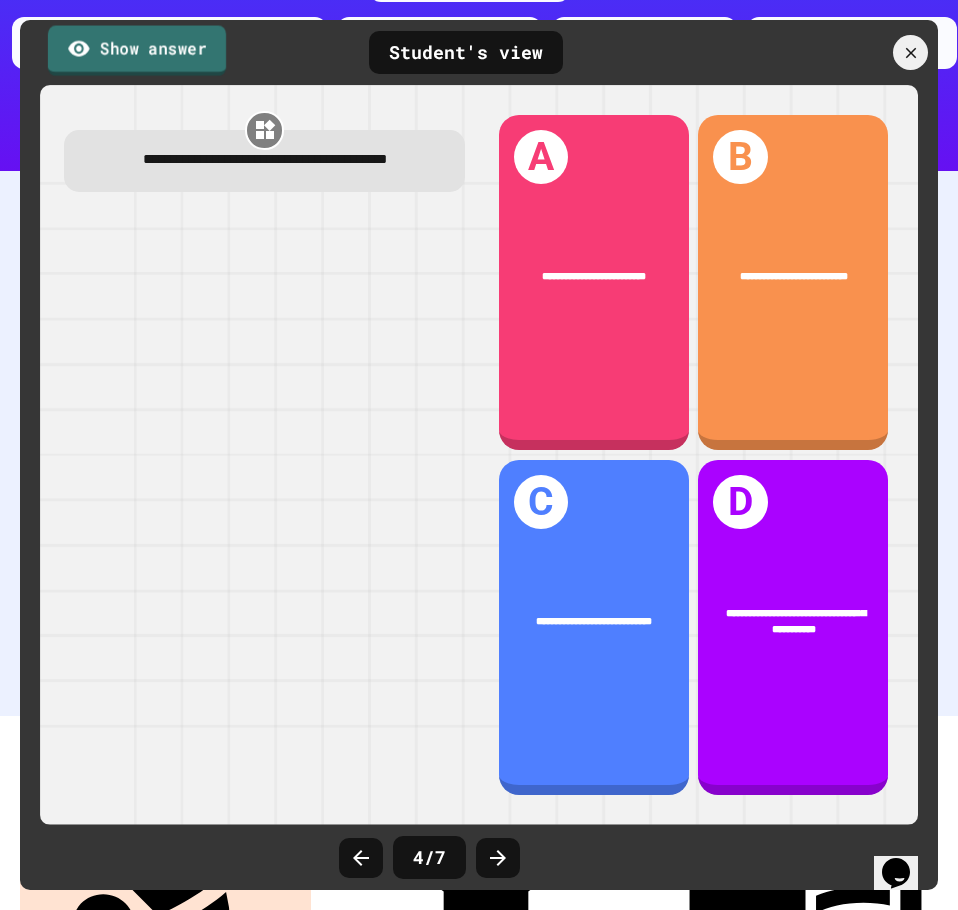 click on "Show answer" at bounding box center [137, 50] 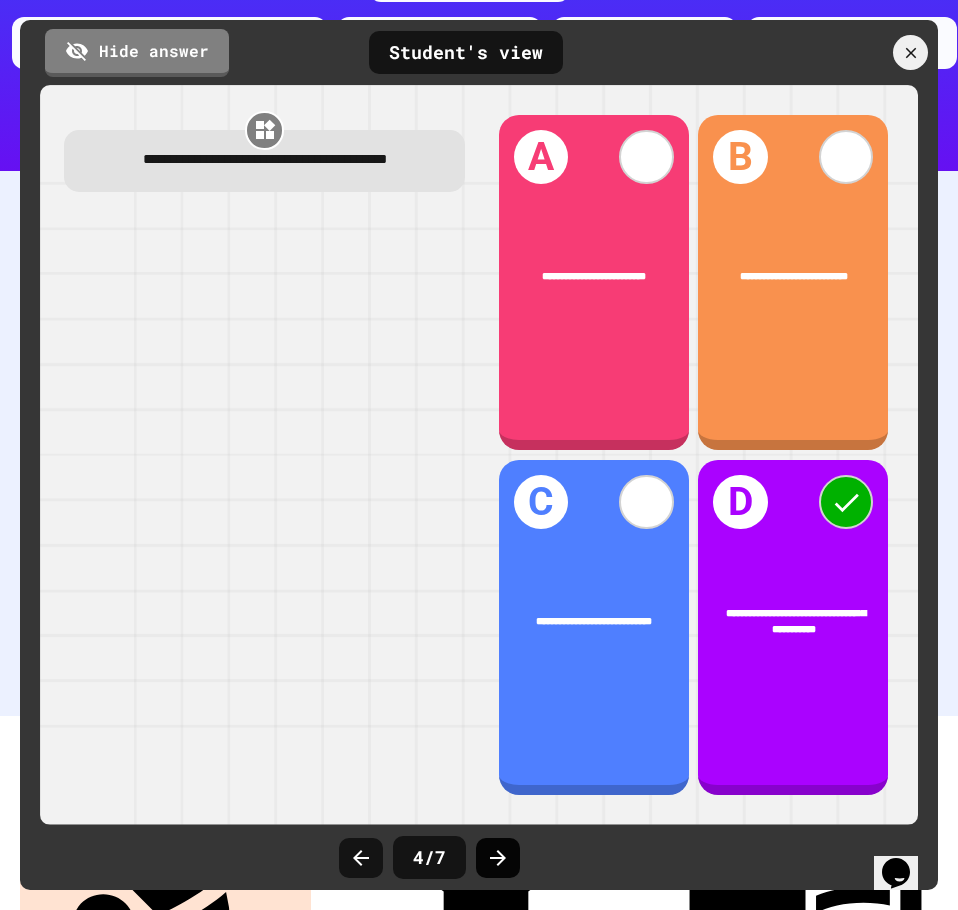 click 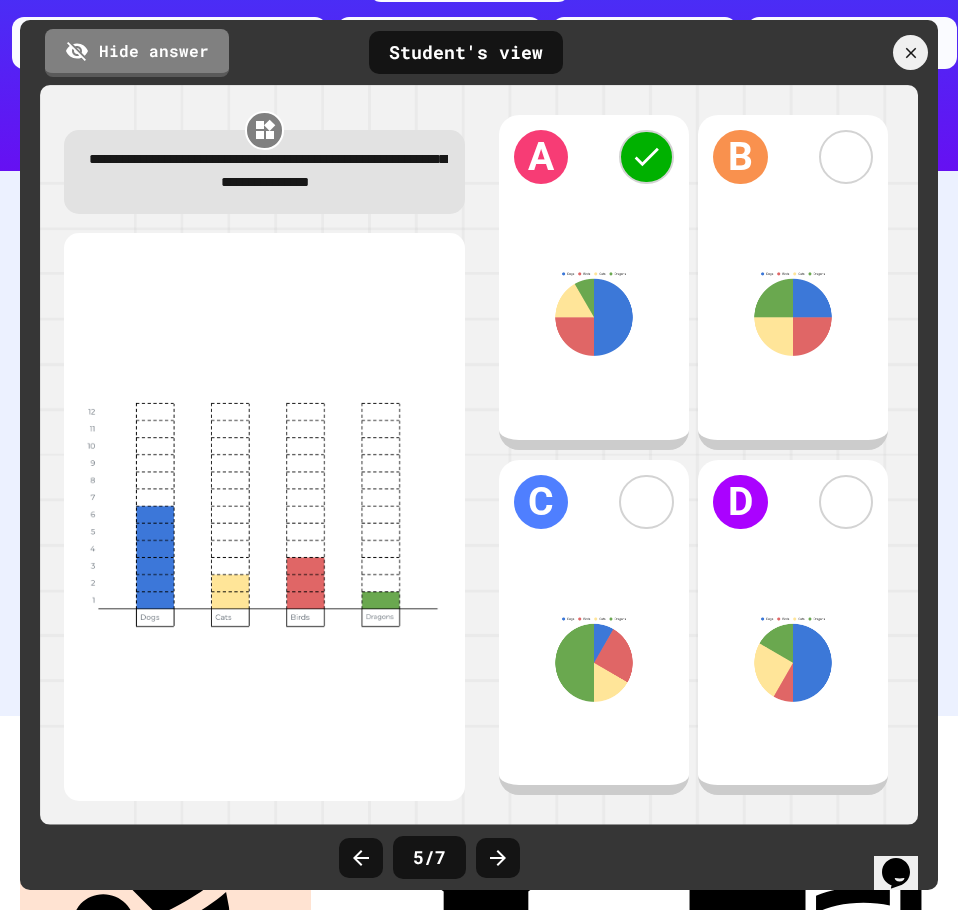 click 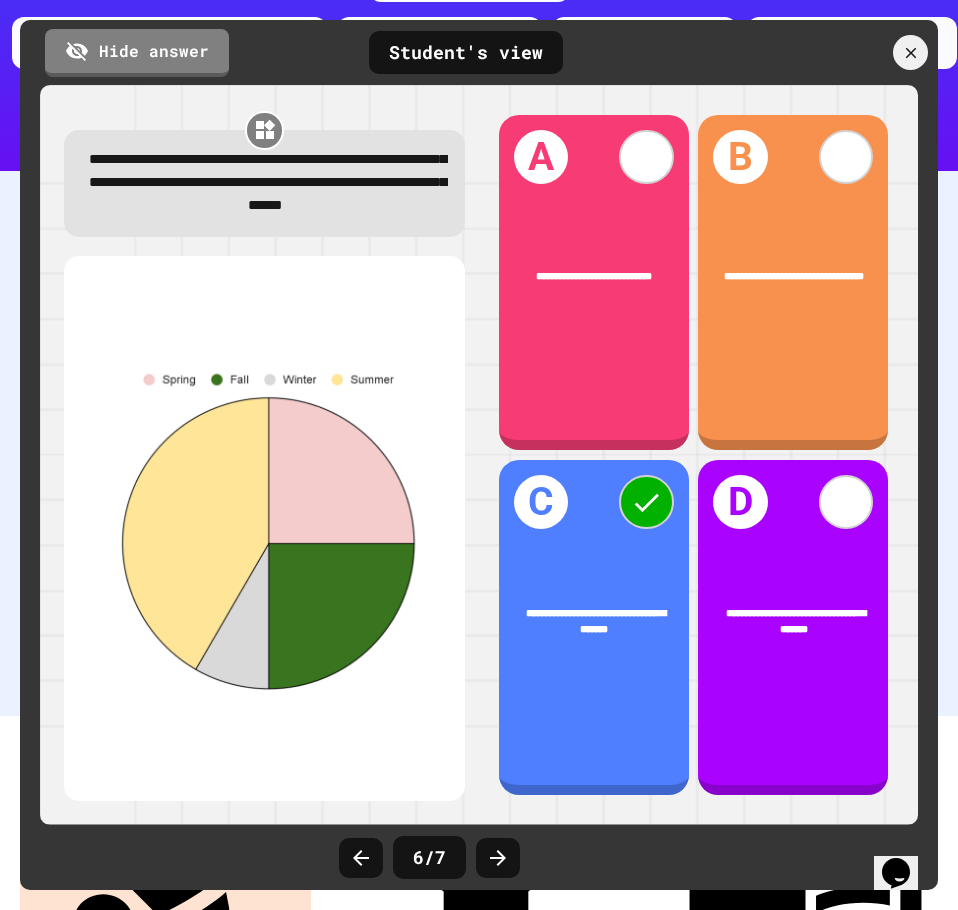 click 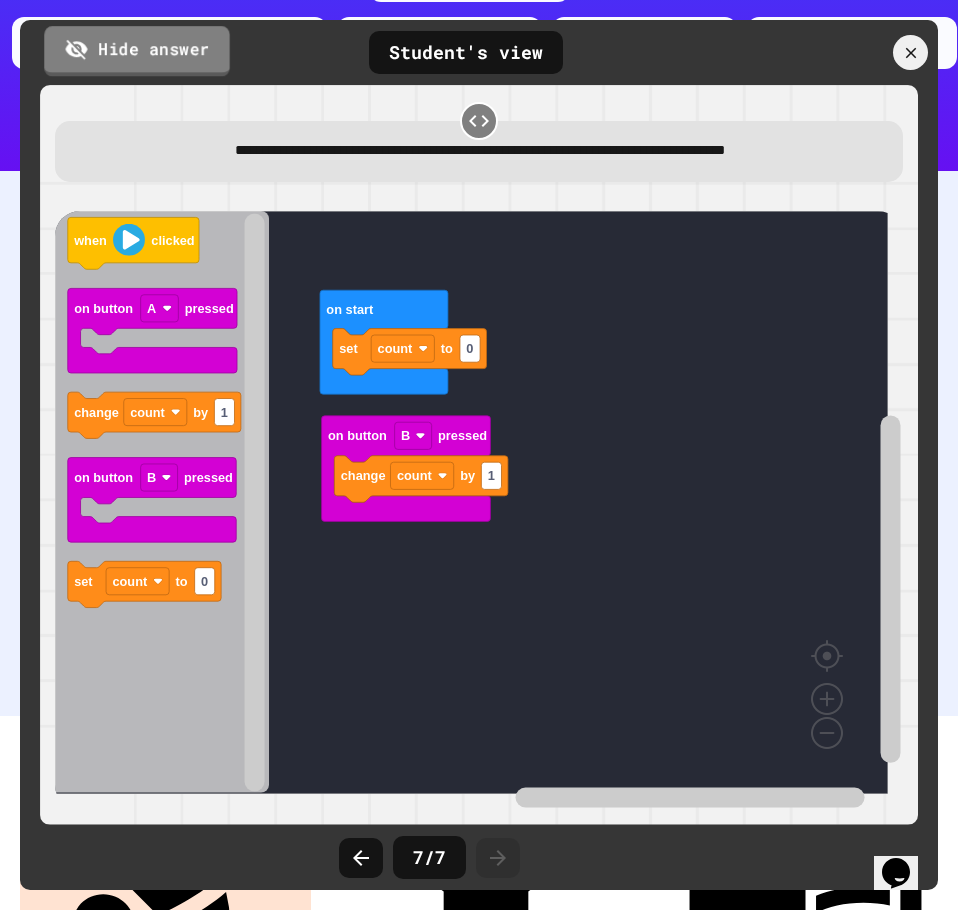 click on "Hide answer" at bounding box center [136, 51] 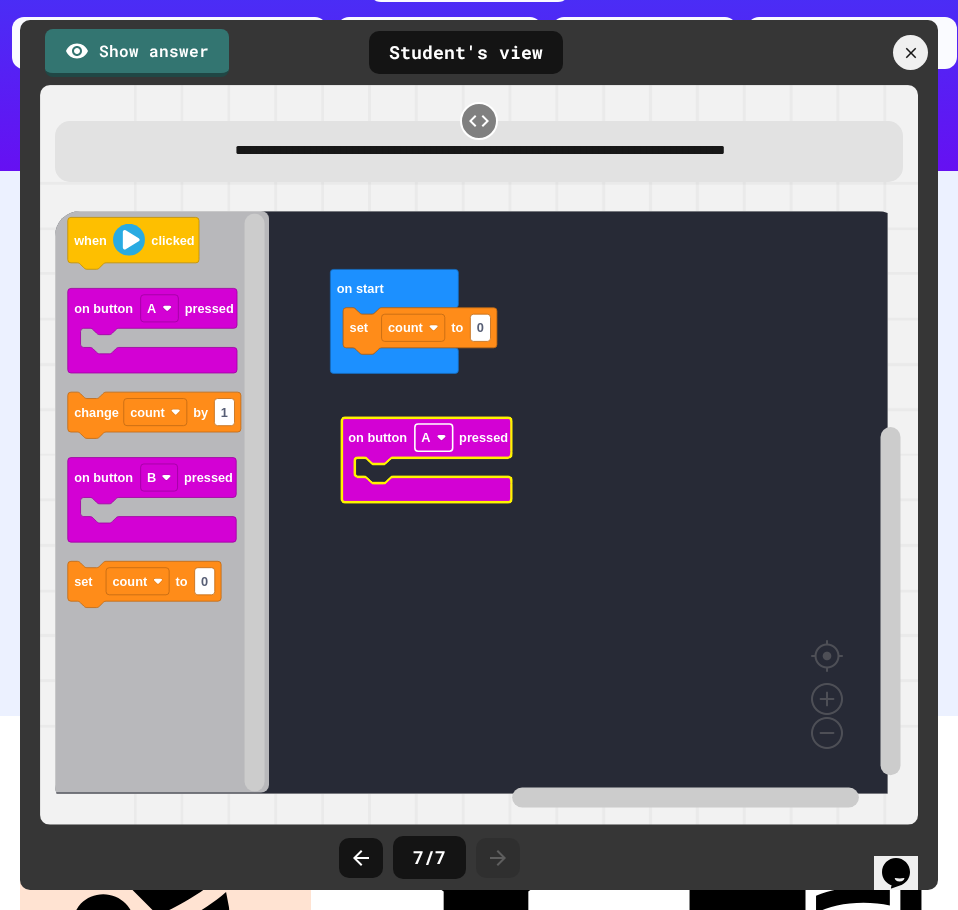 click on "A" 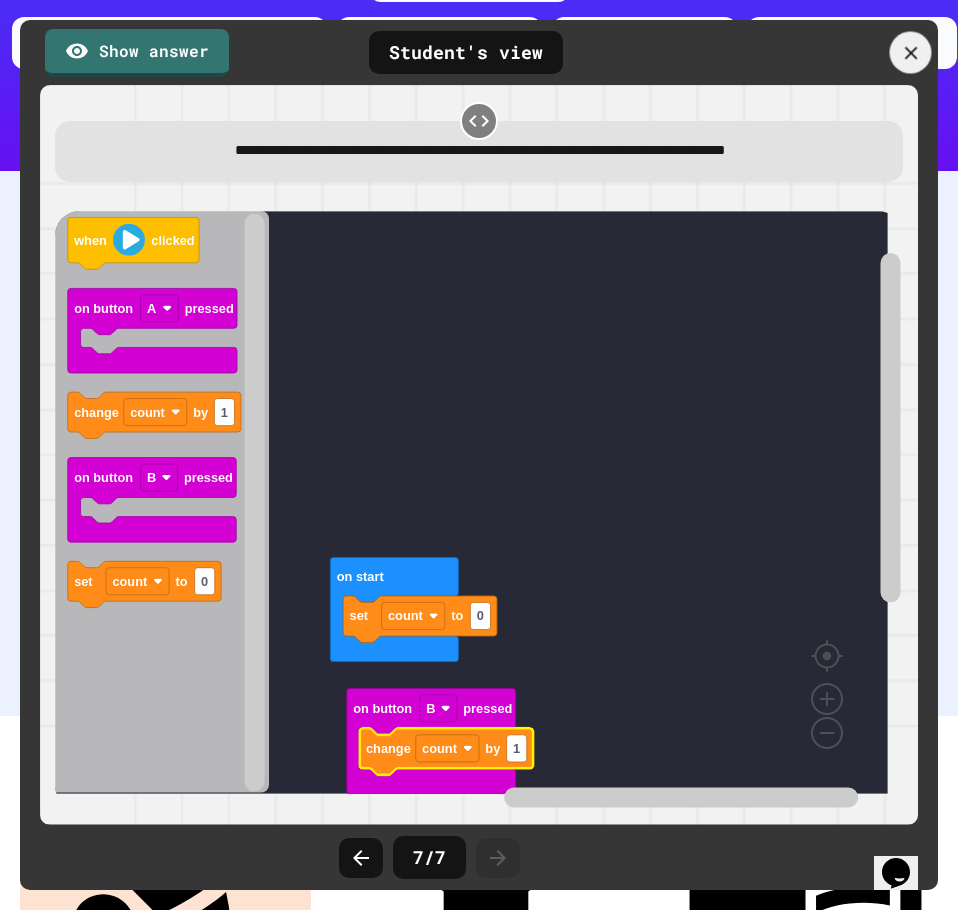 click 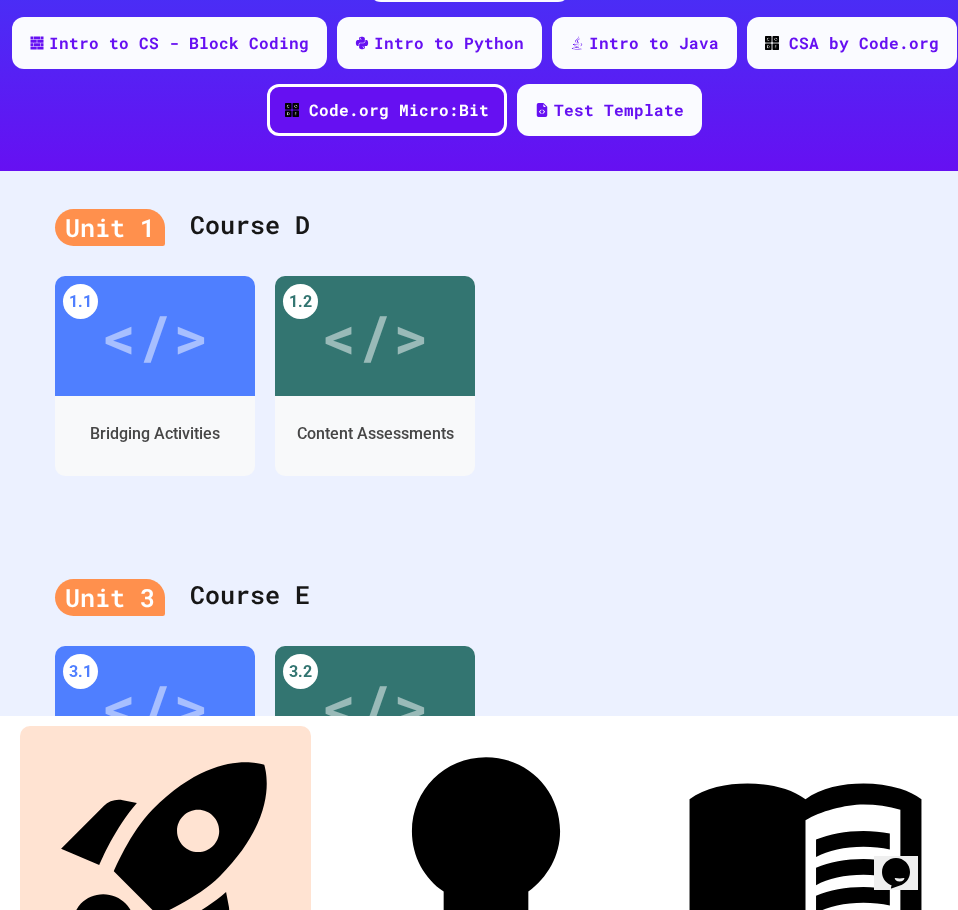 scroll, scrollTop: 0, scrollLeft: 0, axis: both 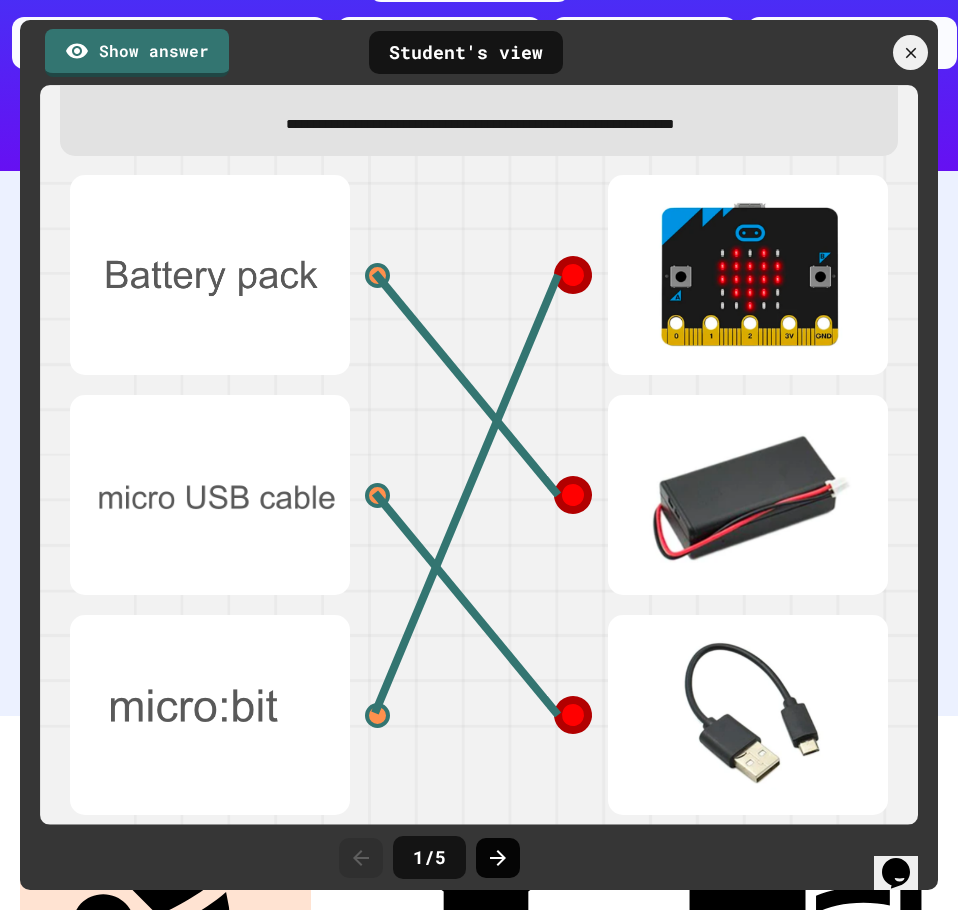click 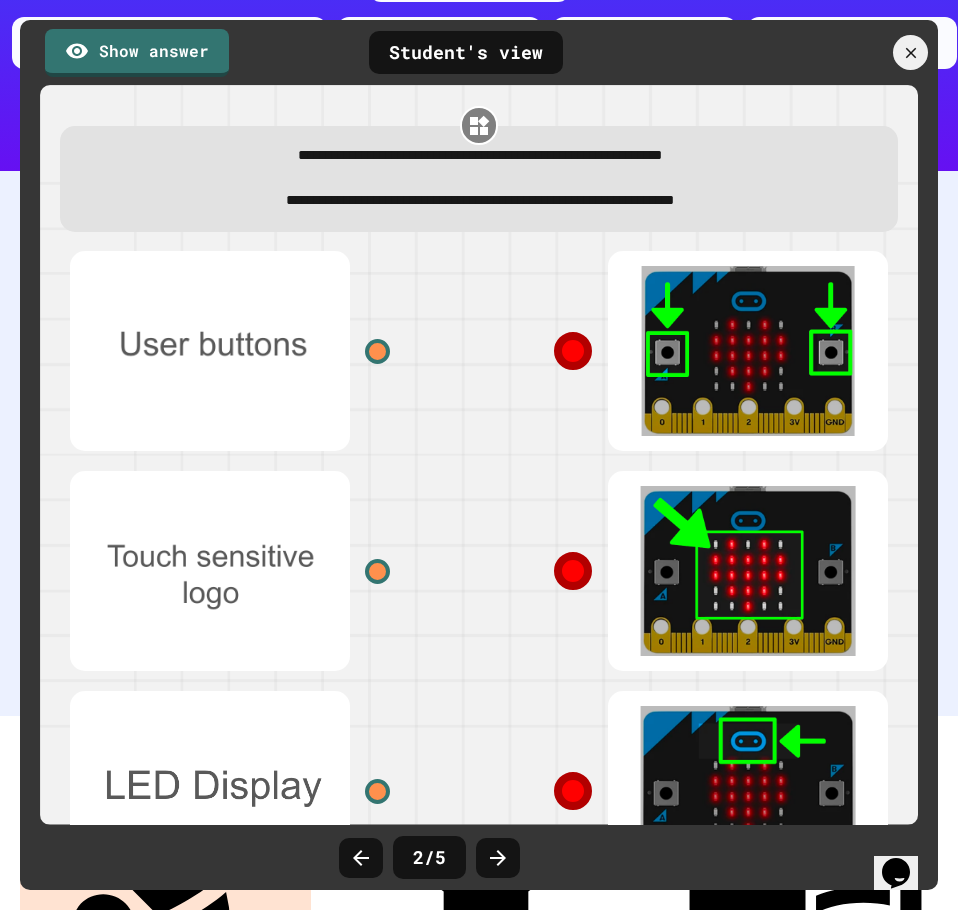 scroll, scrollTop: 94, scrollLeft: 0, axis: vertical 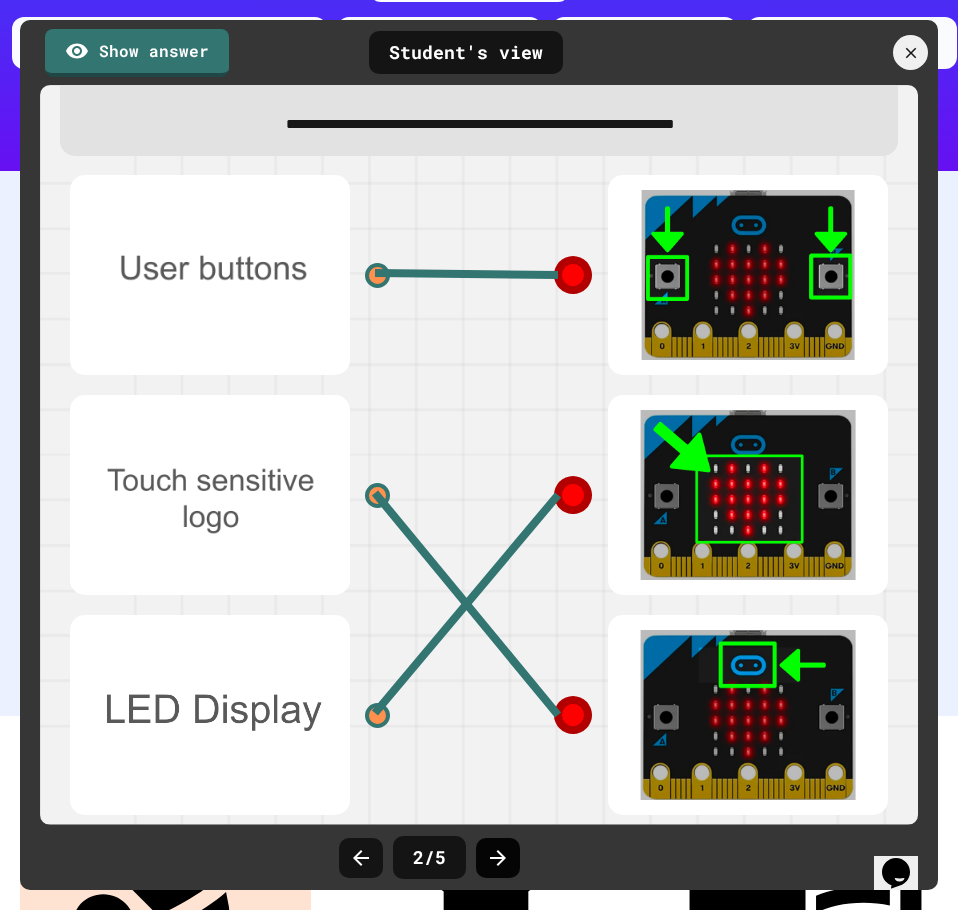 click 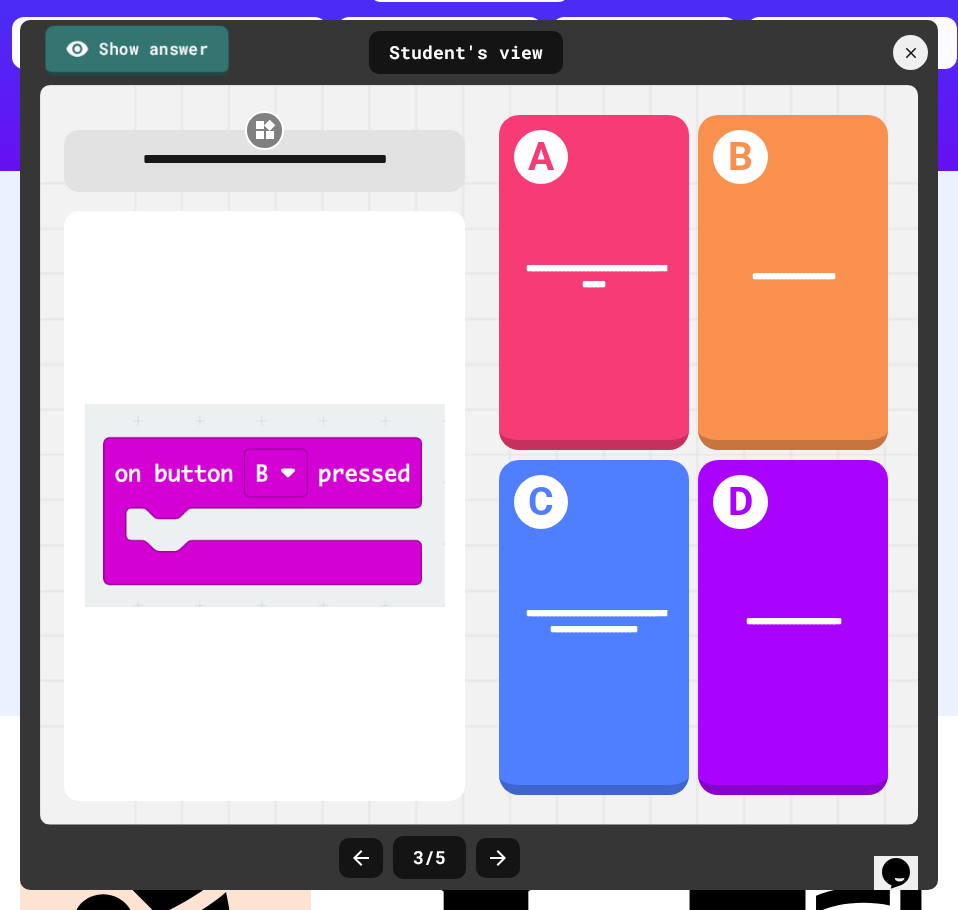 click on "Show answer" at bounding box center [136, 50] 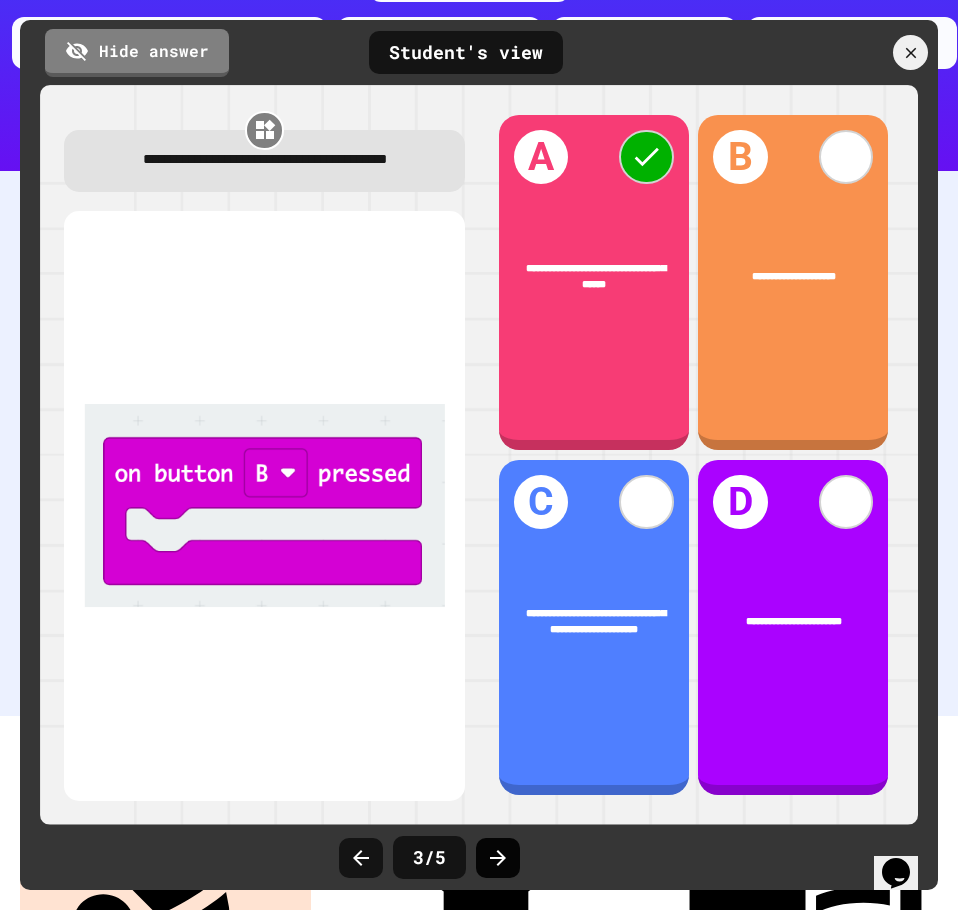 click at bounding box center (498, 858) 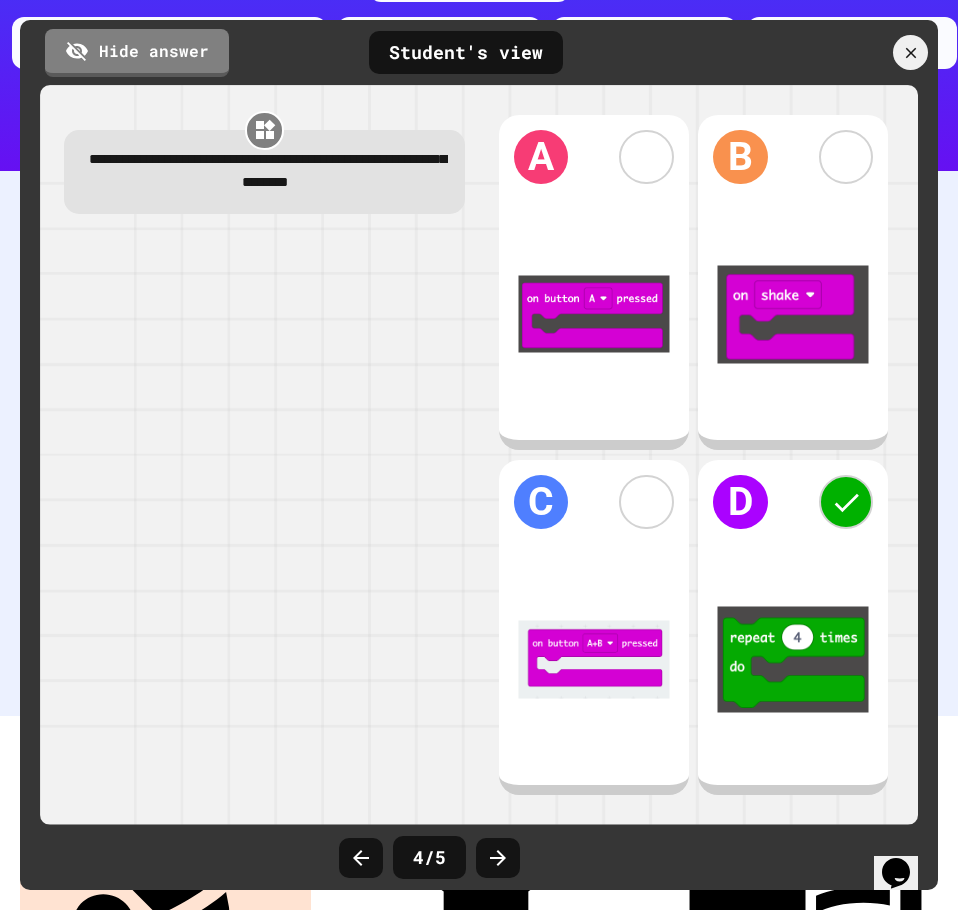 click at bounding box center (498, 858) 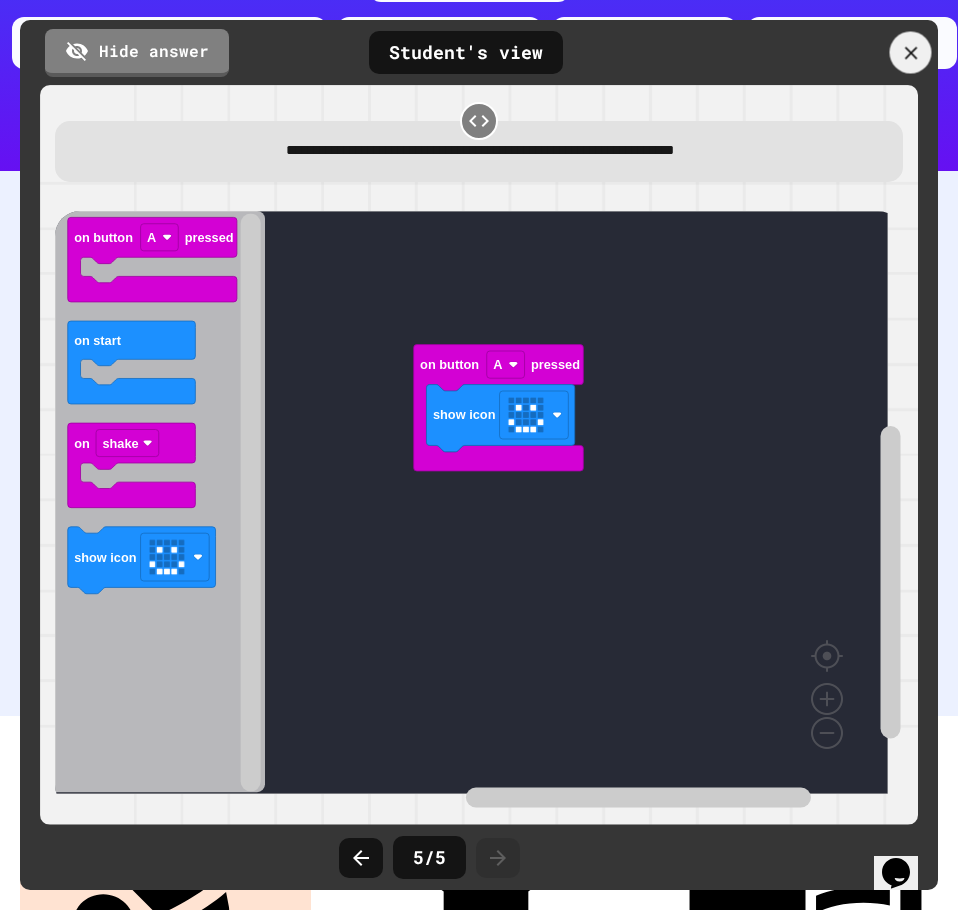 click 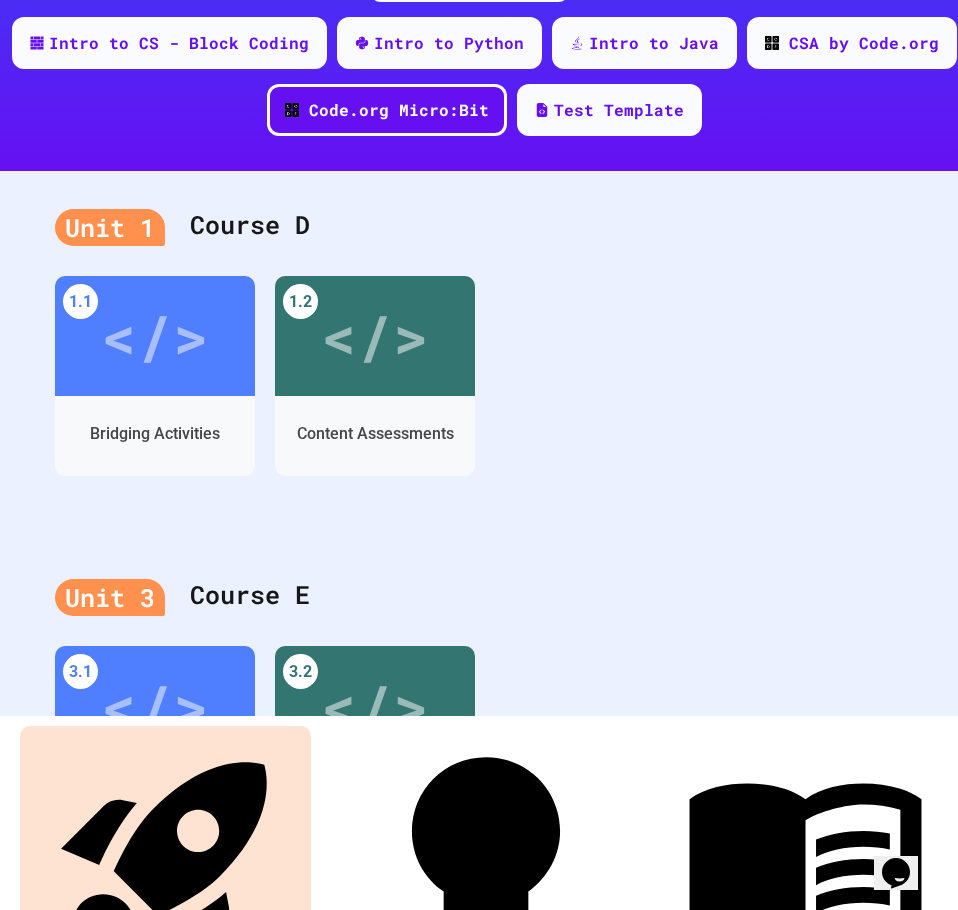 click at bounding box center [48, 1860] 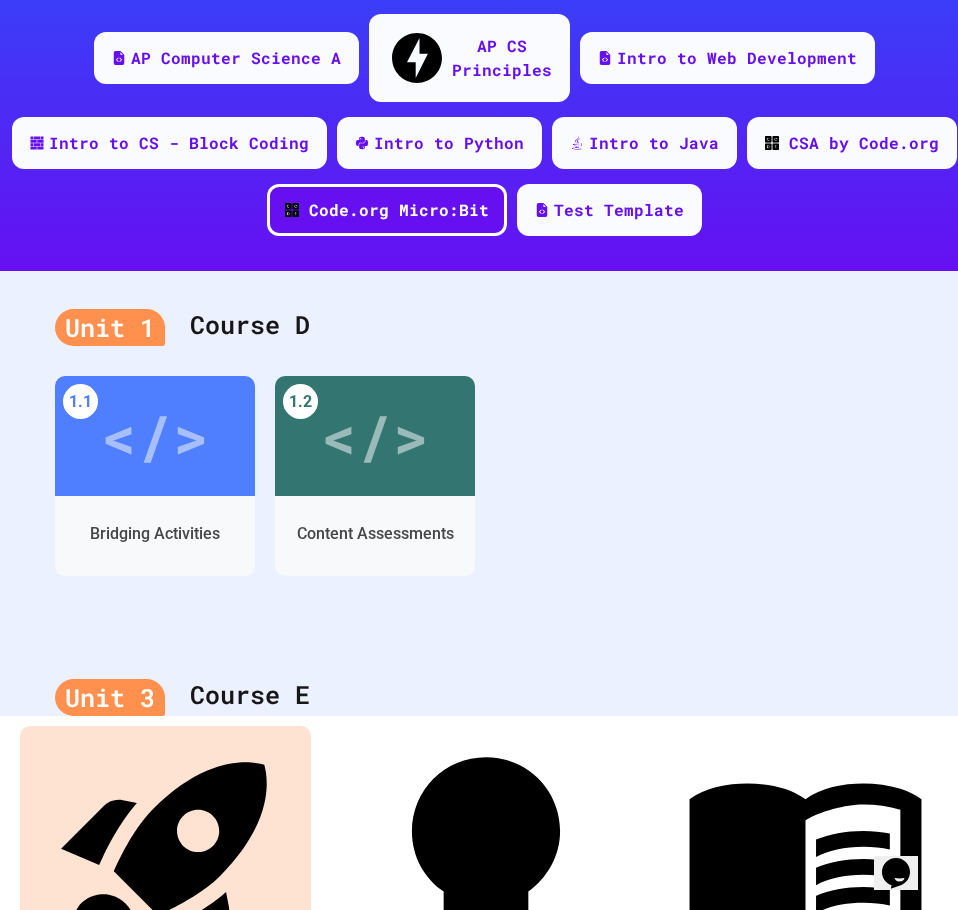 scroll, scrollTop: 266, scrollLeft: 0, axis: vertical 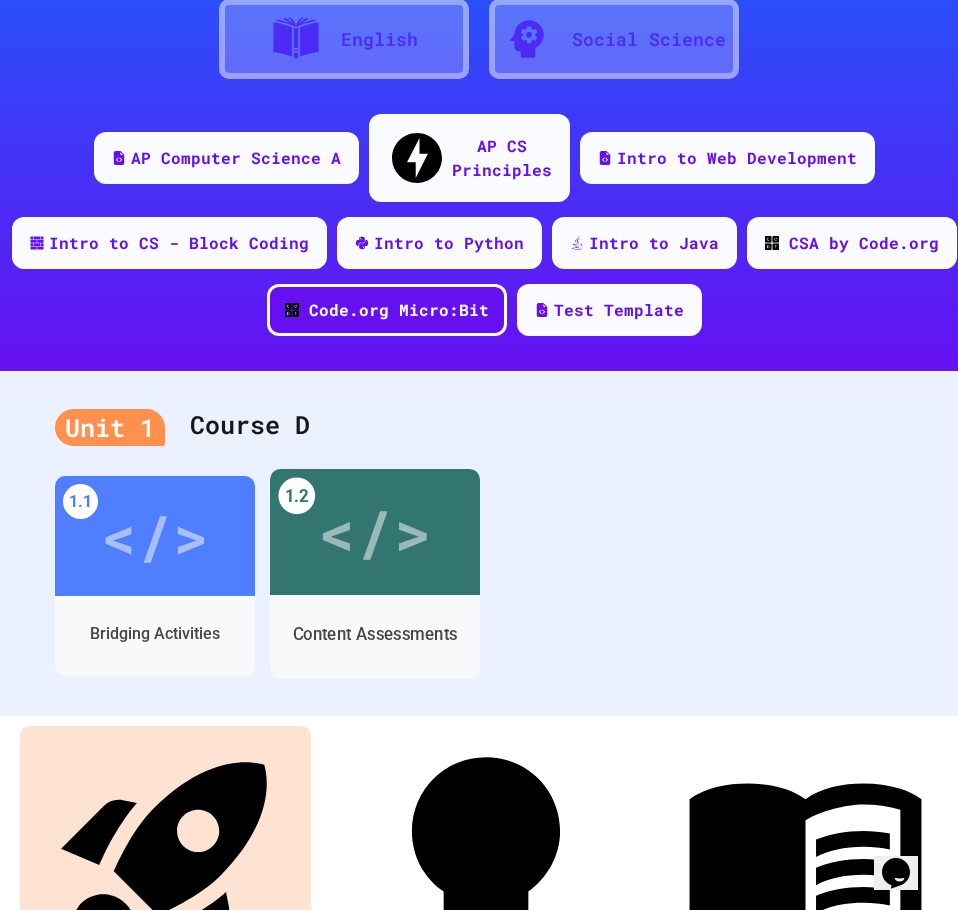 click on "</>" at bounding box center (374, 532) 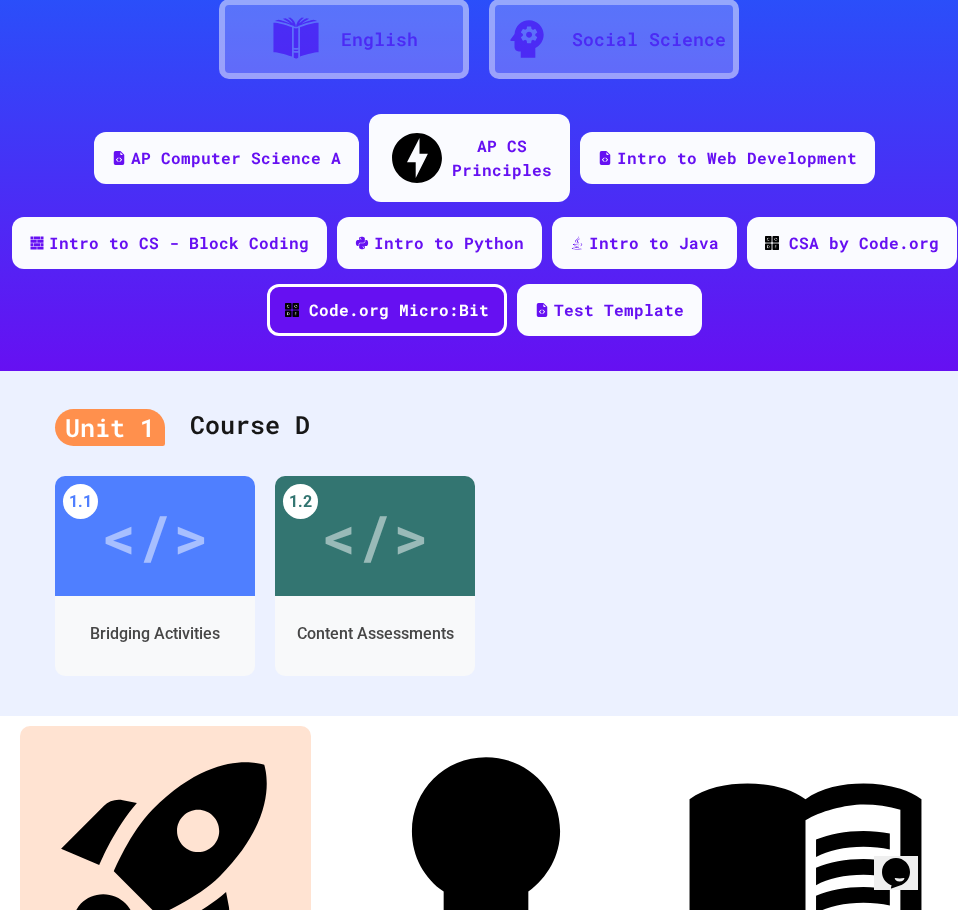 click 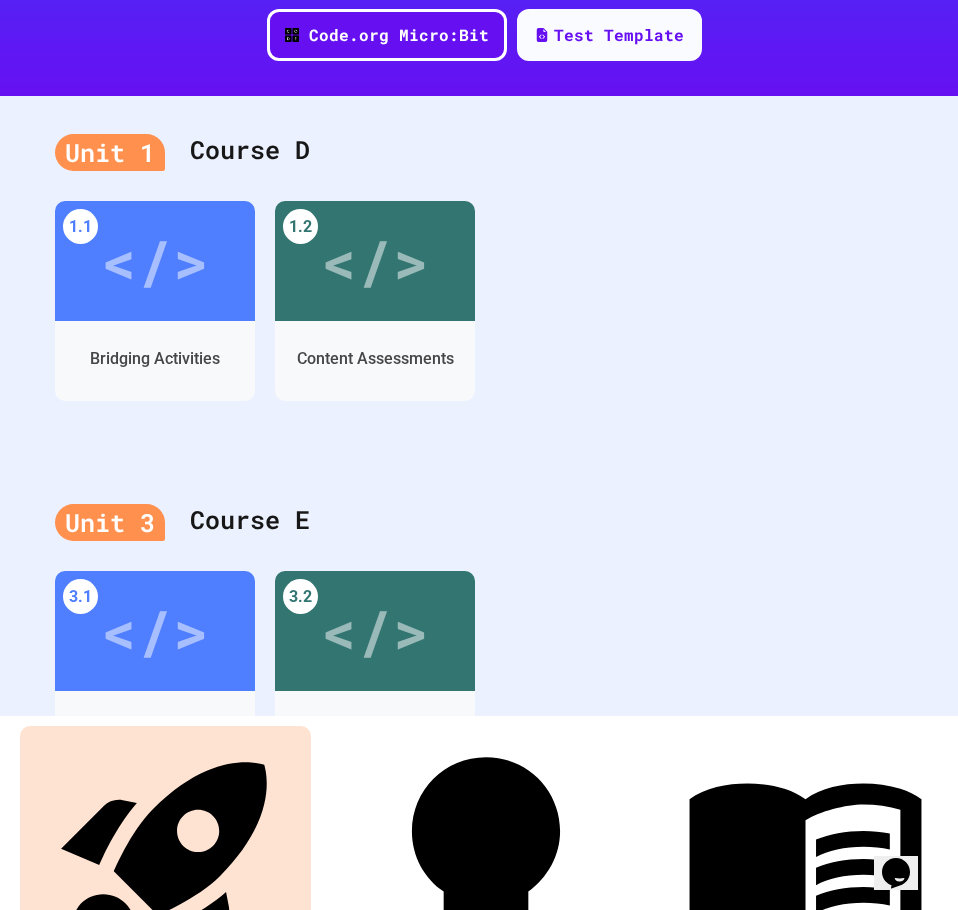 scroll, scrollTop: 566, scrollLeft: 0, axis: vertical 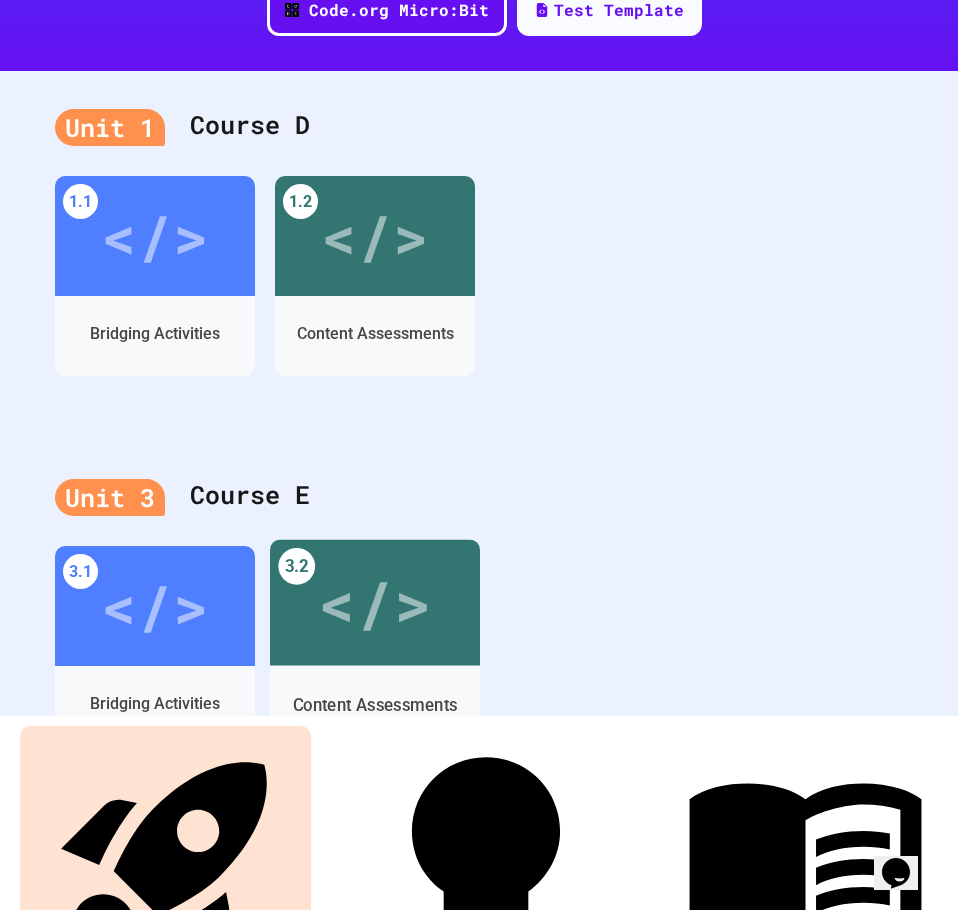 click on "</>" at bounding box center (374, 603) 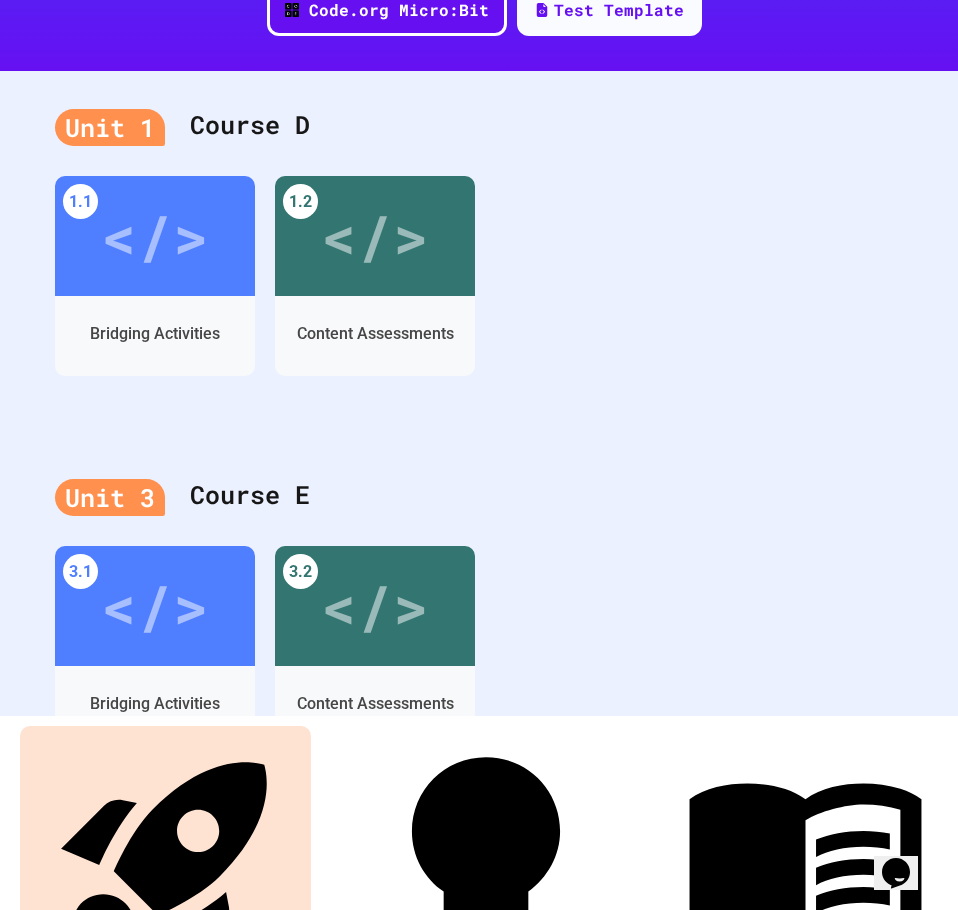 click 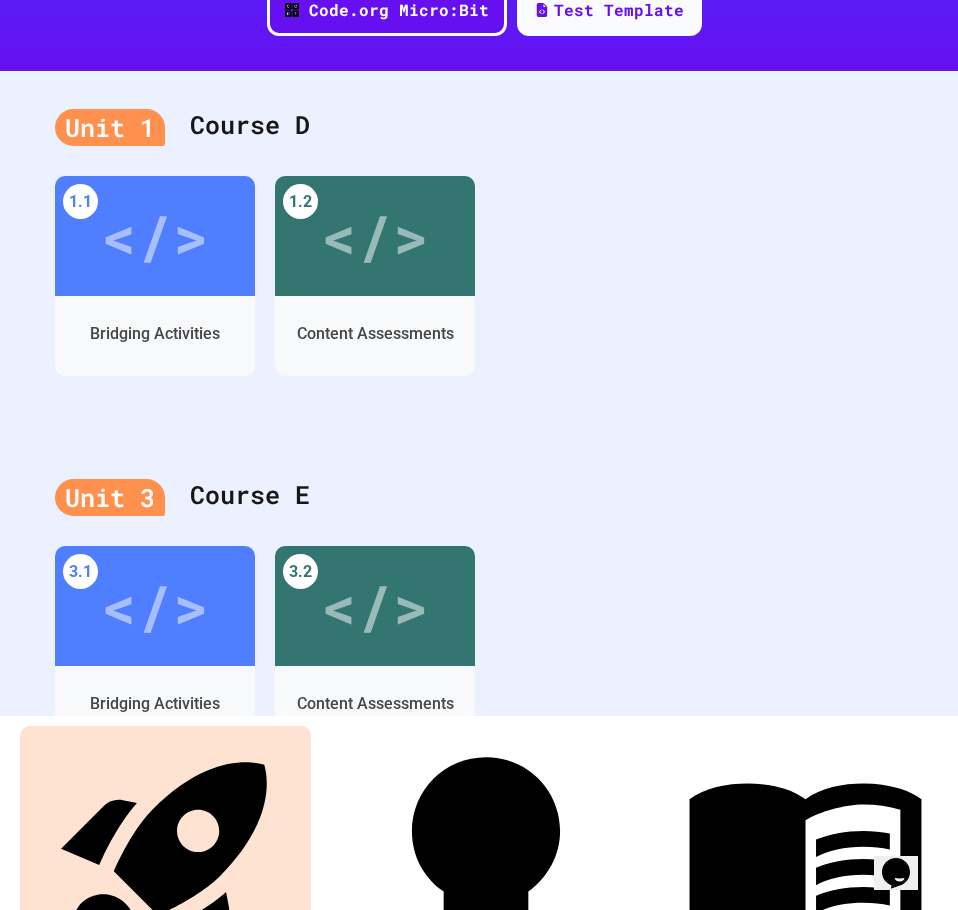 drag, startPoint x: 522, startPoint y: 563, endPoint x: 522, endPoint y: 682, distance: 119 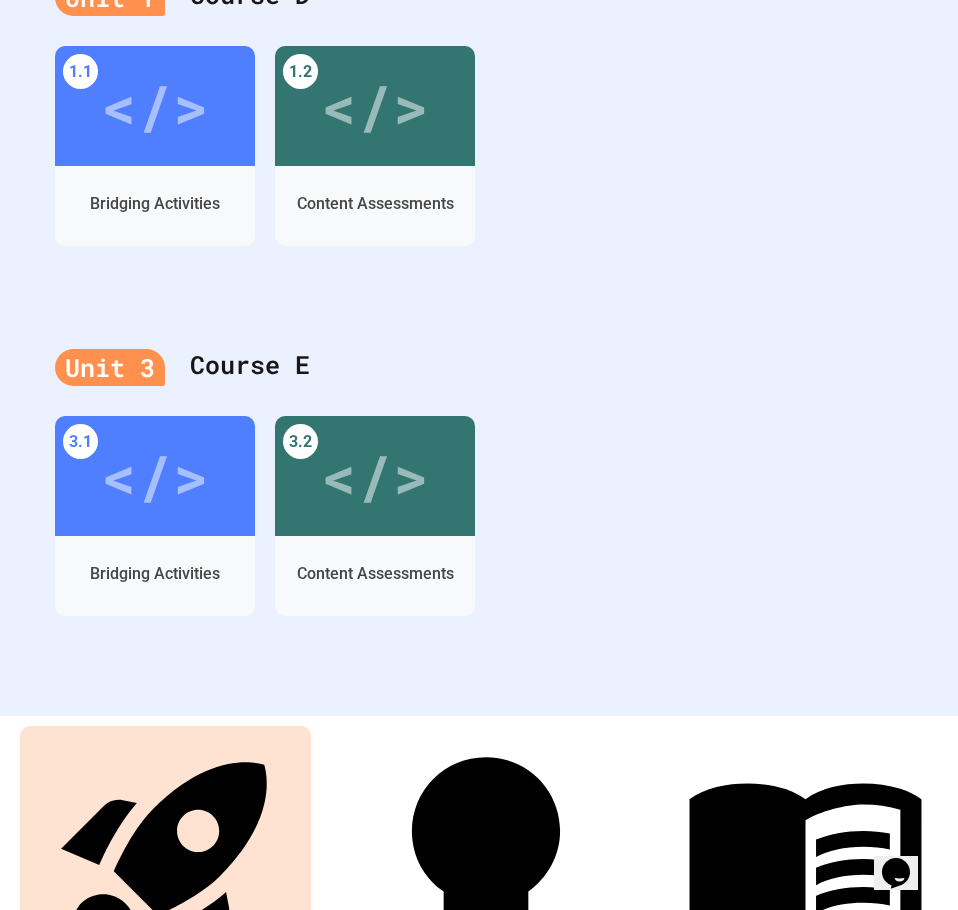 scroll, scrollTop: 866, scrollLeft: 0, axis: vertical 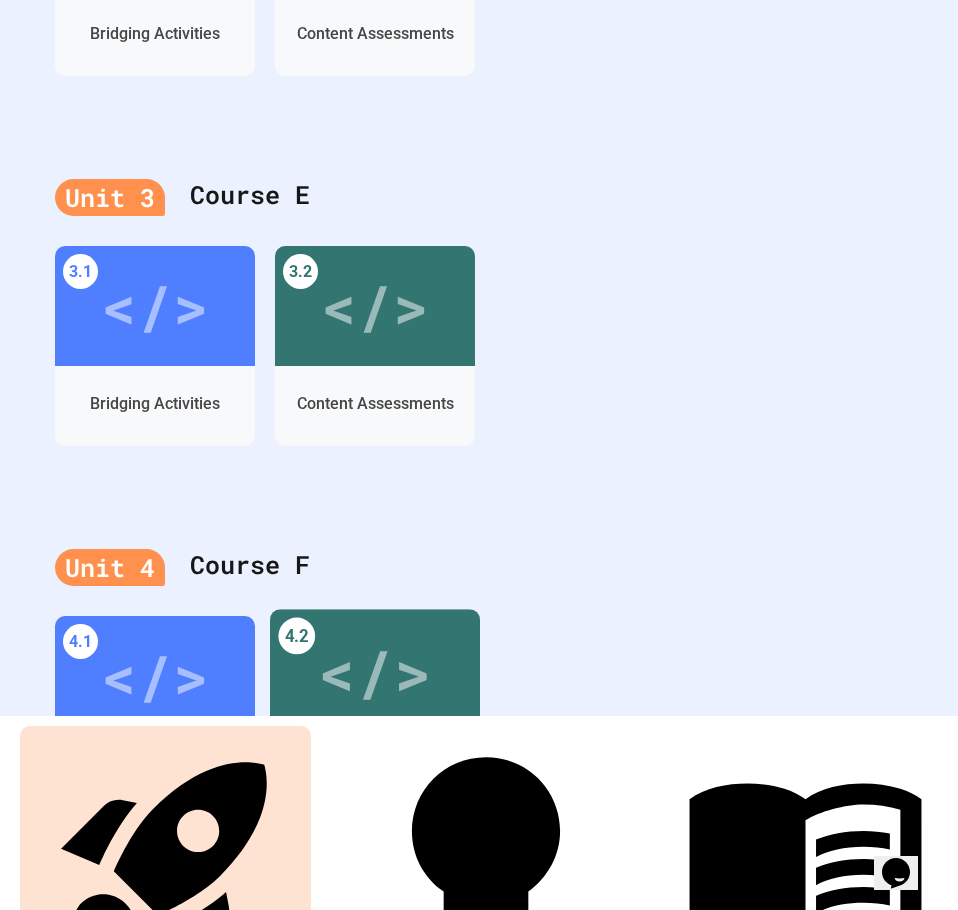 click on "</>" at bounding box center (375, 673) 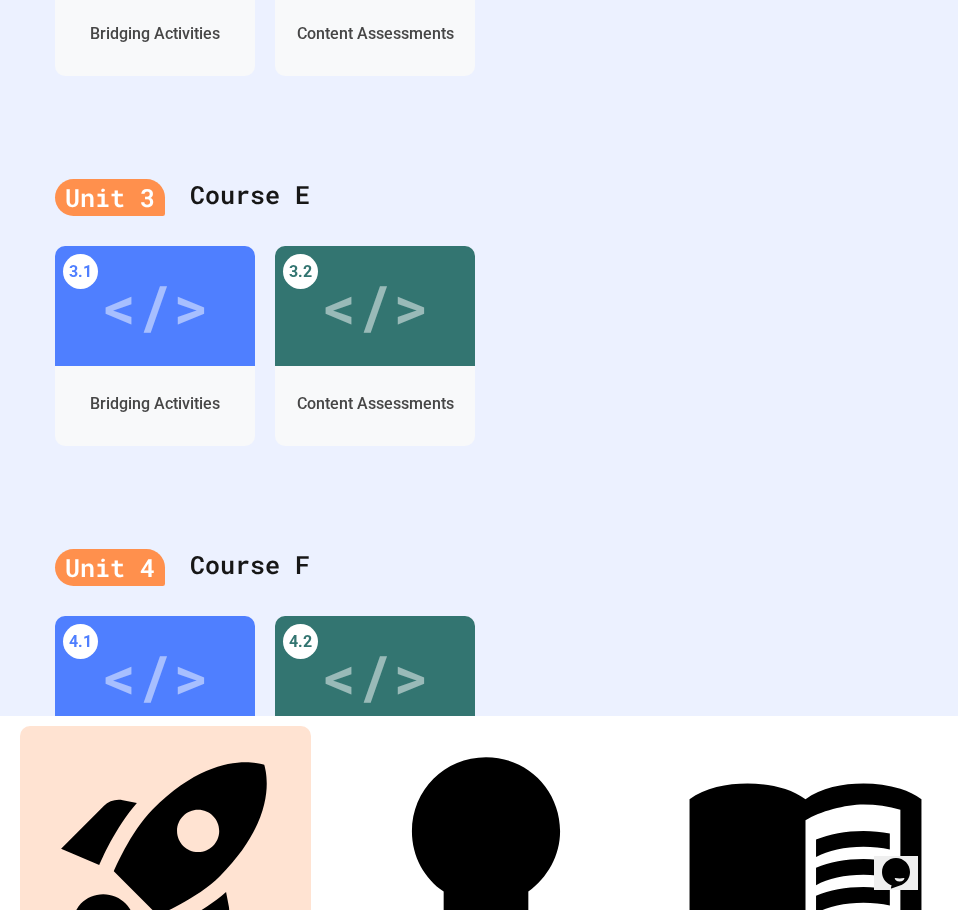 click on "Micro:bit pet - micro:bit assessment" at bounding box center (469, 1249) 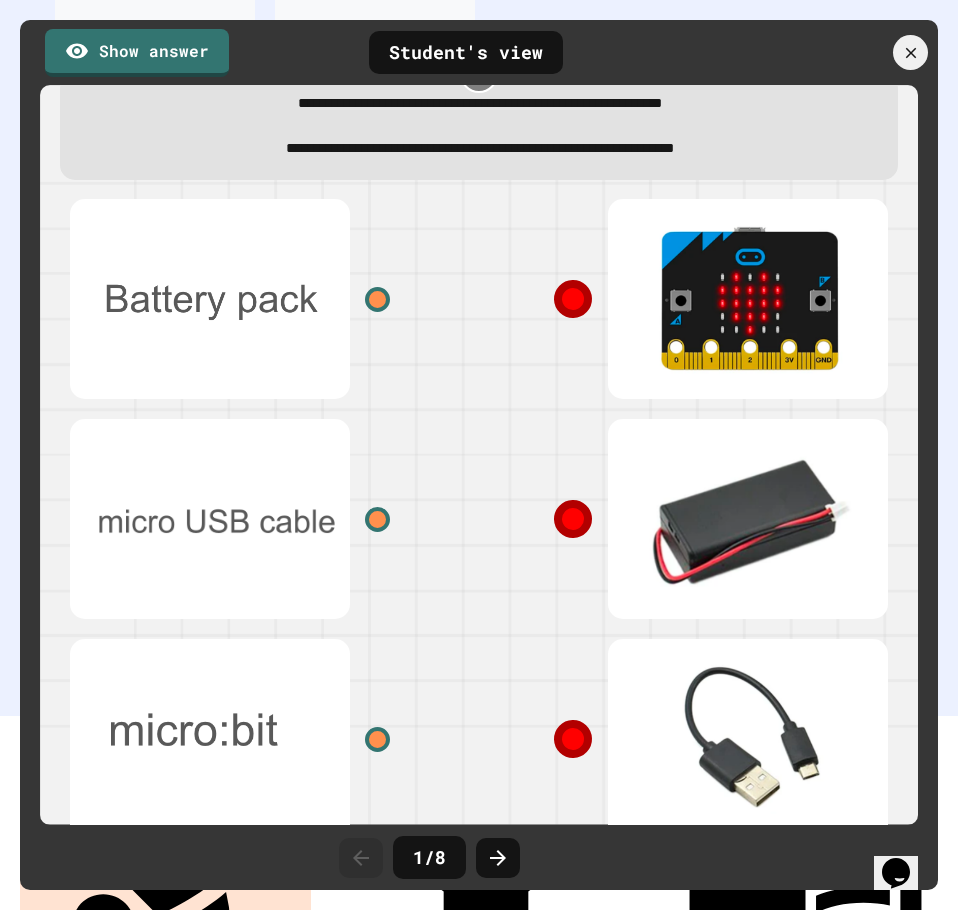 scroll, scrollTop: 94, scrollLeft: 0, axis: vertical 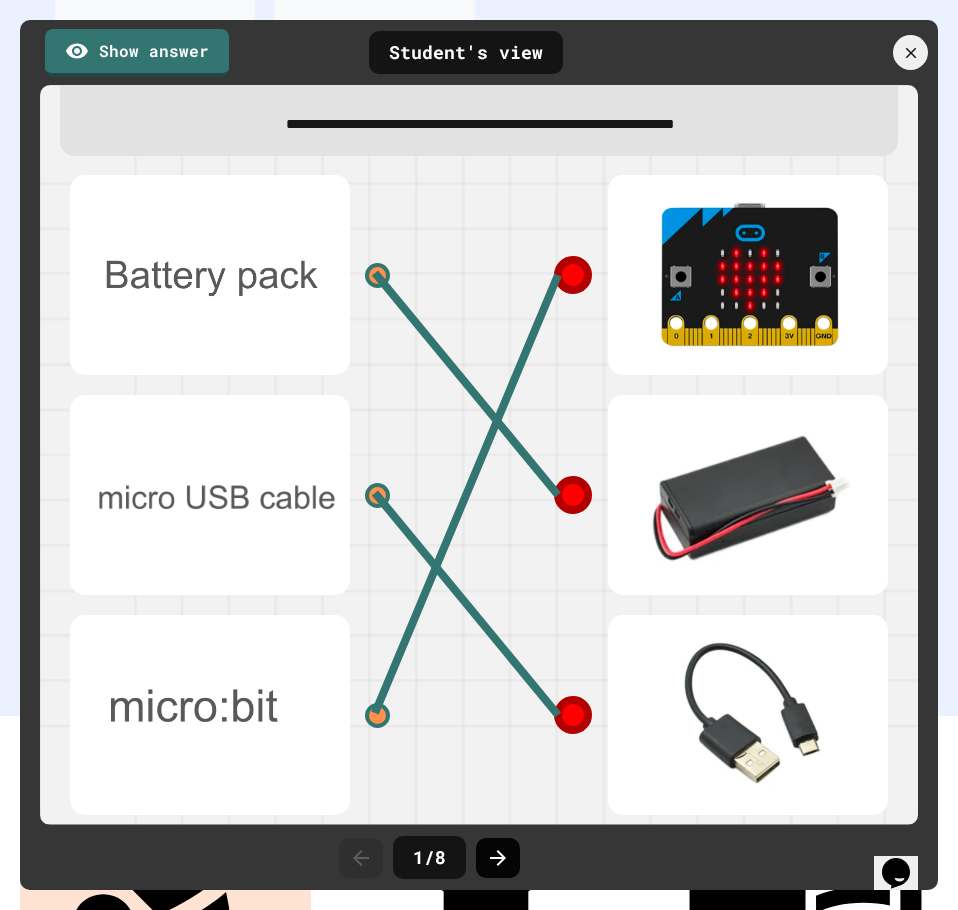 click 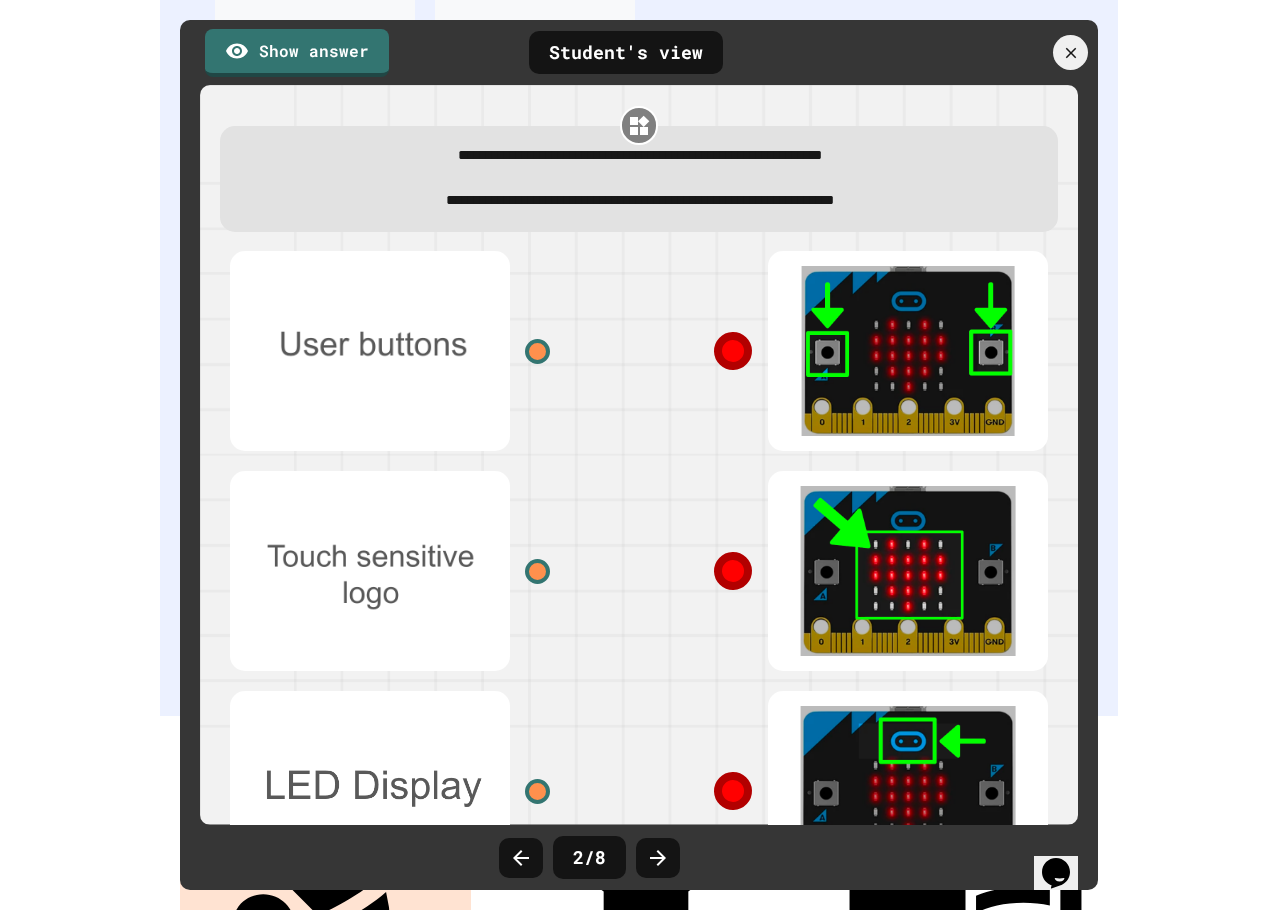 scroll, scrollTop: 94, scrollLeft: 0, axis: vertical 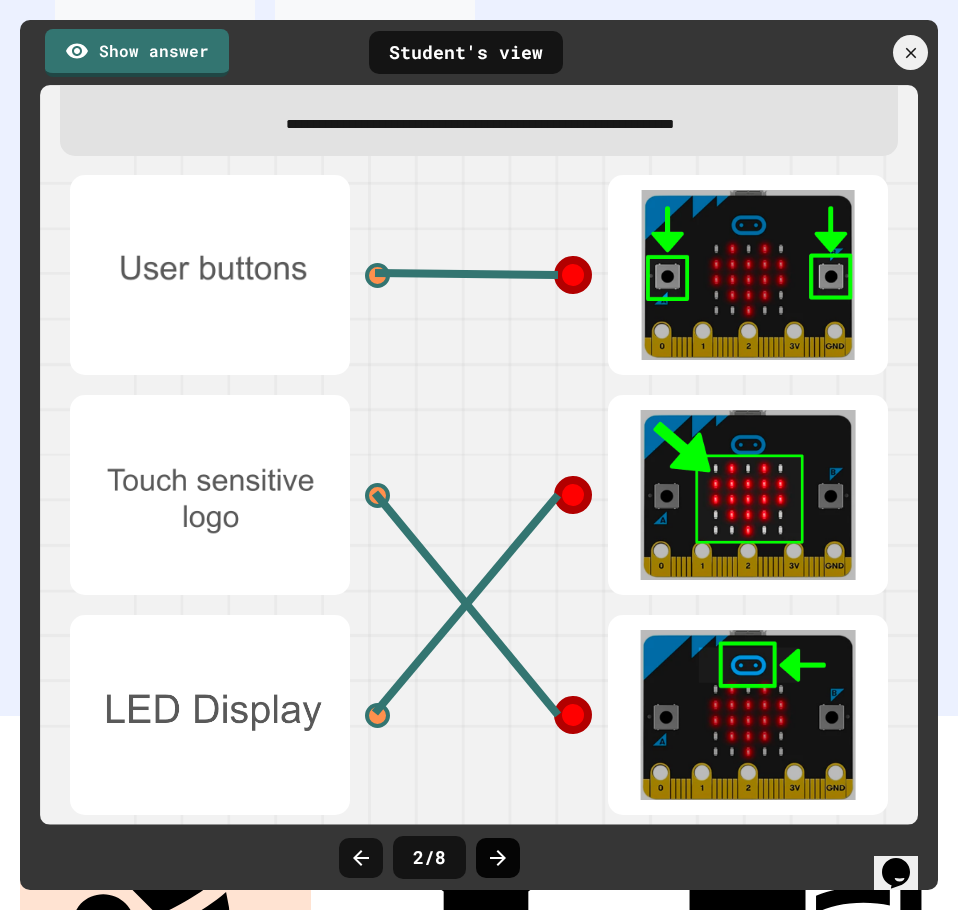 click 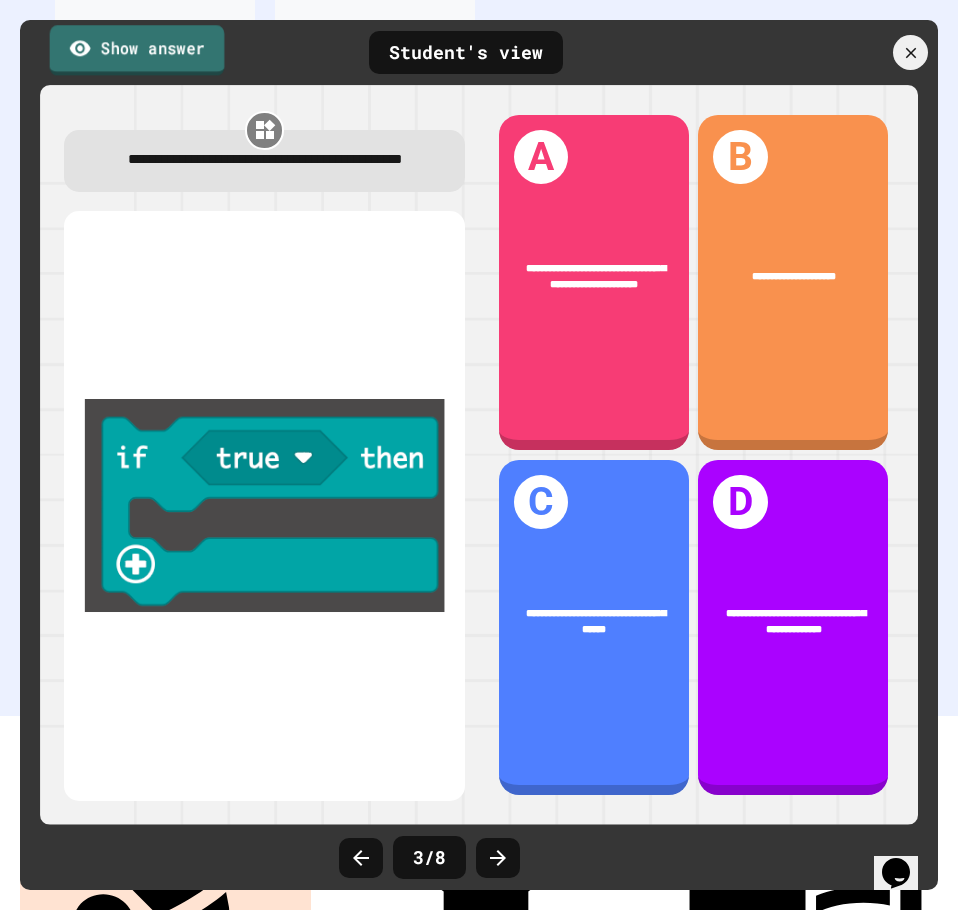 click on "Show answer" at bounding box center (137, 50) 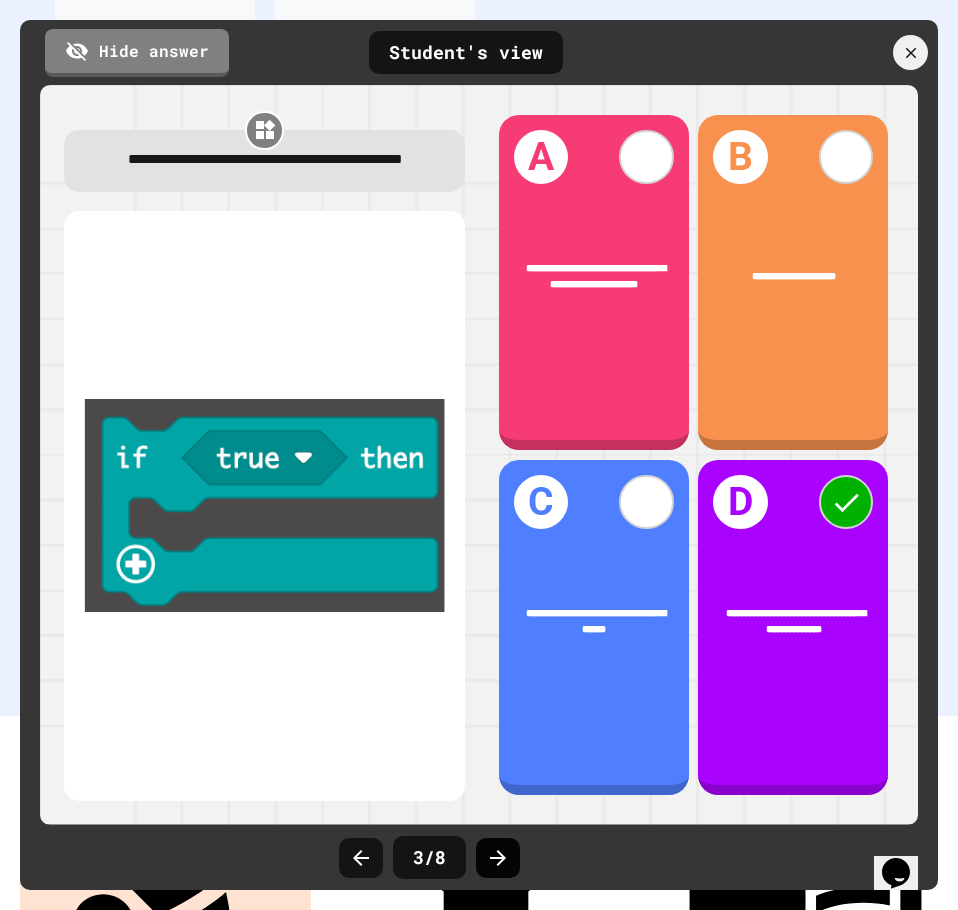 click 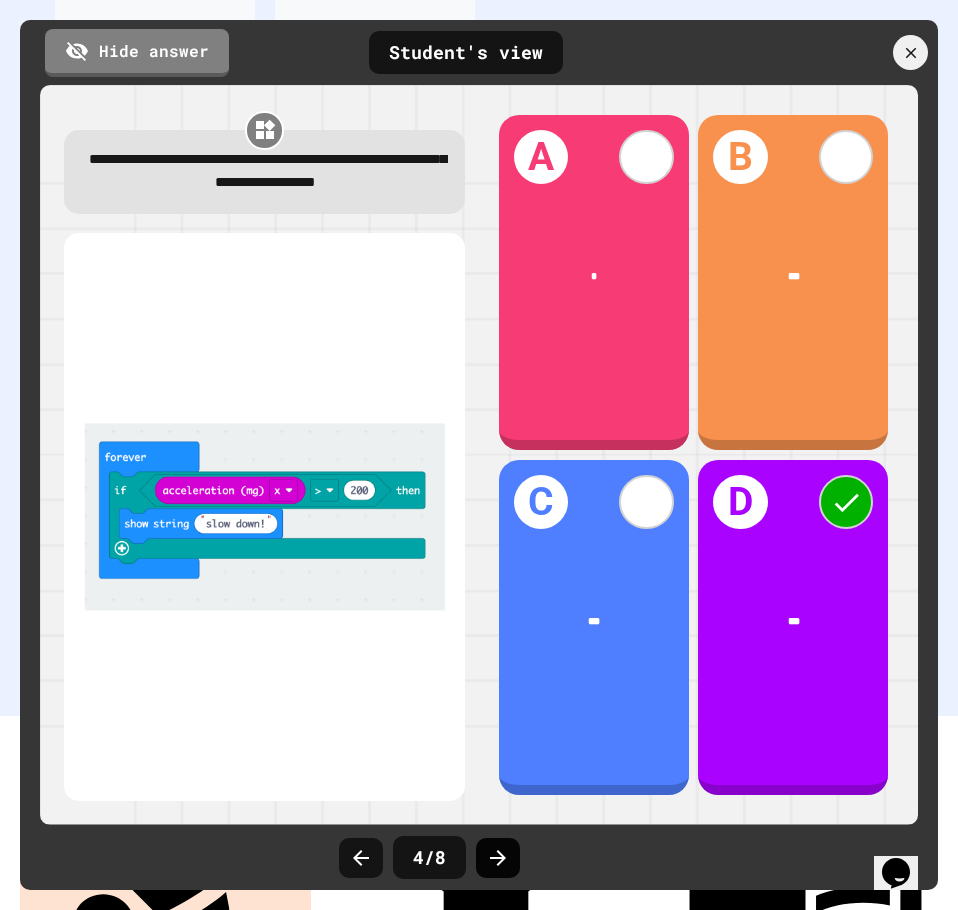 click 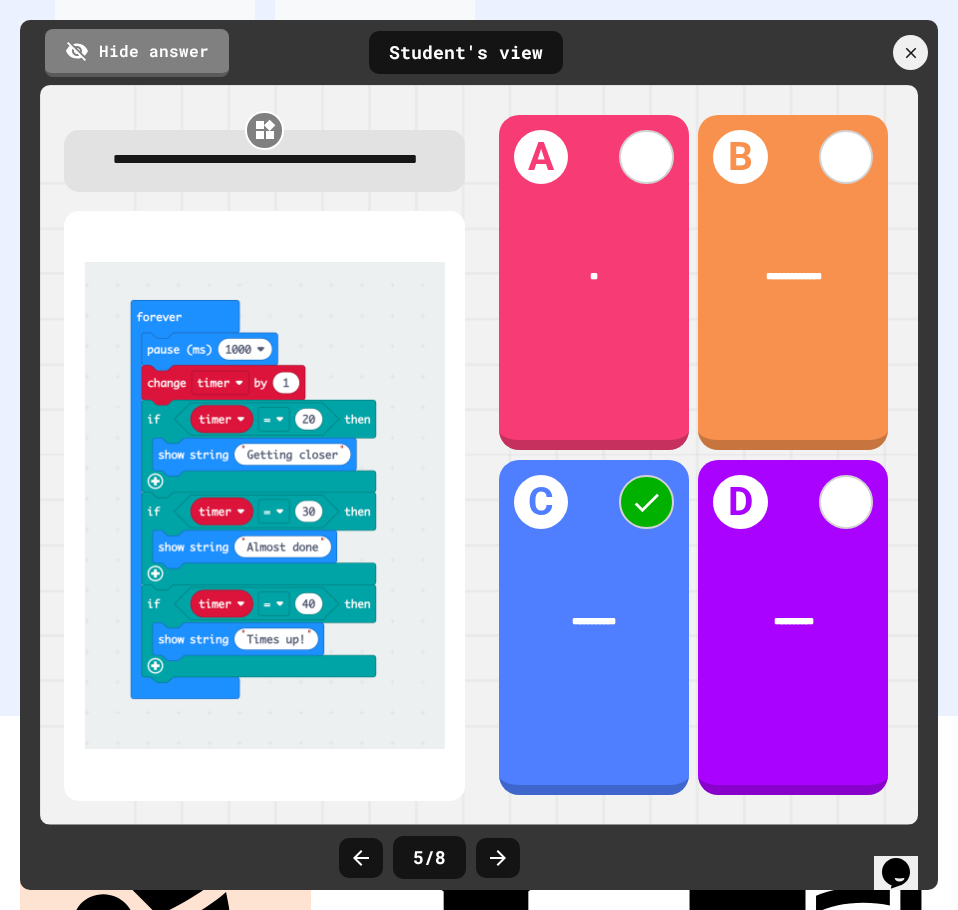 click 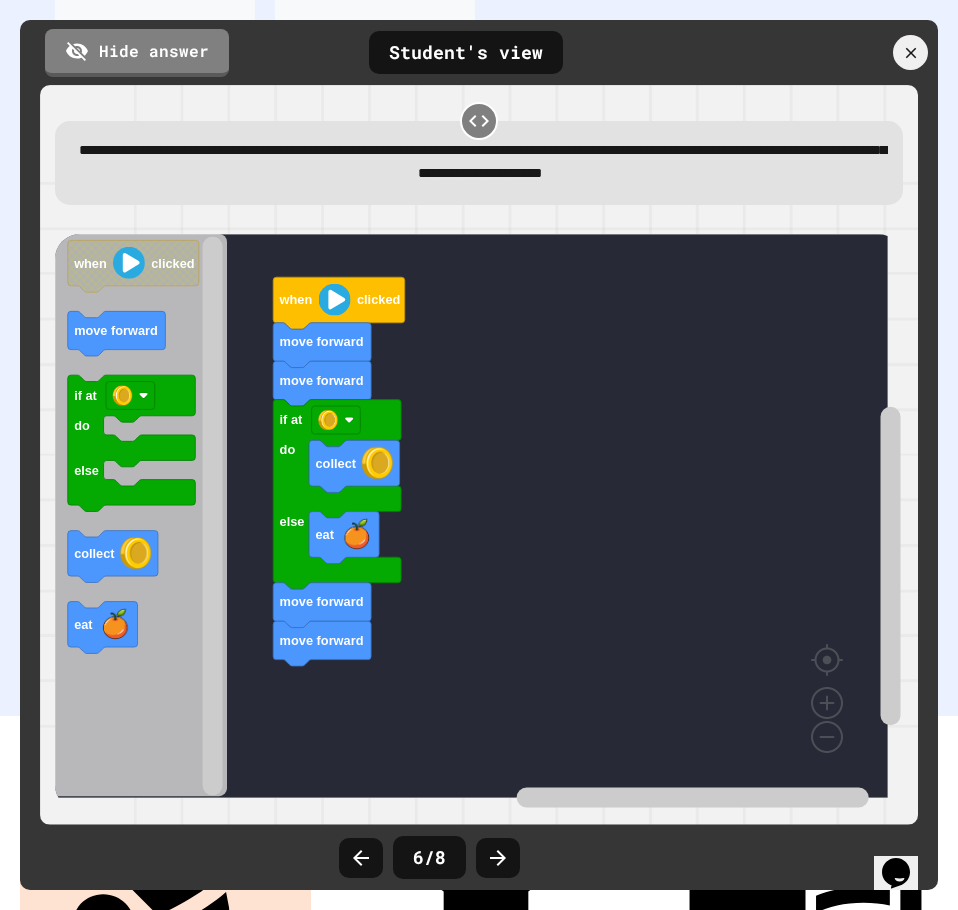 click 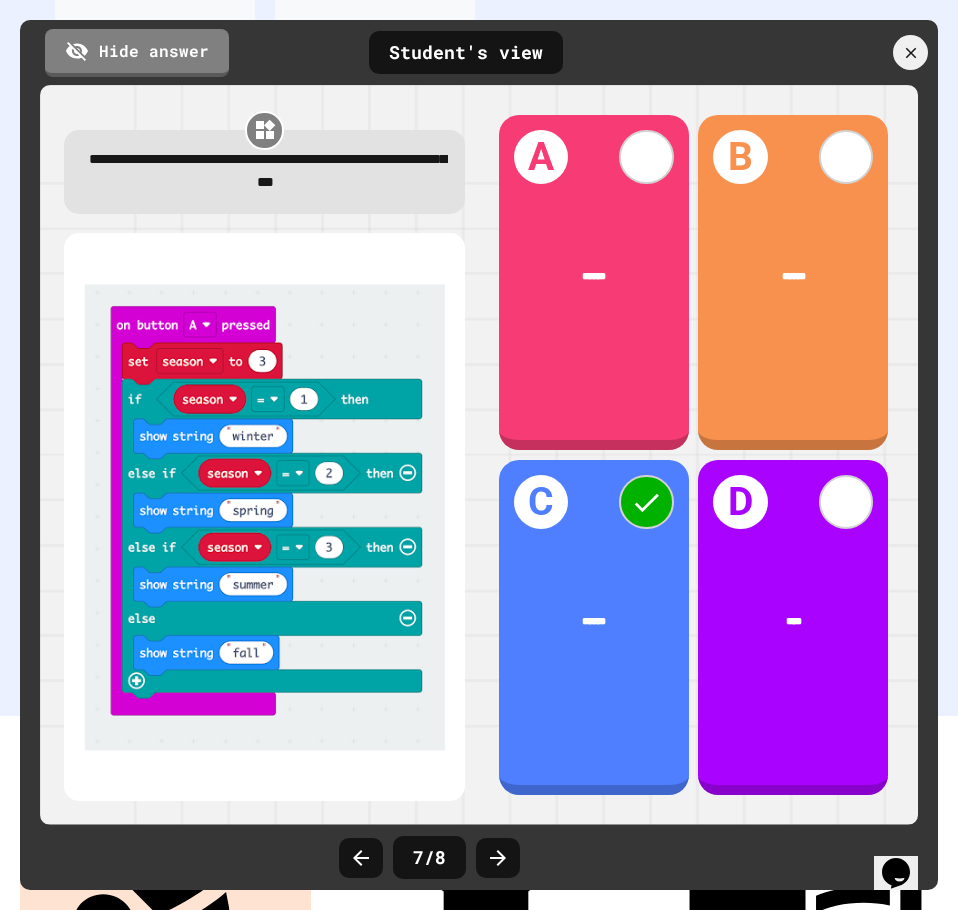 click 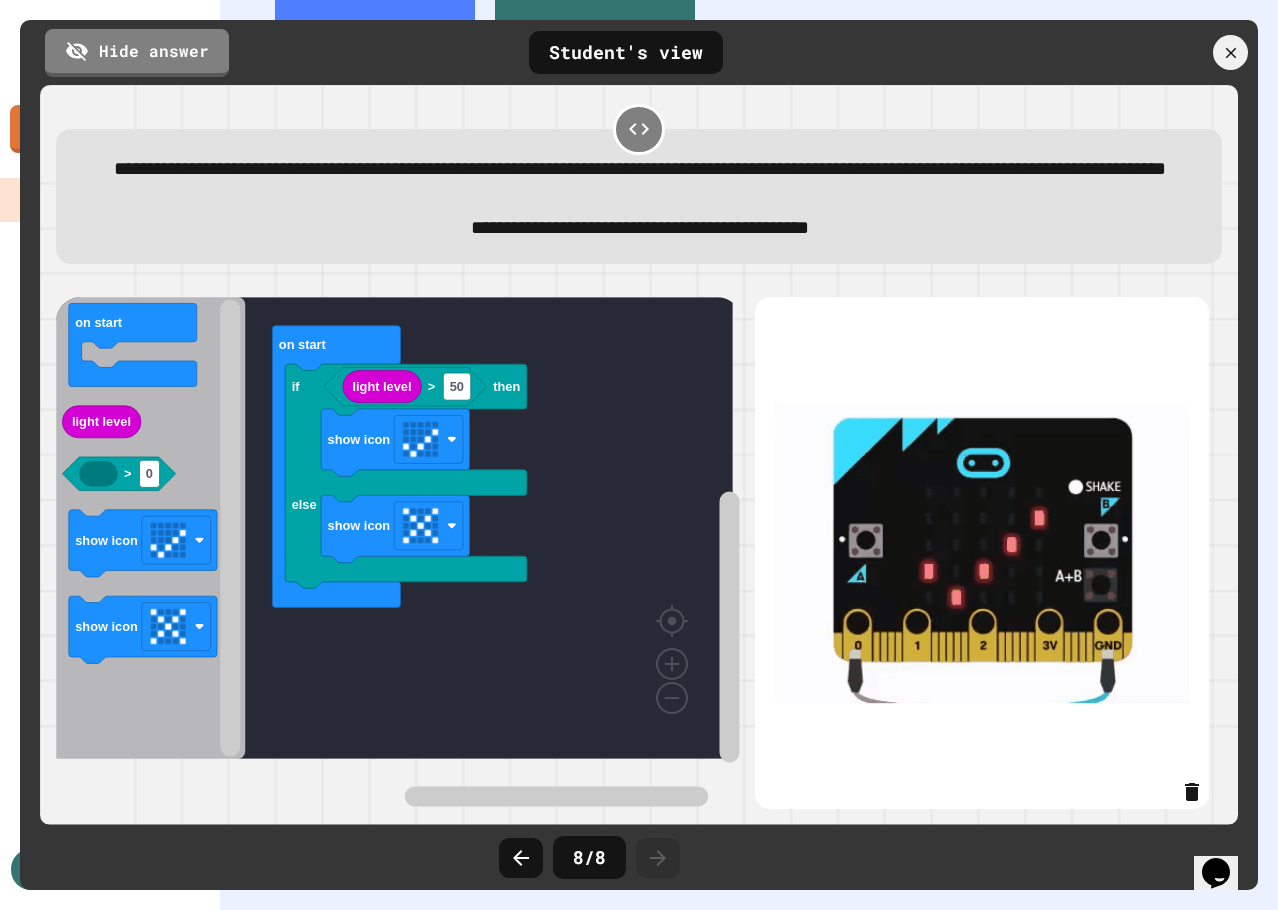 scroll, scrollTop: 736, scrollLeft: 0, axis: vertical 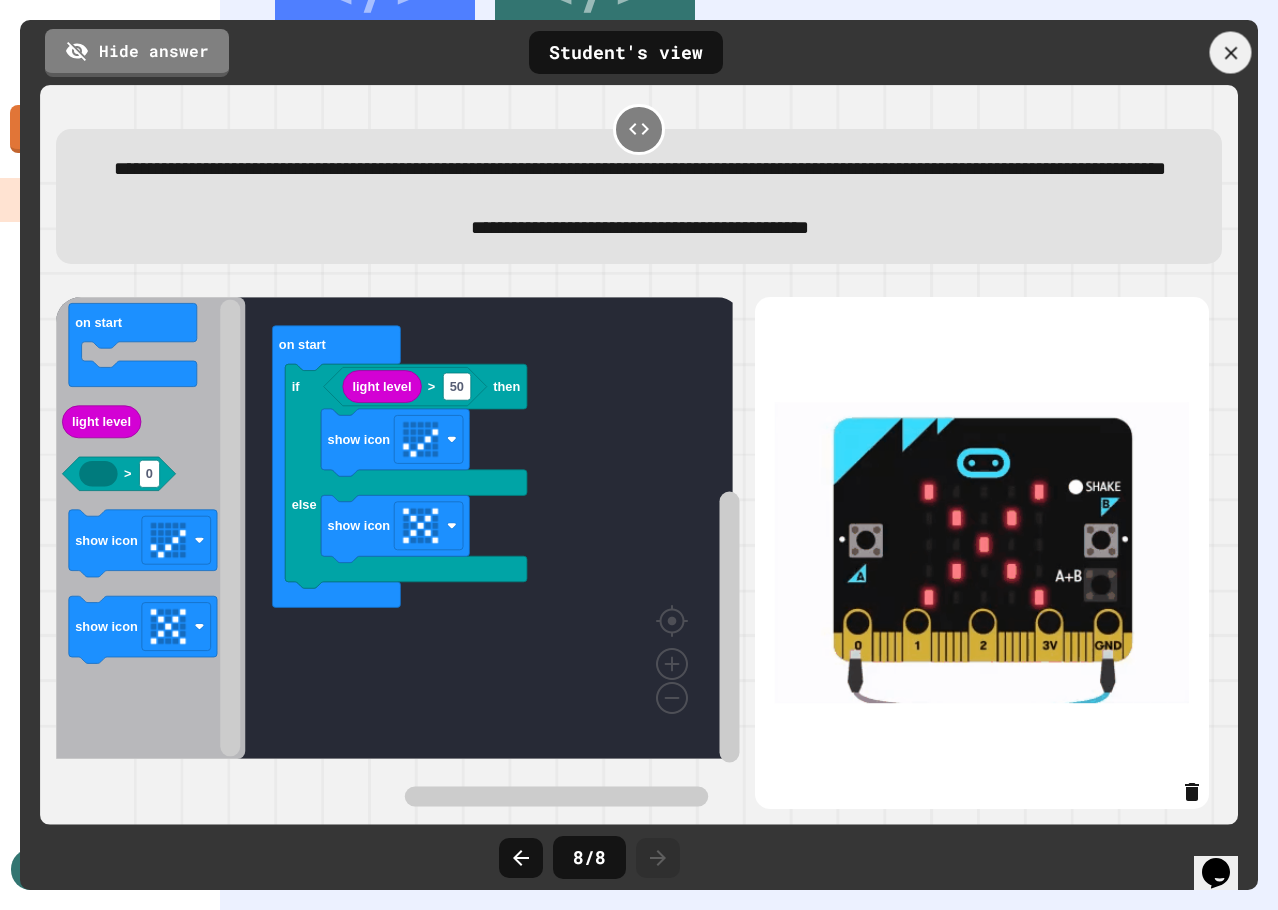 click 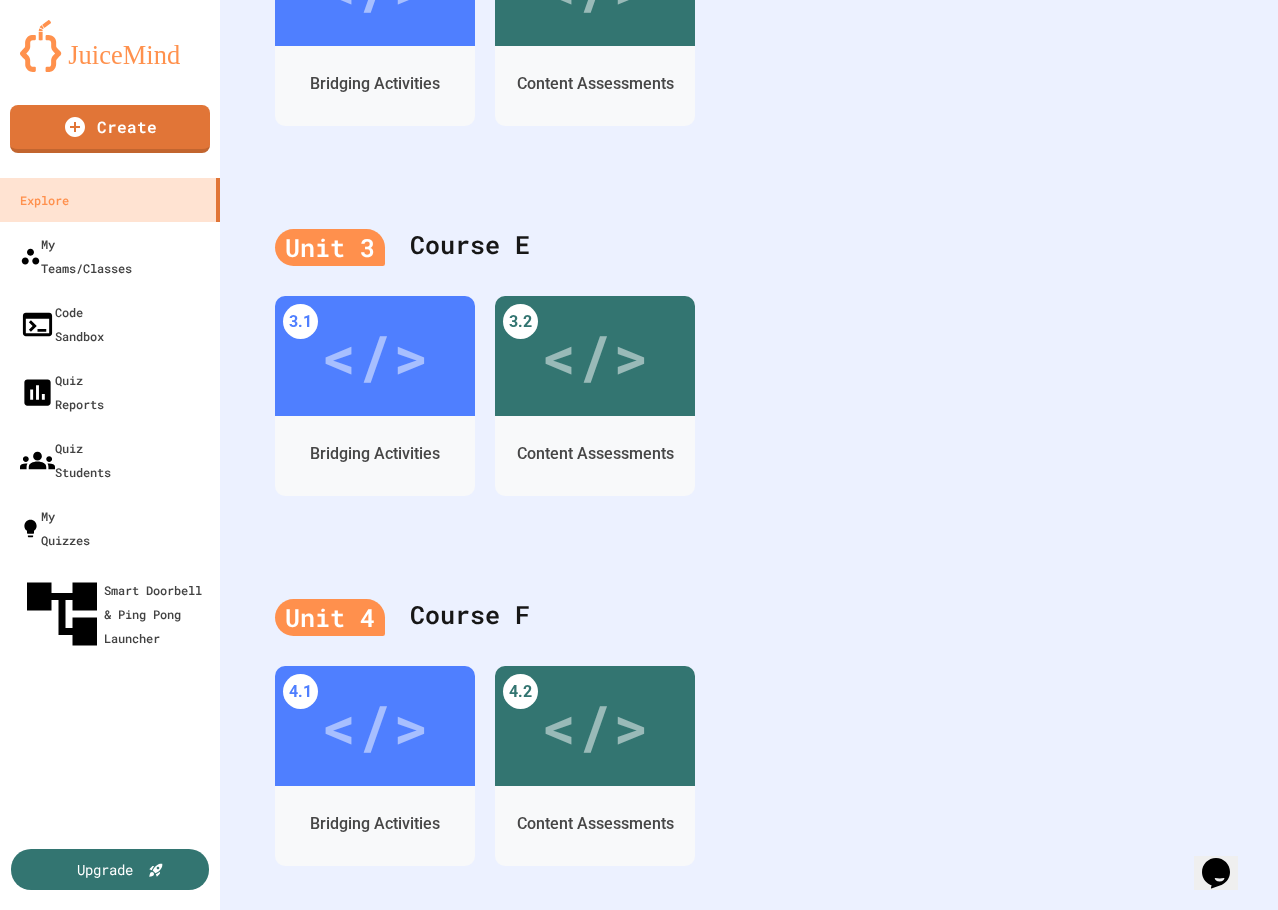 click 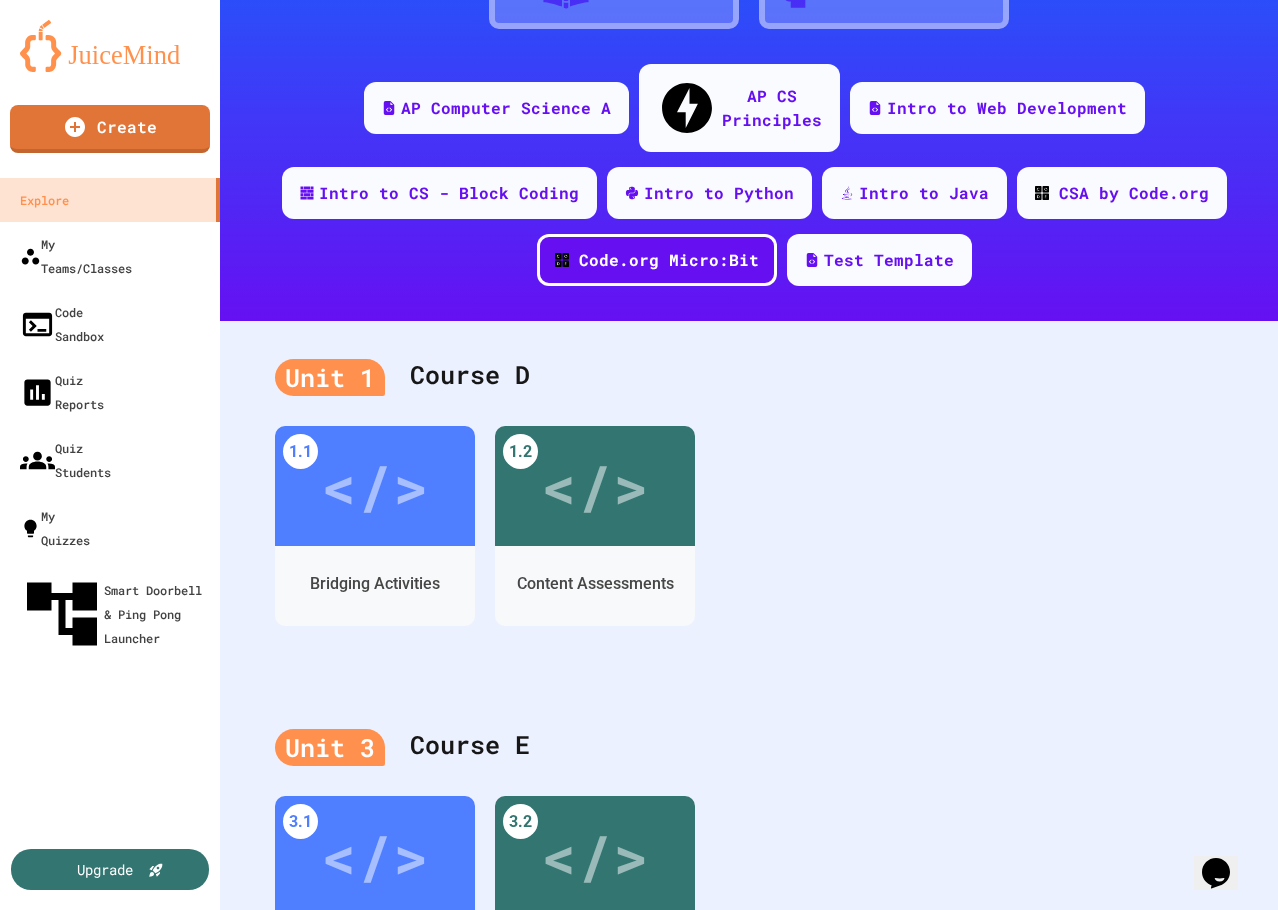 scroll, scrollTop: 0, scrollLeft: 0, axis: both 